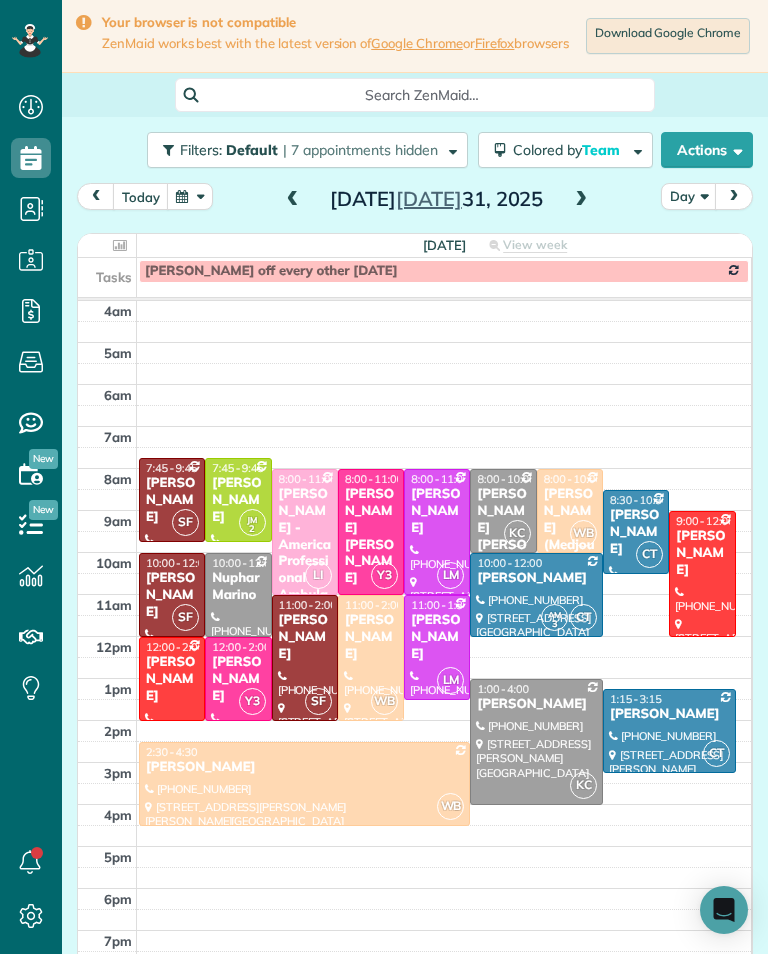 click at bounding box center (190, 196) 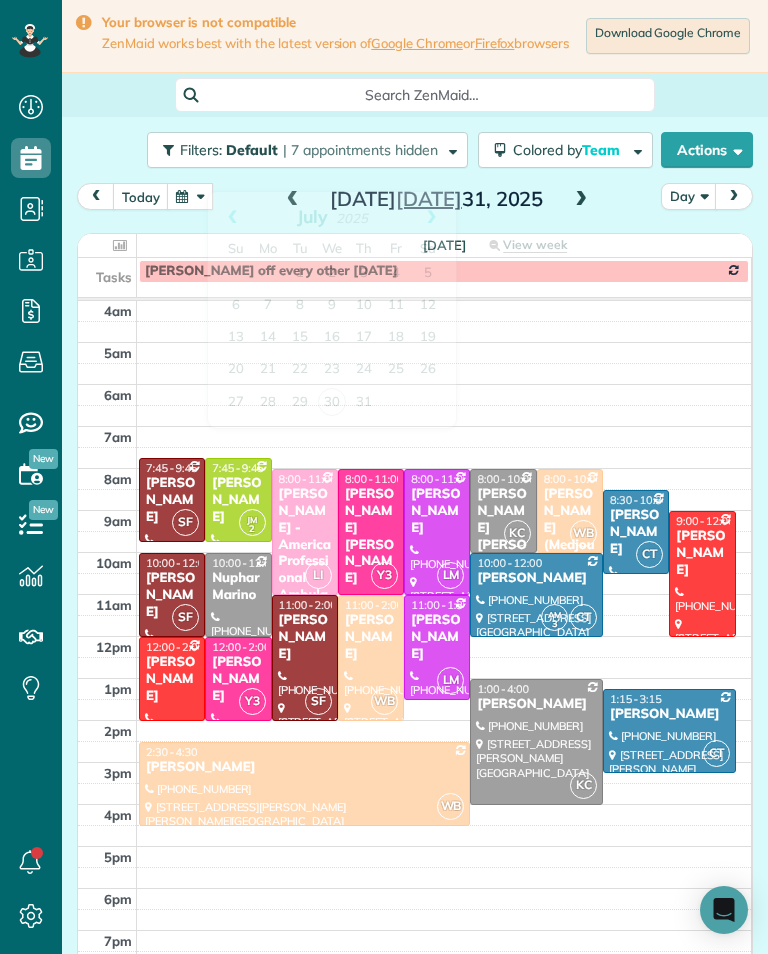 scroll, scrollTop: 0, scrollLeft: 0, axis: both 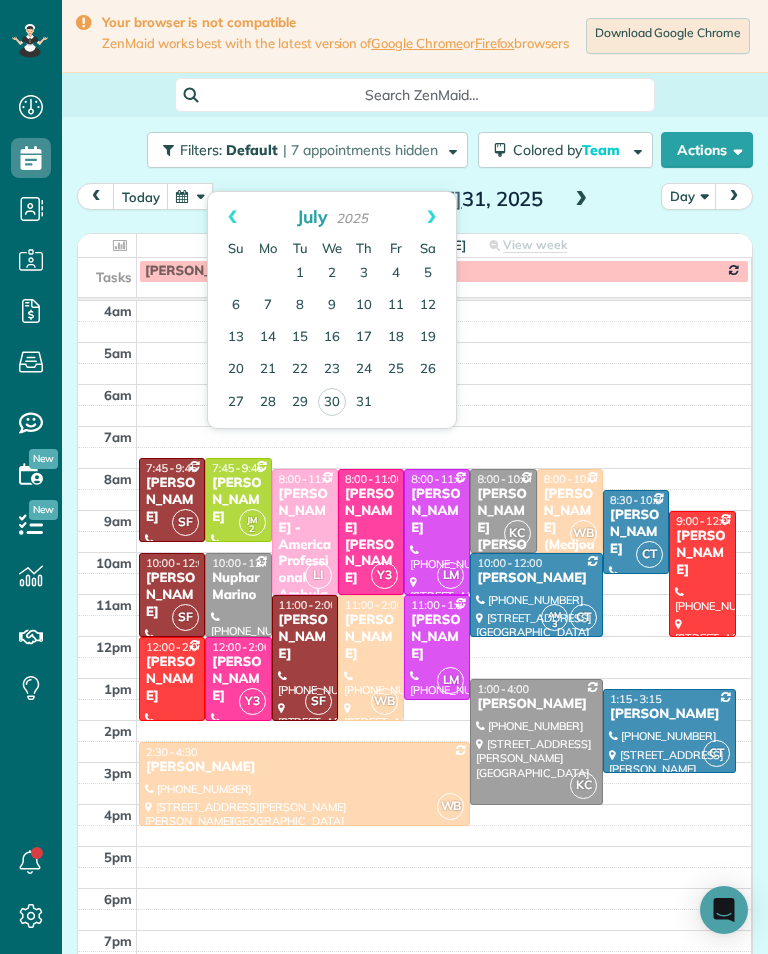 click on "16" at bounding box center [332, 338] 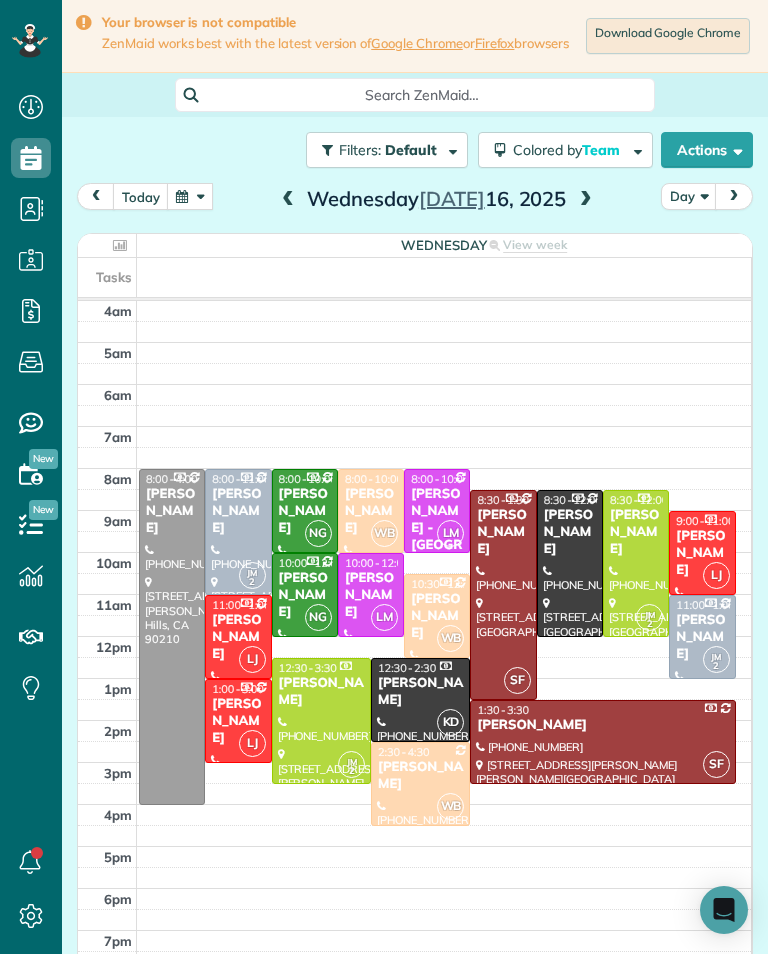 click on "Filters:   Default
|  7 appointments hidden
Colored by  Team
Color by Cleaner
Color by Team
Color by Status
Color by Recurrence
Color by Paid/Unpaid
Filters  Default
Schedule Changes
Actions
Create Appointment
Create Task
Clock In/Out
Send Work Orders
Print Route Sheets
Today's Emails/Texts
View Metrics" at bounding box center (415, 150) 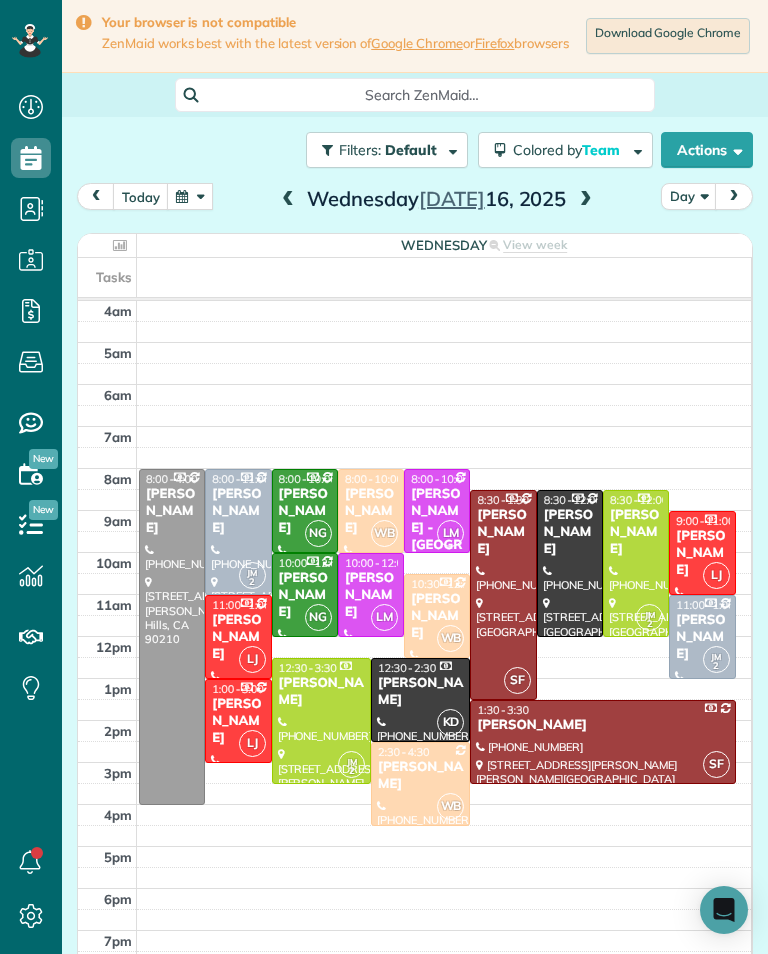 click on "Lauren Gabel" at bounding box center [636, 532] 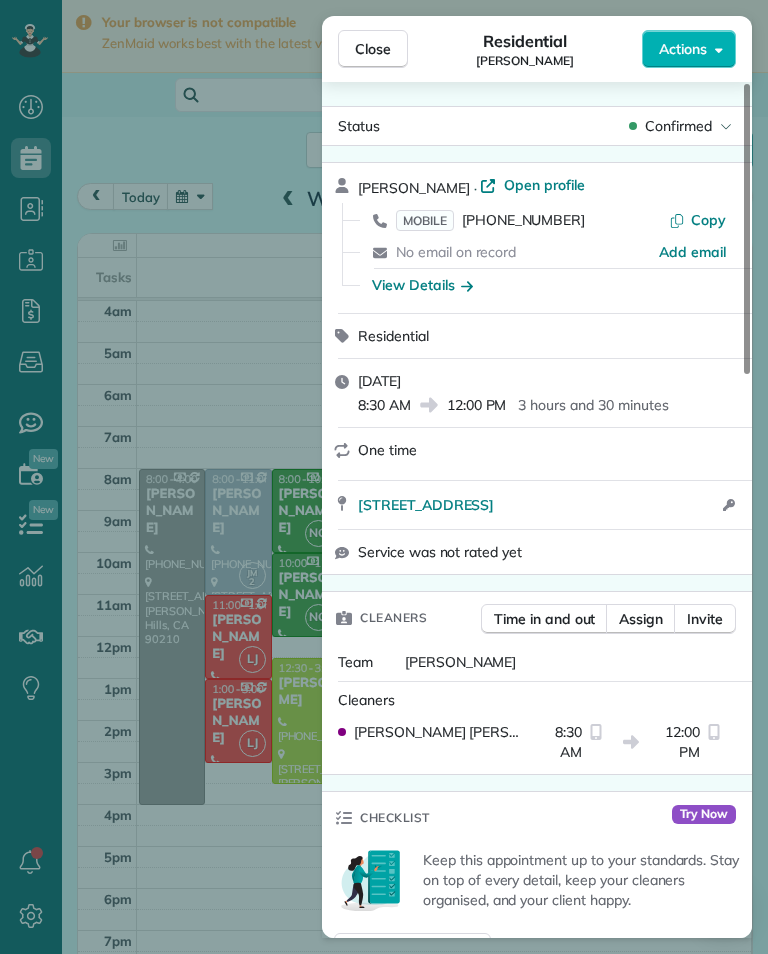 click on "(512) 680-4350" at bounding box center (523, 220) 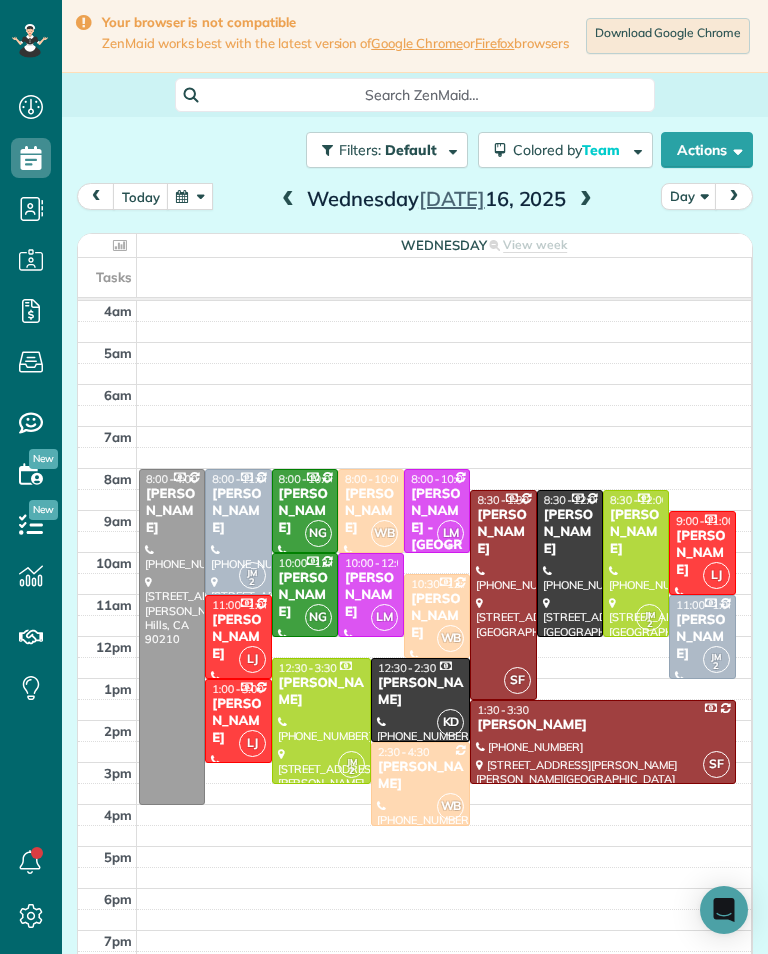 click at bounding box center [190, 196] 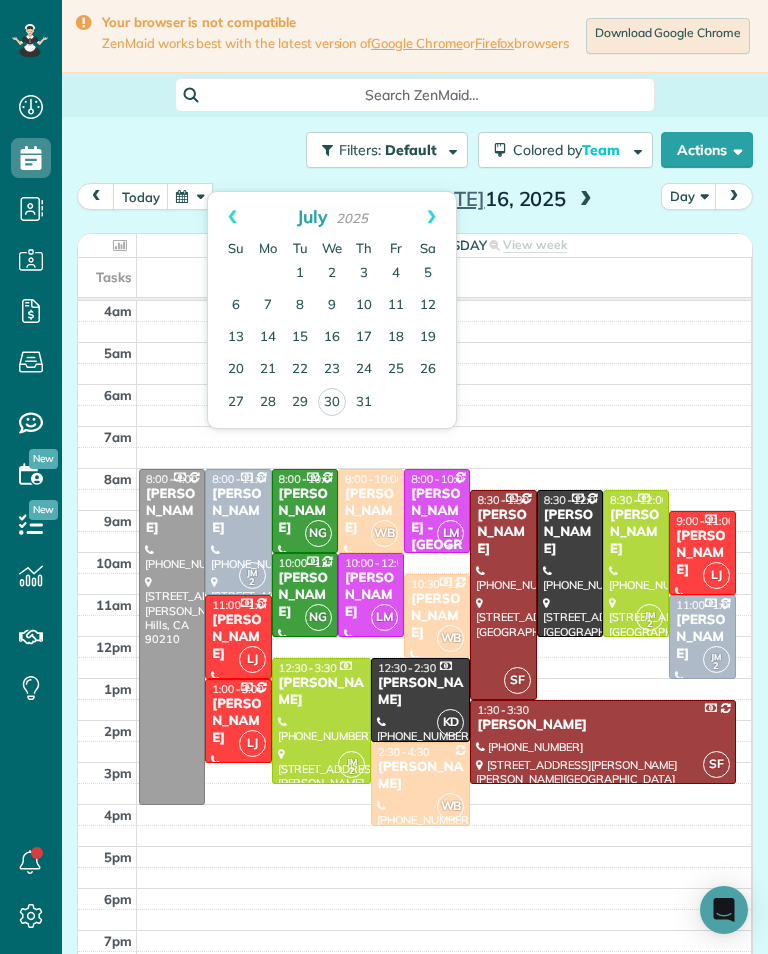 click on "2" at bounding box center (332, 274) 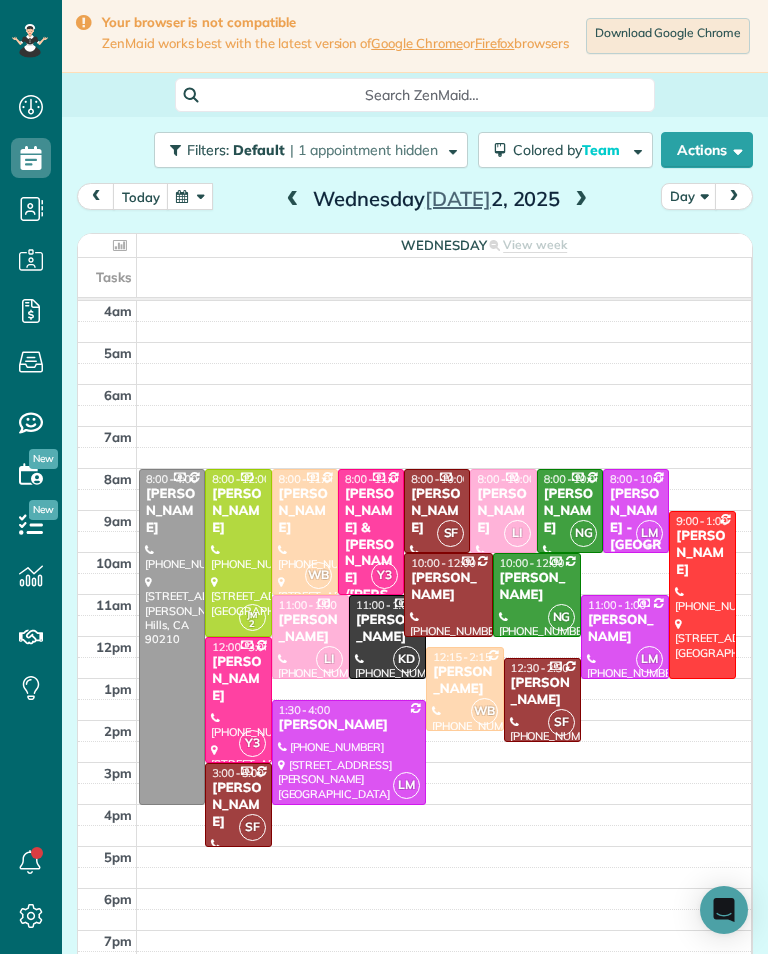 click at bounding box center (238, 553) 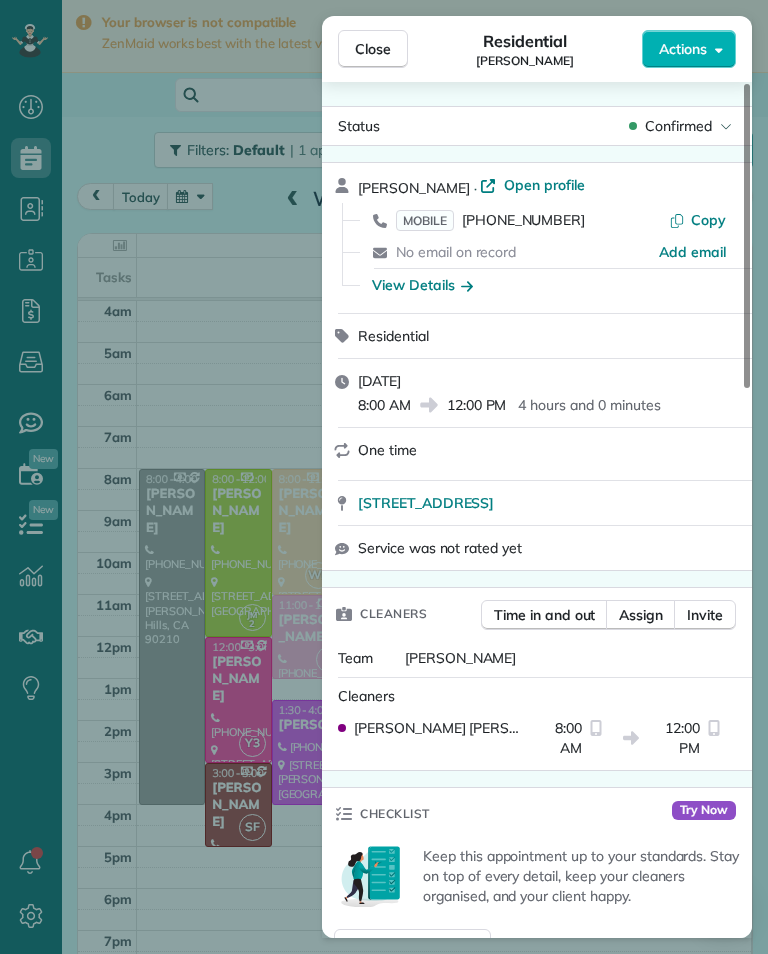 click on "No email on record" at bounding box center (527, 252) 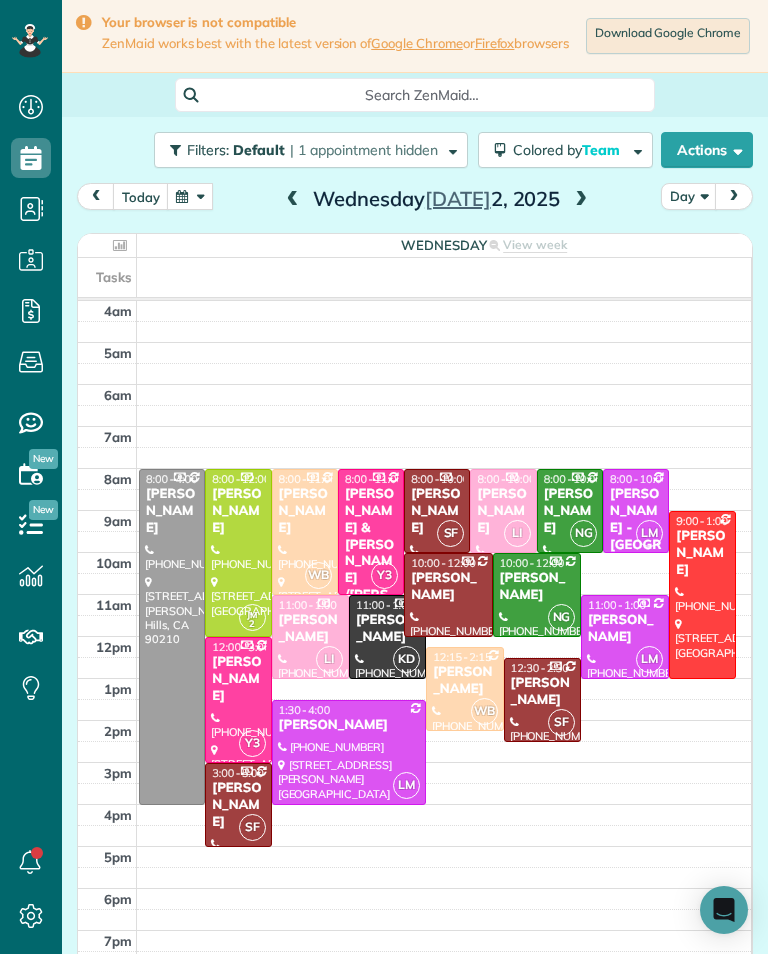 click at bounding box center (190, 196) 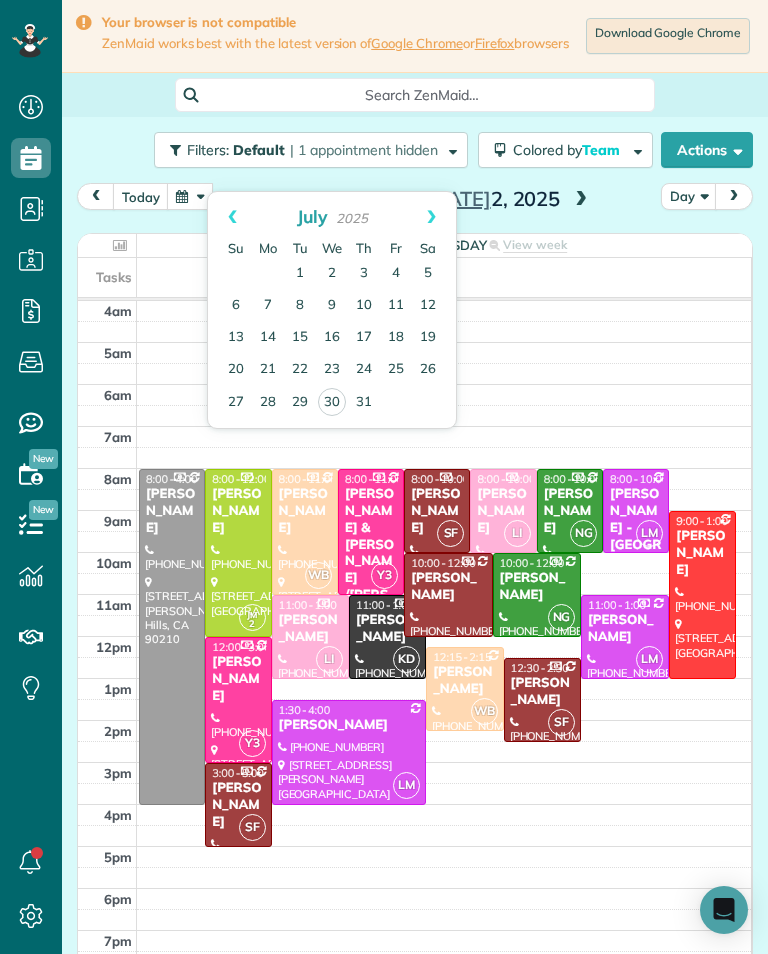 click on "30" at bounding box center (332, 402) 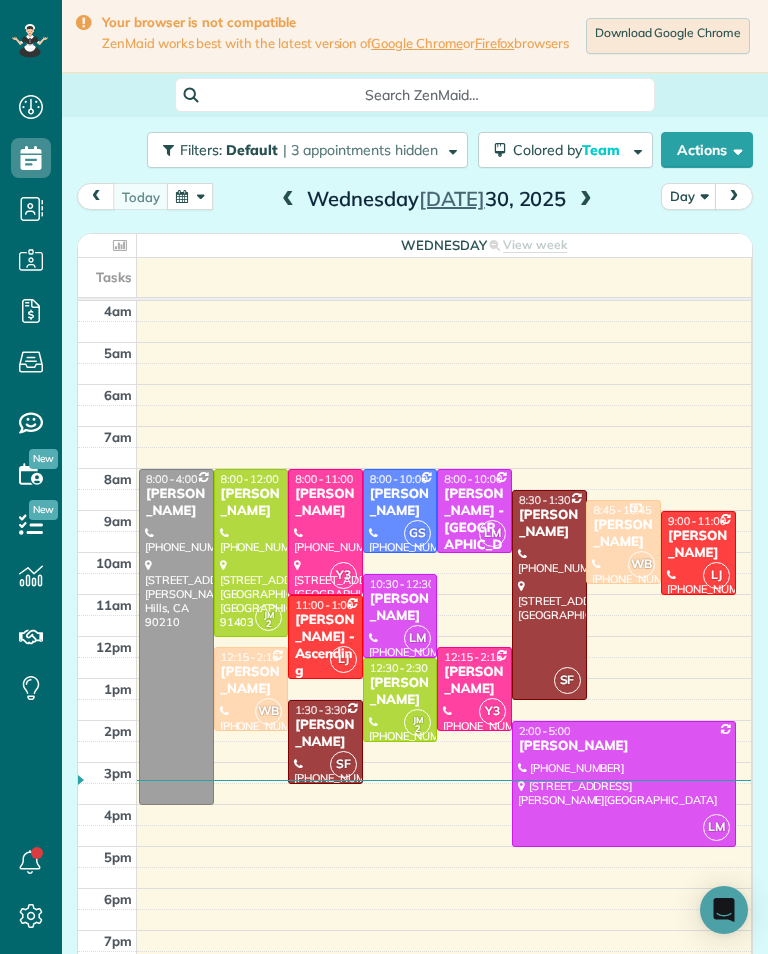 click at bounding box center (586, 200) 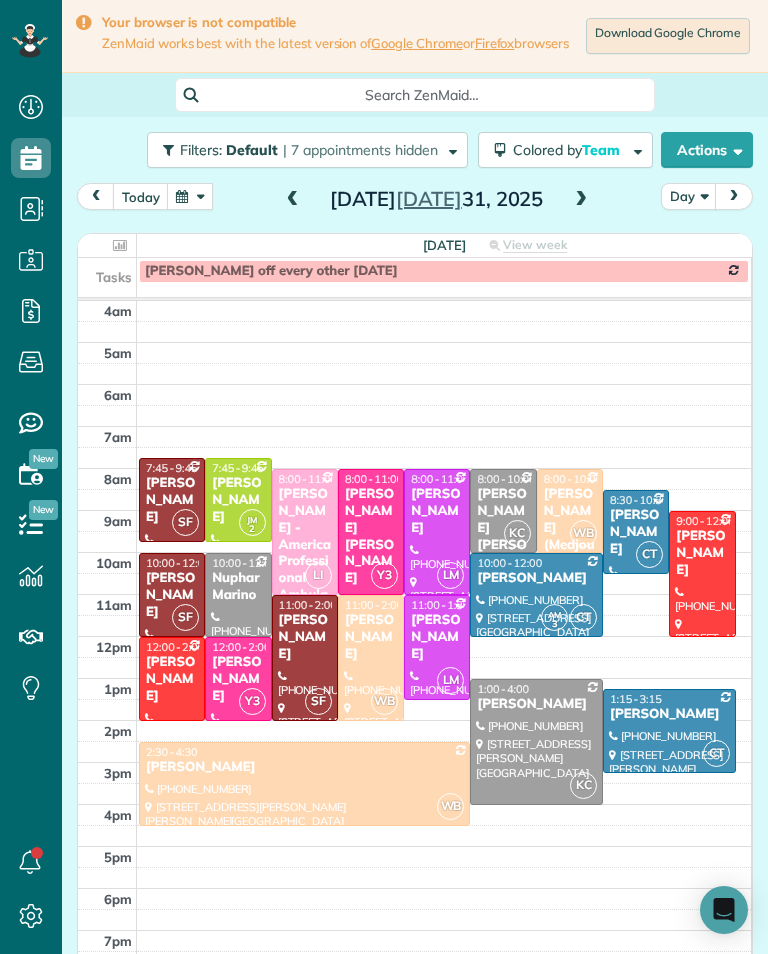 click on "[PERSON_NAME]" at bounding box center (371, 637) 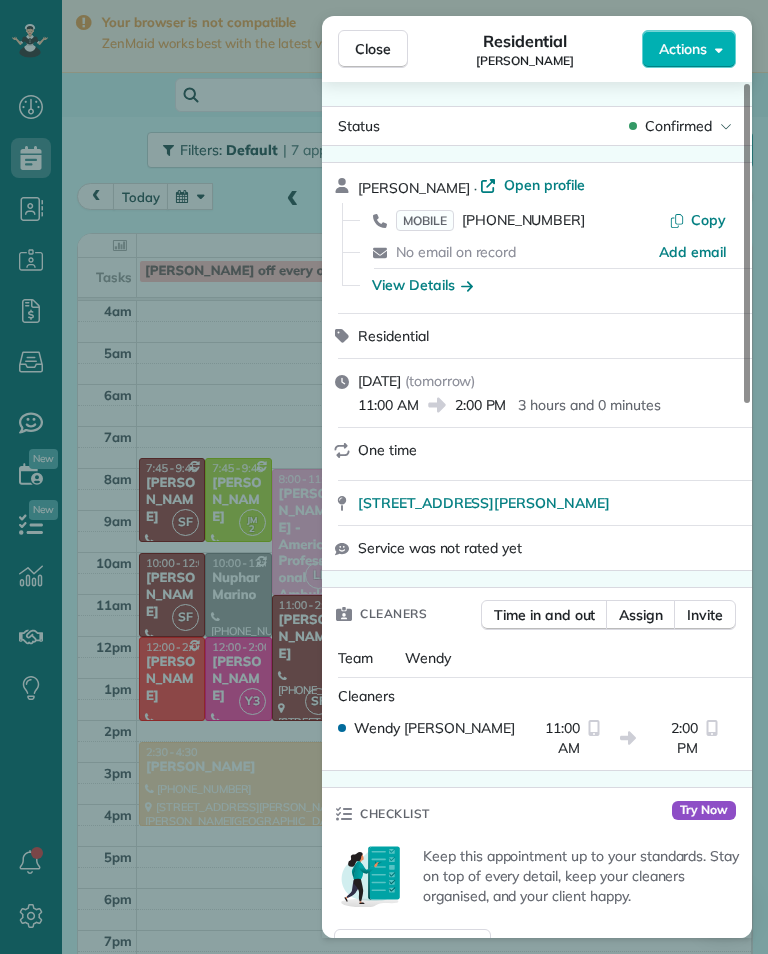 click on "[PHONE_NUMBER]" at bounding box center [523, 220] 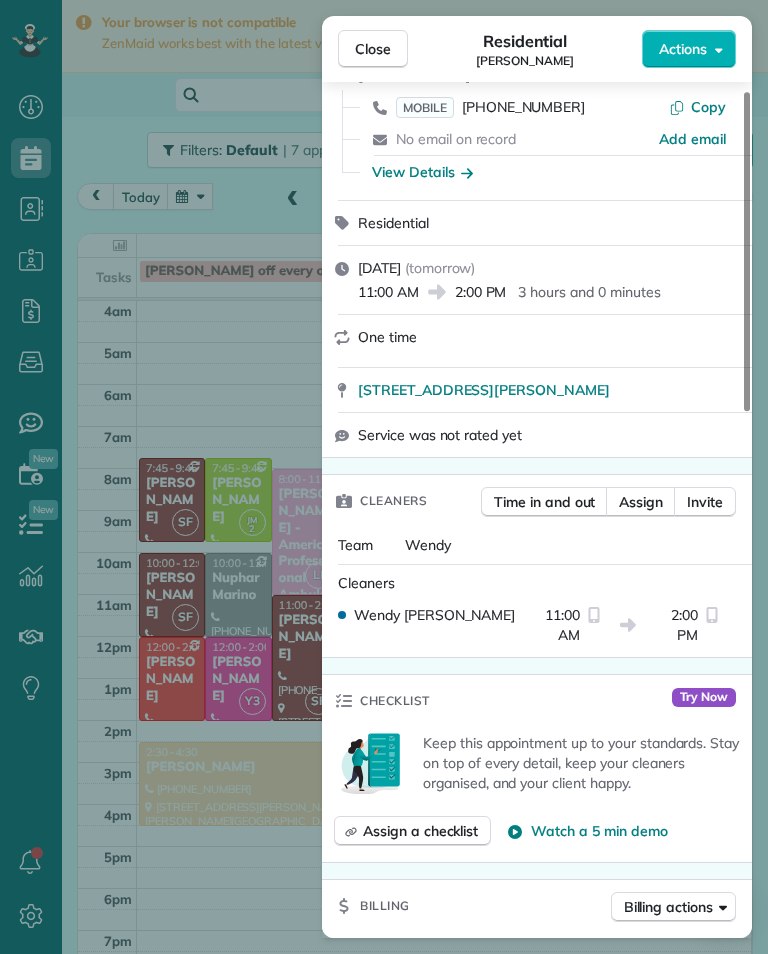 scroll, scrollTop: -12, scrollLeft: 0, axis: vertical 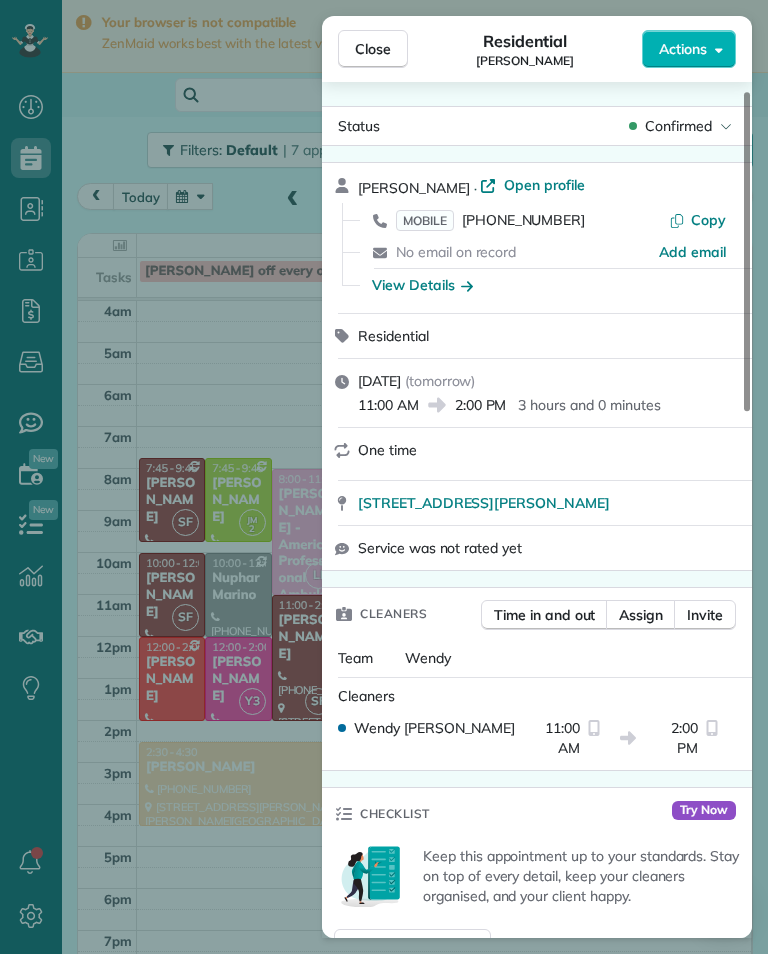 click on "Close Residential Connie Najah Actions Status Confirmed Connie Najah · Open profile MOBILE (310) 283-9279 Copy No email on record Add email View Details Residential Thursday, July 31, 2025 ( tomorrow ) 11:00 AM 2:00 PM 3 hours and 0 minutes One time 19543 Bowers Drive Topanga CA 90290 Service was not rated yet Cleaners Time in and out Assign Invite Team Wendy Cleaners Wendy   Bonilla 11:00 AM 2:00 PM Checklist Try Now Keep this appointment up to your standards. Stay on top of every detail, keep your cleaners organised, and your client happy. Assign a checklist Watch a 5 min demo Billing Billing actions Service Add an item Overcharge $0.00 Discount $0.00 Coupon discount - Primary tax - Secondary tax - Total appointment price $0.00 Tips collected $0.00 Mark as paid Total including tip $0.00 Get paid online in no-time! Send an invoice and reward your cleaners with tips Charge customer credit card Appointment custom fields Key # - Work items No work items to display Notes Appointment 0 Customer 0 New note" at bounding box center (384, 477) 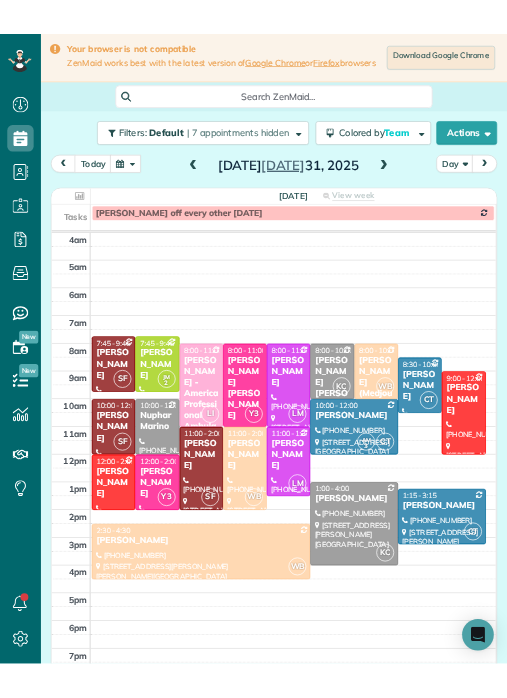 scroll, scrollTop: 0, scrollLeft: 0, axis: both 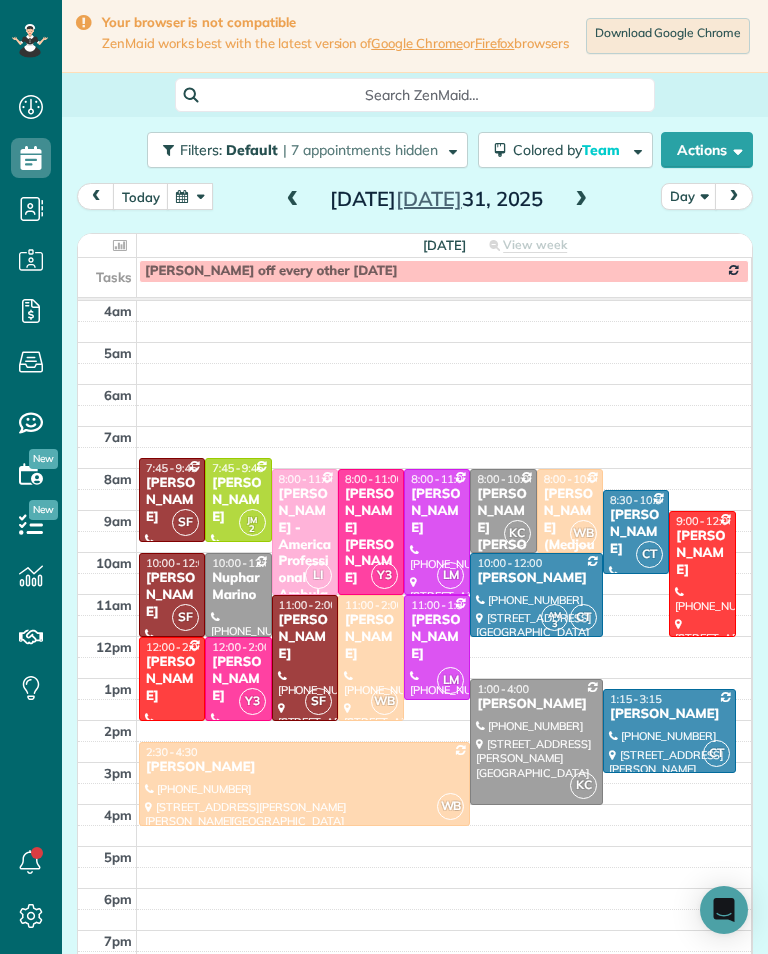 click at bounding box center (444, 731) 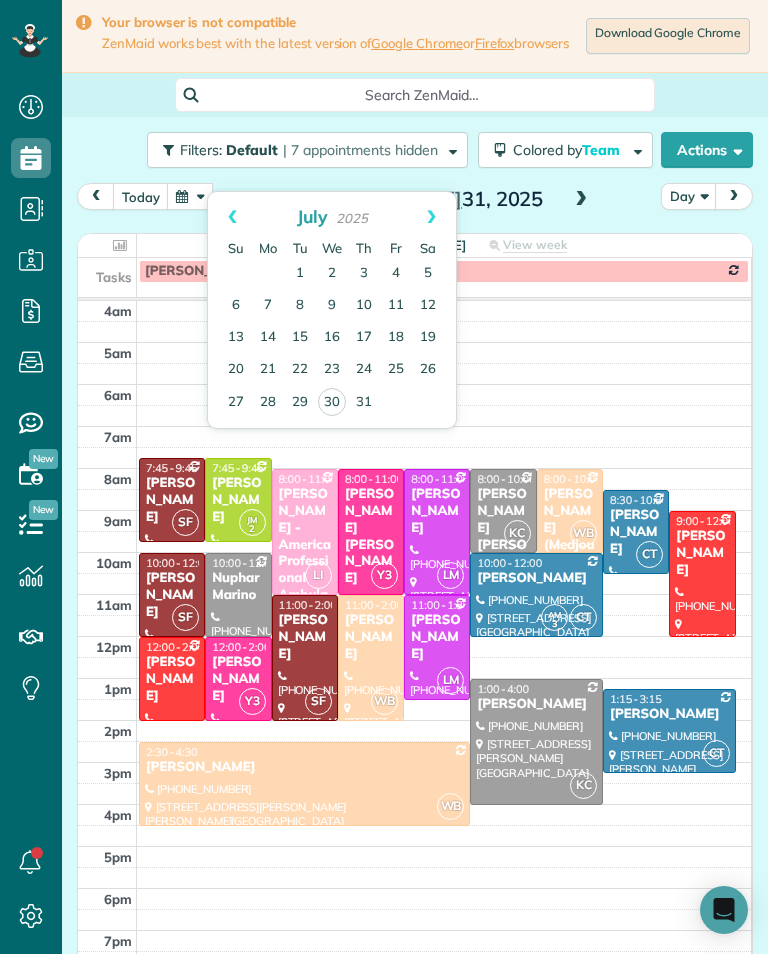 click on "Next" at bounding box center [431, 217] 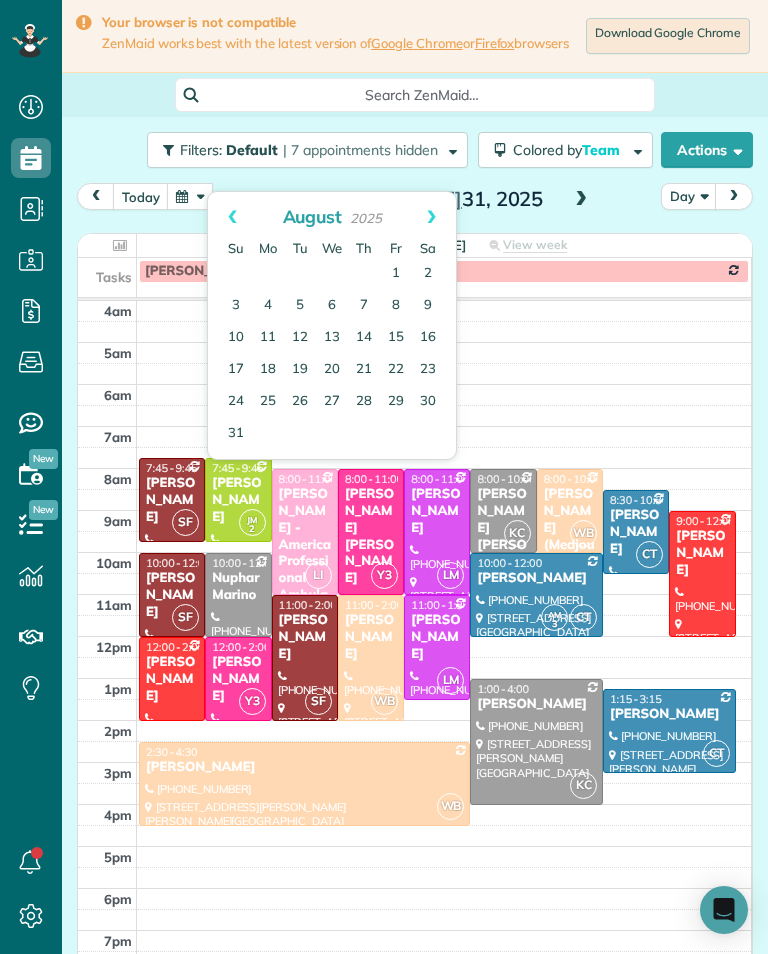 click on "11" at bounding box center [268, 338] 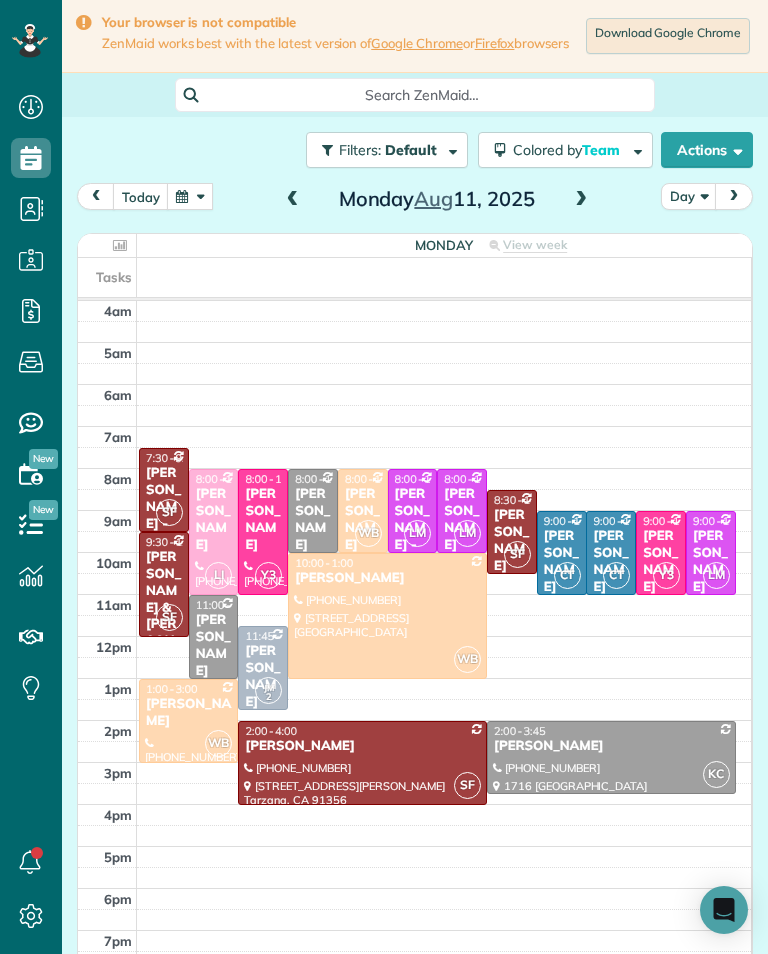 click at bounding box center (581, 200) 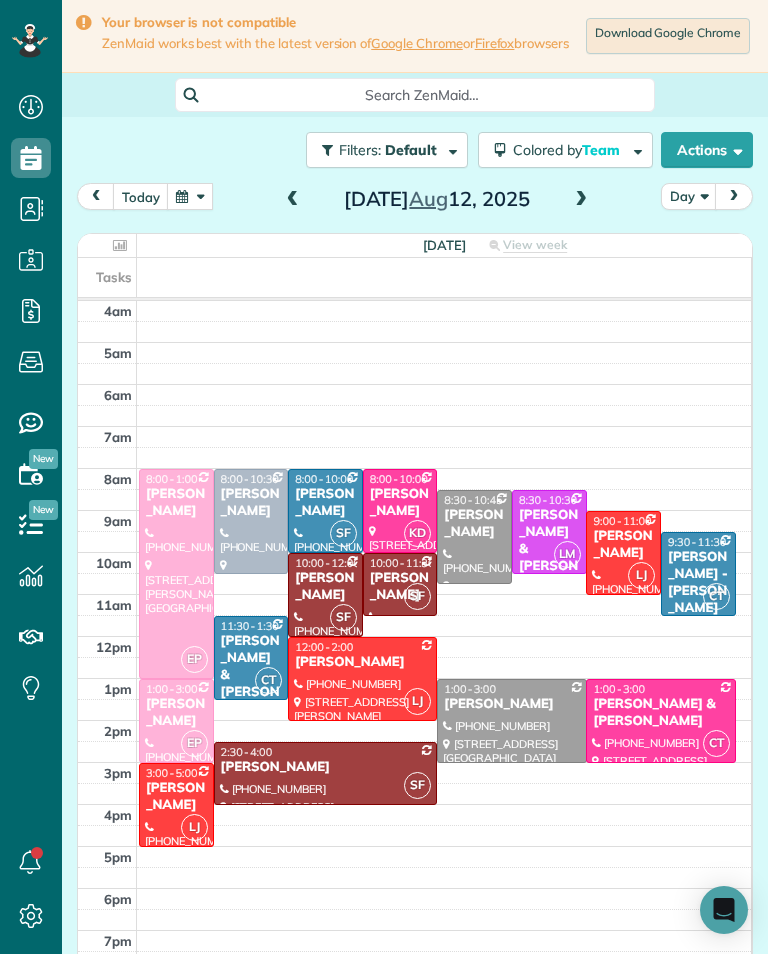 click on "today   Day Tuesday  Aug  12, 2025" at bounding box center (415, 201) 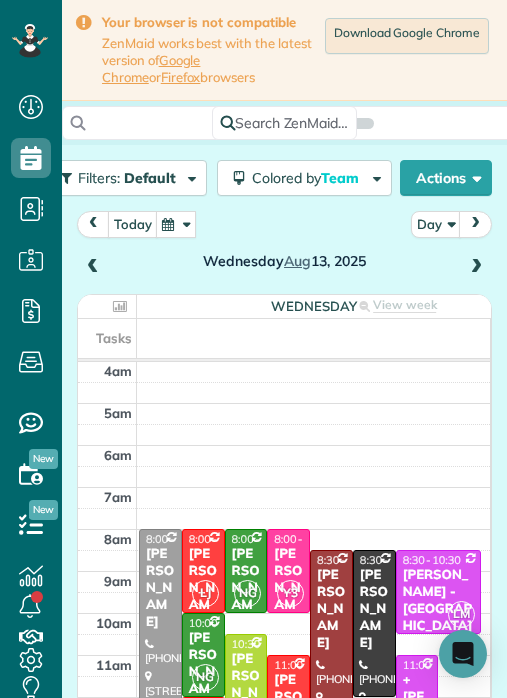 scroll, scrollTop: 729, scrollLeft: 62, axis: both 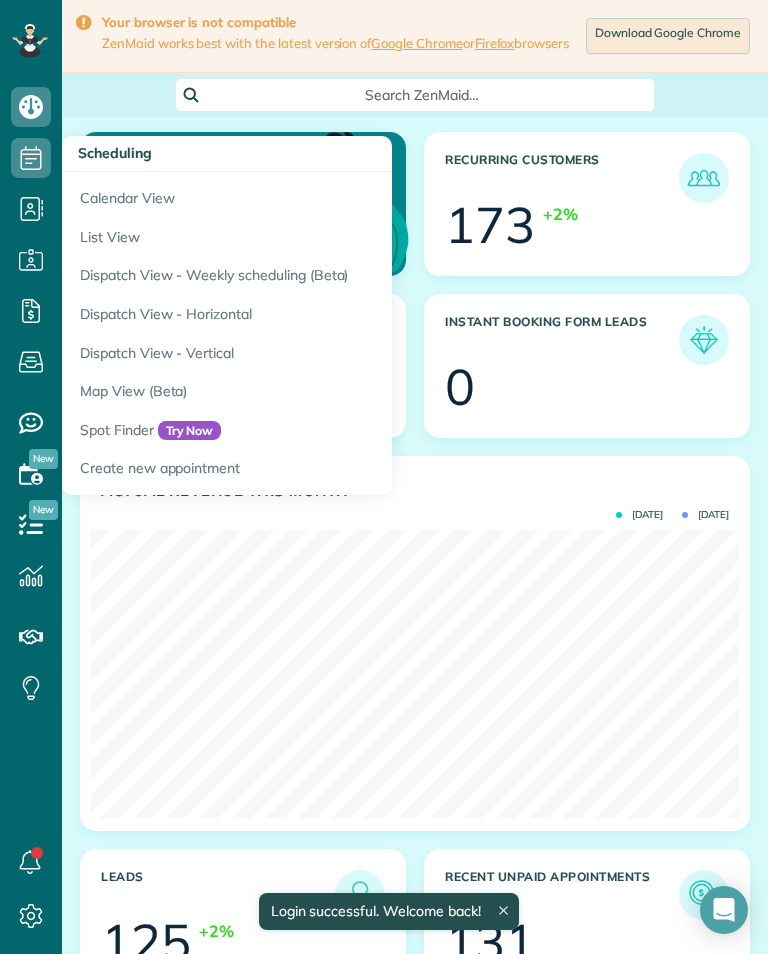 click on "Calendar View" at bounding box center (312, 195) 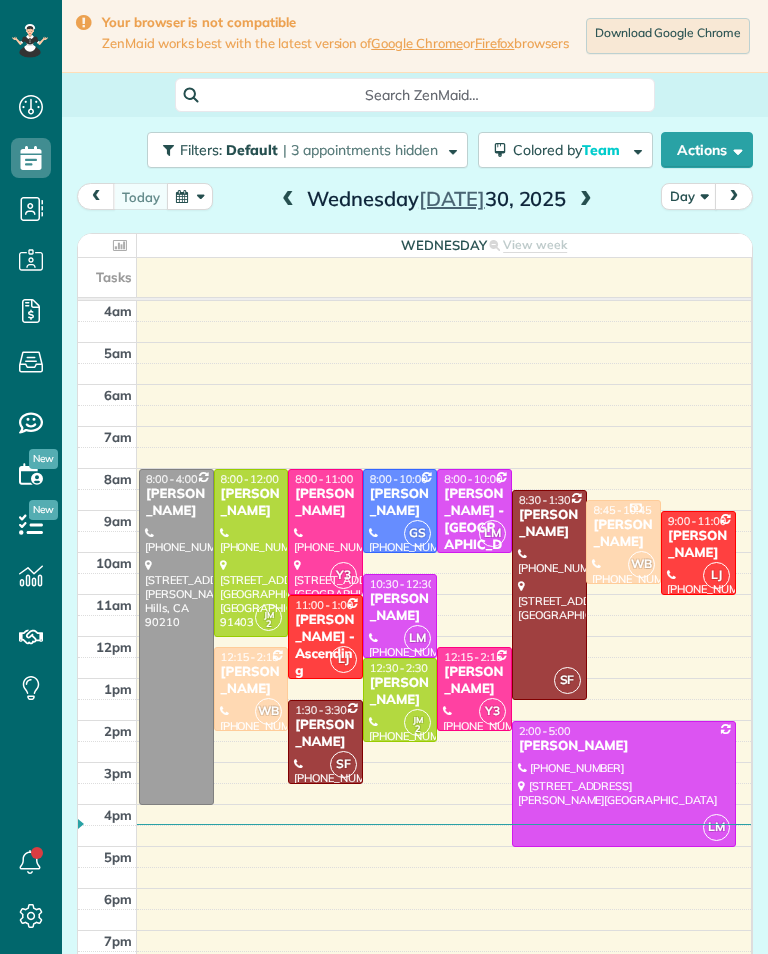 scroll, scrollTop: 0, scrollLeft: 0, axis: both 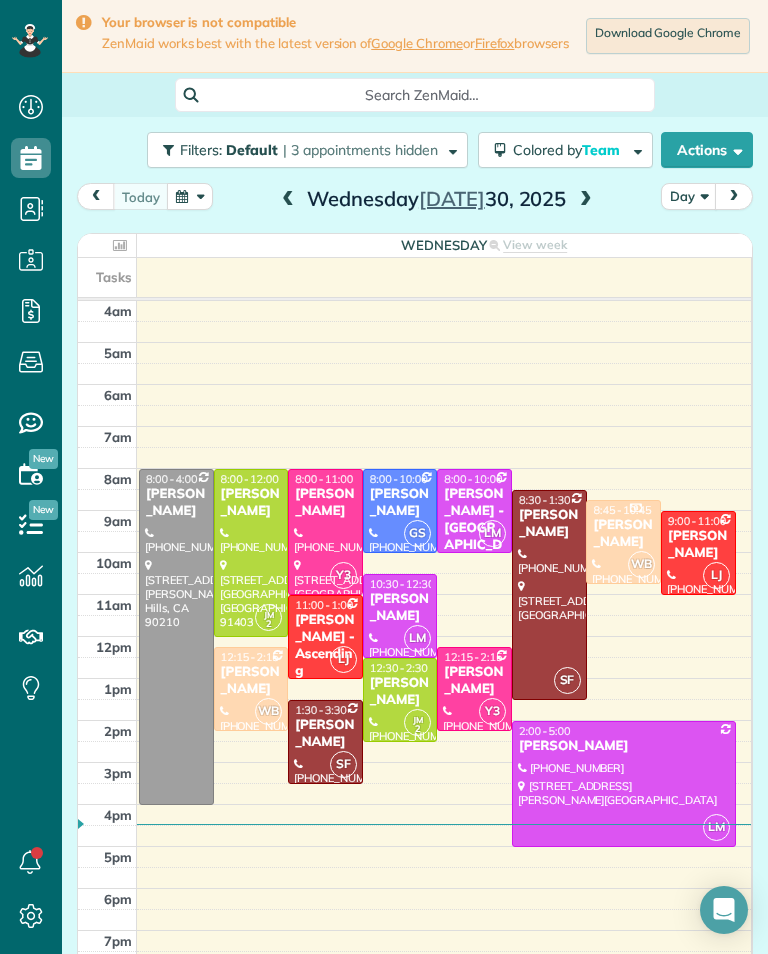 click at bounding box center (414, 260) 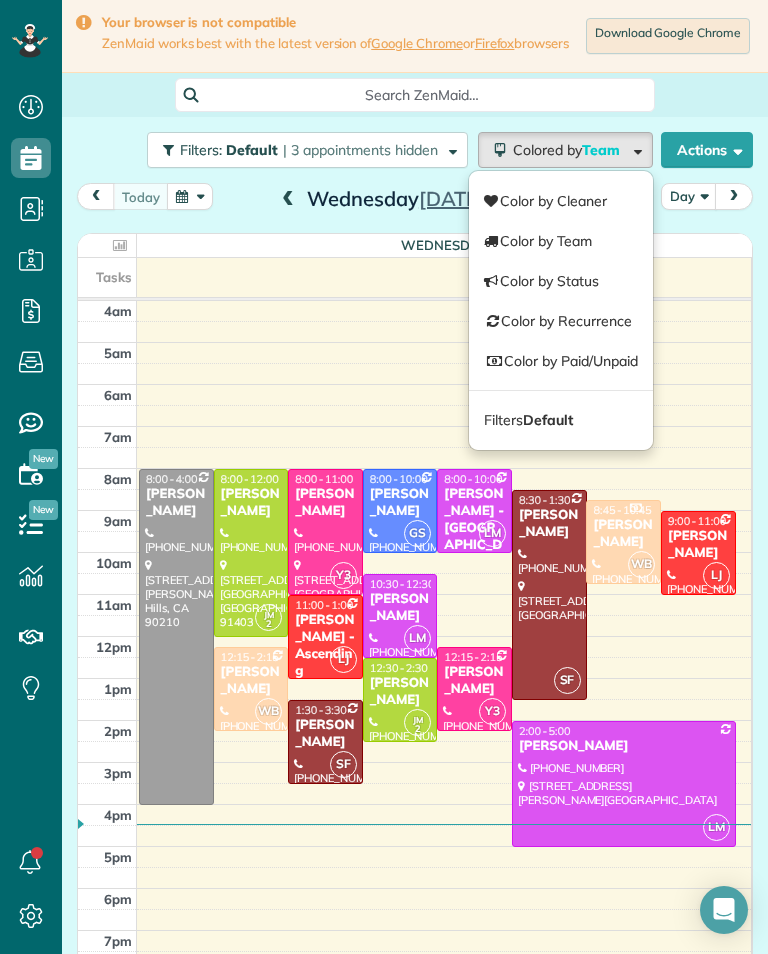 click at bounding box center (444, 277) 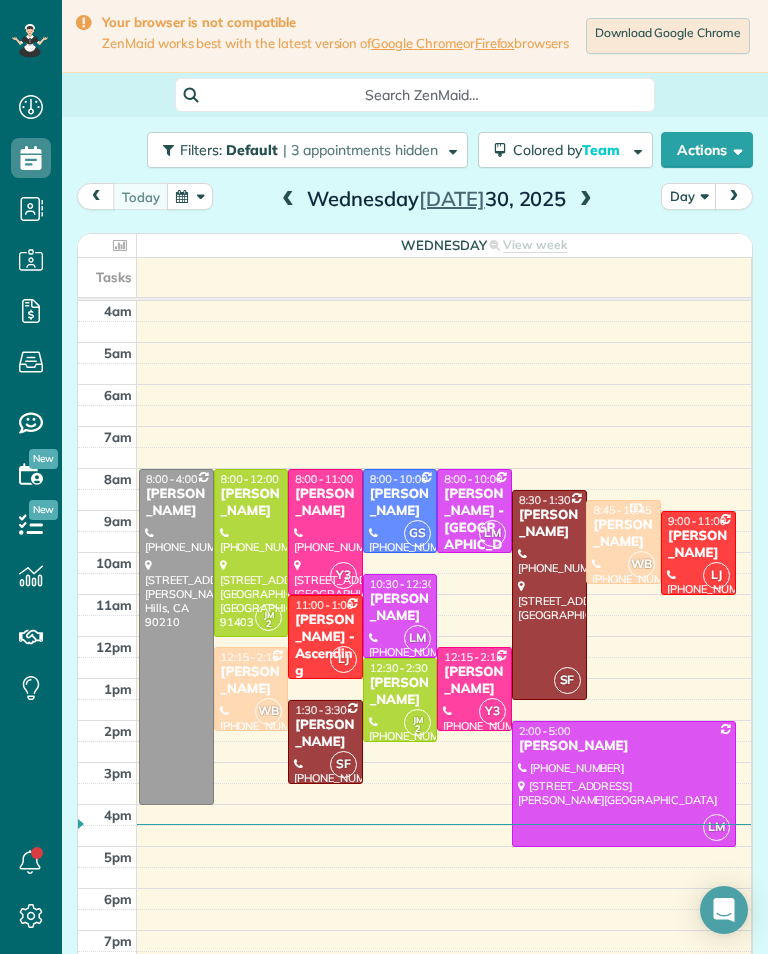 click at bounding box center [586, 200] 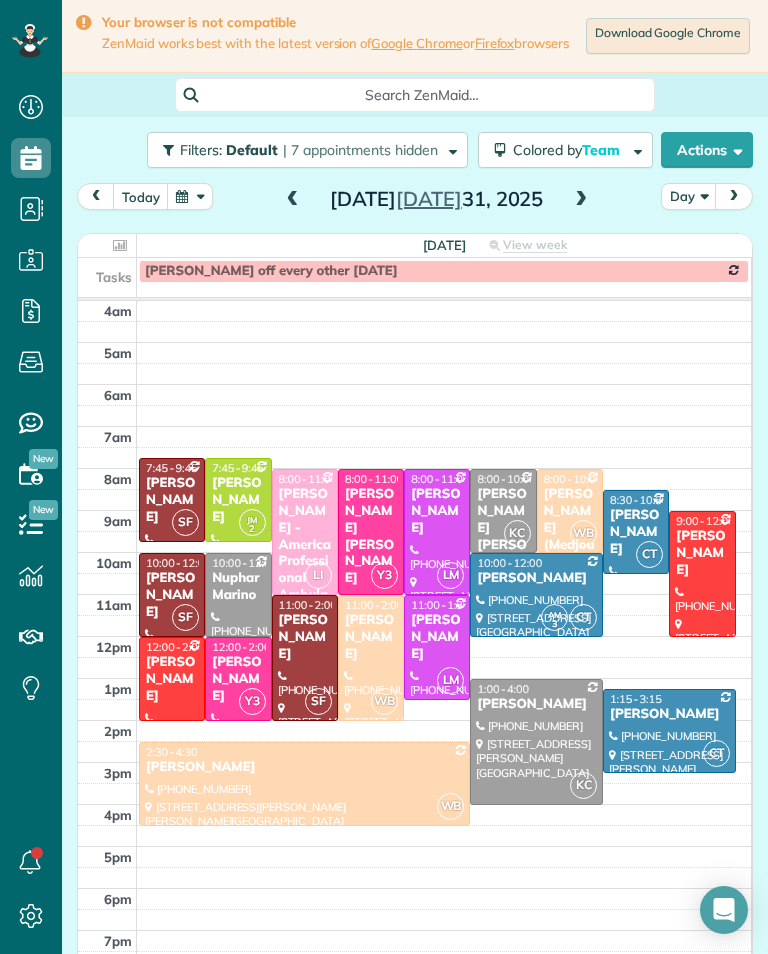 click at bounding box center [444, 731] 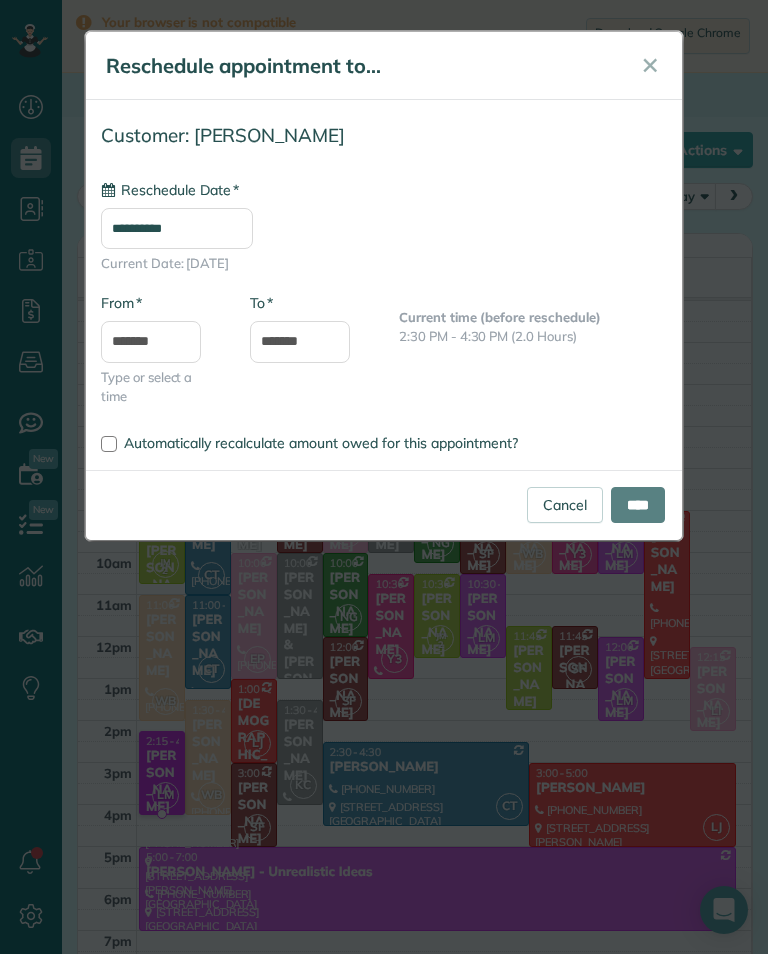 click on "**********" at bounding box center [177, 228] 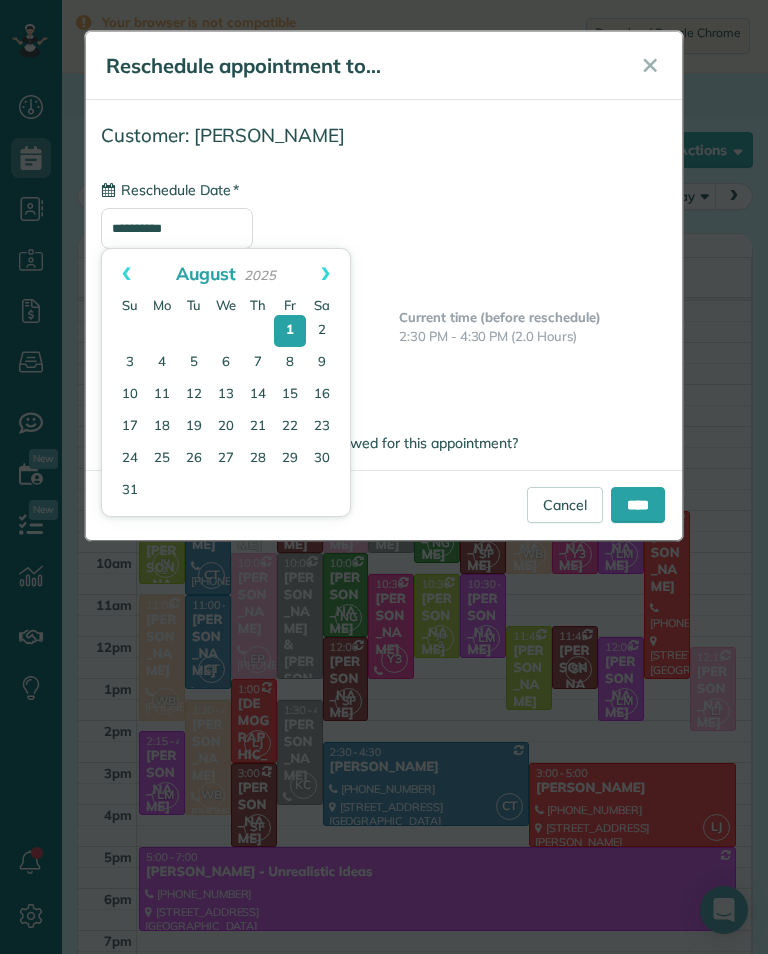 click on "Prev" at bounding box center (126, 274) 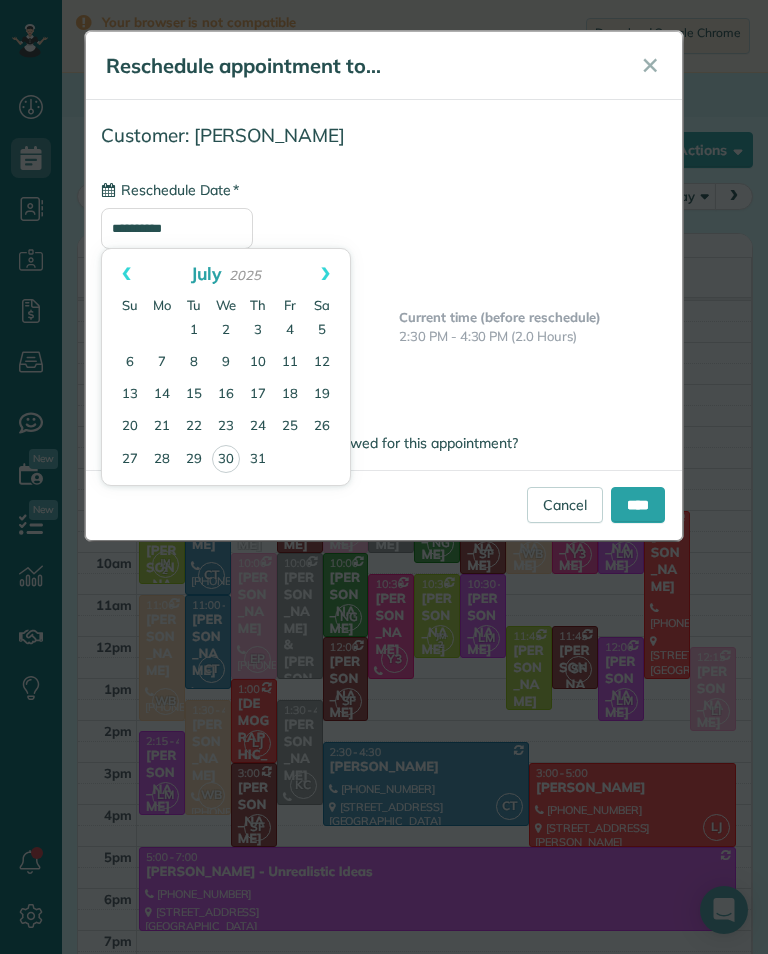 click on "31" at bounding box center (258, 460) 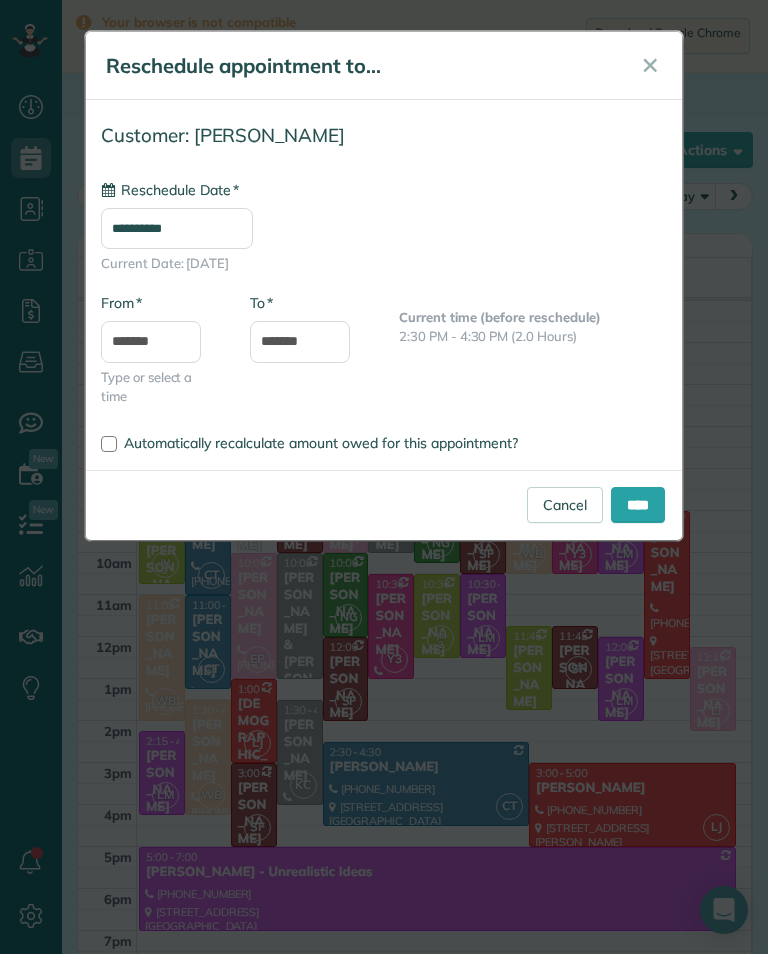 click on "****" at bounding box center [638, 505] 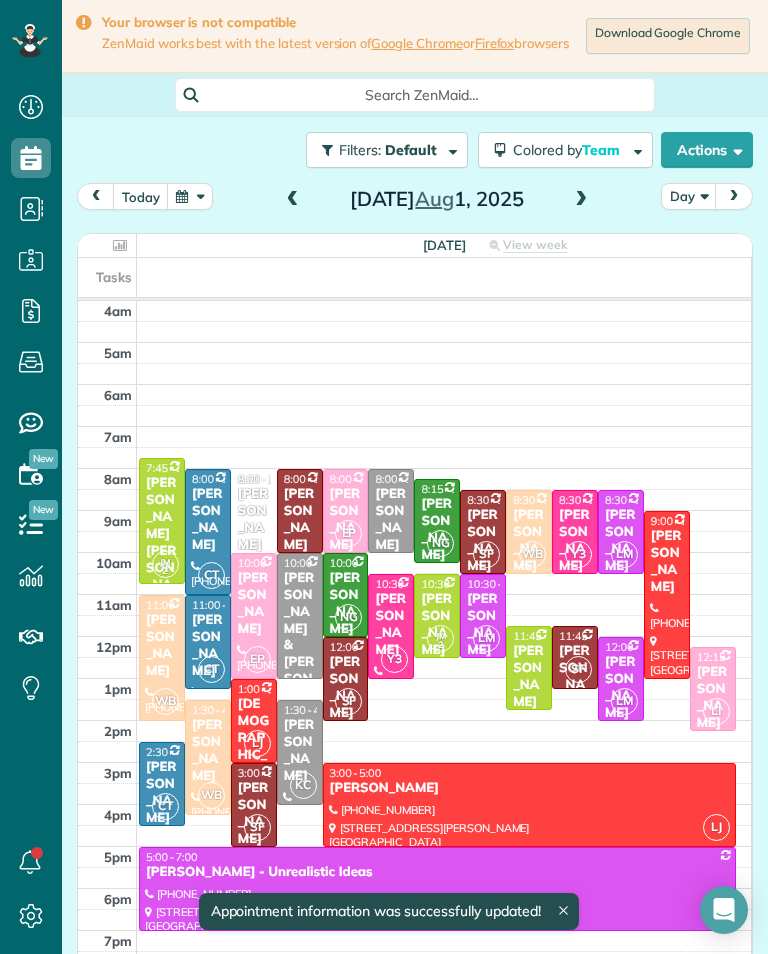 click at bounding box center (293, 200) 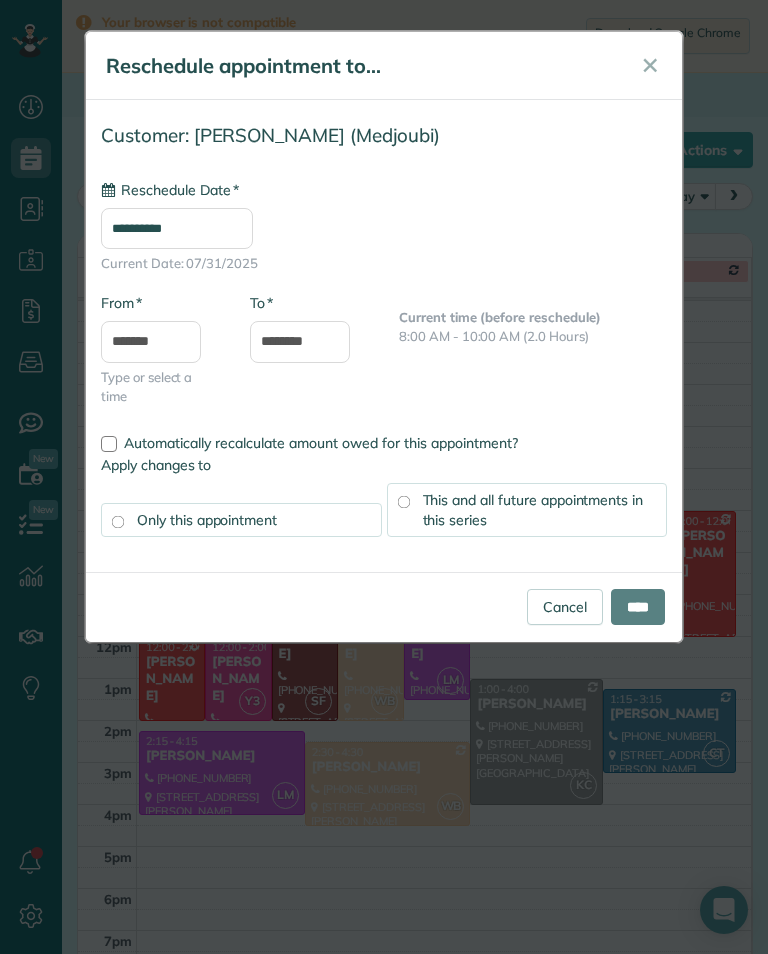 type on "**********" 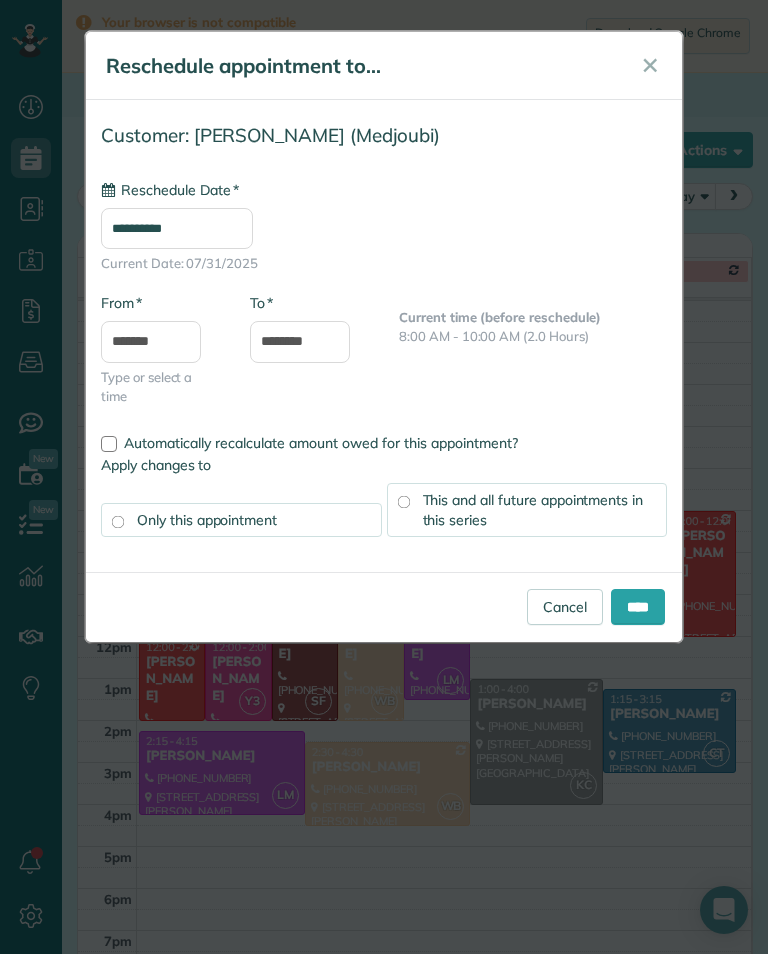 click on "Cancel" at bounding box center (565, 607) 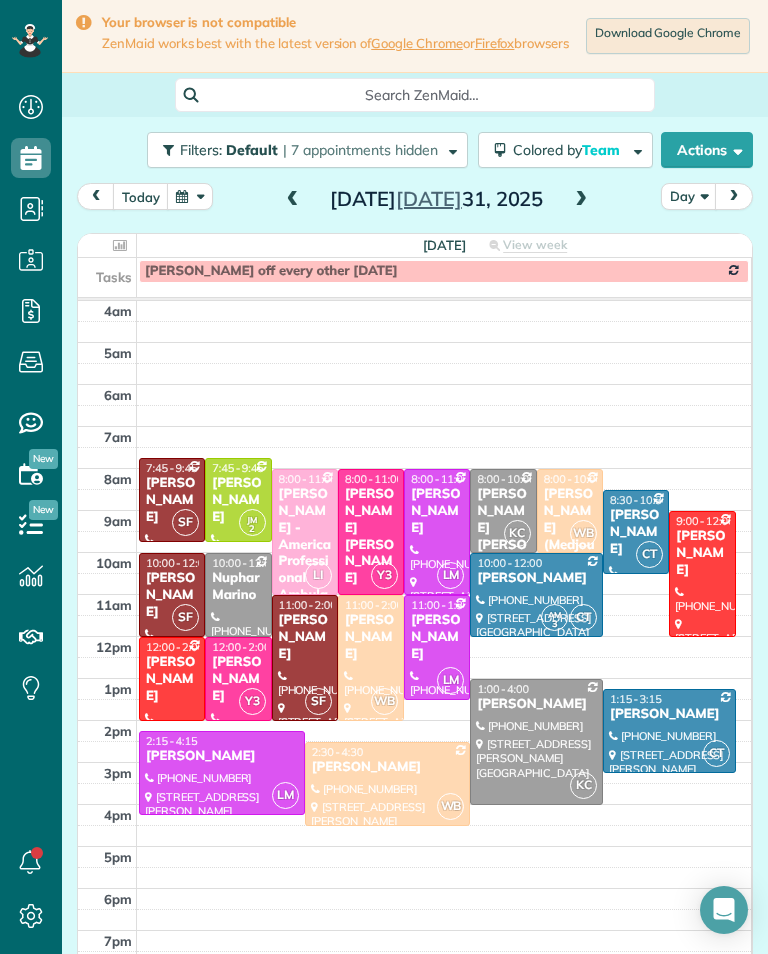 click on "Diana Pilano (Medjoubi)" at bounding box center [570, 528] 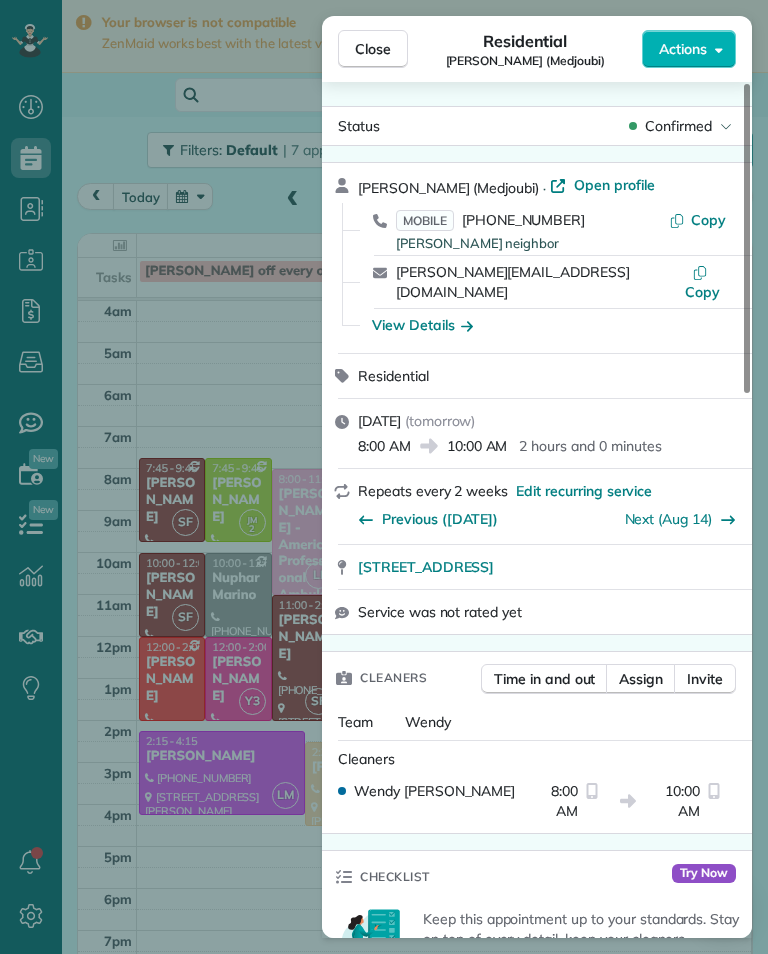 click on "Close Residential Diana Pilano (Medjoubi) Actions Status Confirmed Diana Pilano (Medjoubi) · Open profile MOBILE (818) 987-5500 Joanna Siracusano neighbor  Copy diana.ter@icloud.com Copy View Details Residential Thursday, July 31, 2025 ( tomorrow ) 8:00 AM 10:00 AM 2 hours and 0 minutes Repeats every 2 weeks Edit recurring service Previous (Jul 22) Next (Aug 14) 3818 Lost Springs Drive Calabasas CA 91301 Service was not rated yet Cleaners Time in and out Assign Invite Team Wendy Cleaners Wendy   Bonilla 8:00 AM 10:00 AM Checklist Try Now Keep this appointment up to your standards. Stay on top of every detail, keep your cleaners organised, and your client happy. Assign a checklist Watch a 5 min demo Billing Billing actions Service Service Price (1x $150.00) $150.00 Add an item Overcharge $0.00 Discount $0.00 Coupon discount - Primary tax - Secondary tax - Total appointment price $150.00 Tips collected $0.00 Unpaid Mark as paid Total including tip $150.00 Get paid online in no-time! Charge customer credit card" at bounding box center (384, 477) 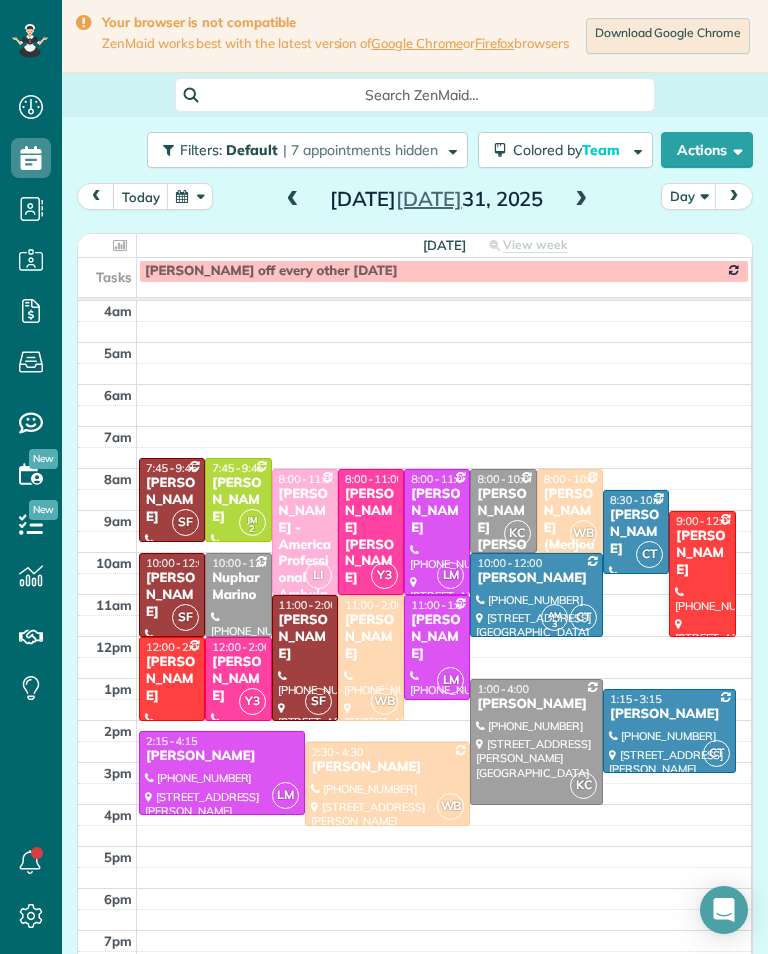 click on "Diana Pilano (Medjoubi)" at bounding box center [570, 528] 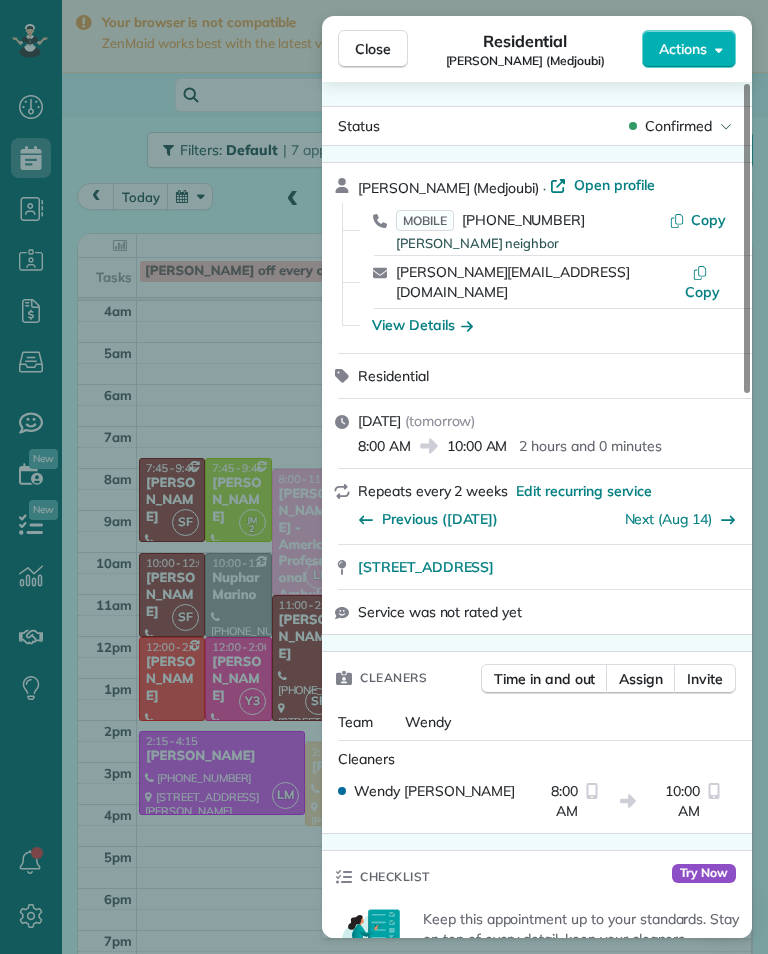 click on "Status Confirmed" at bounding box center [537, 126] 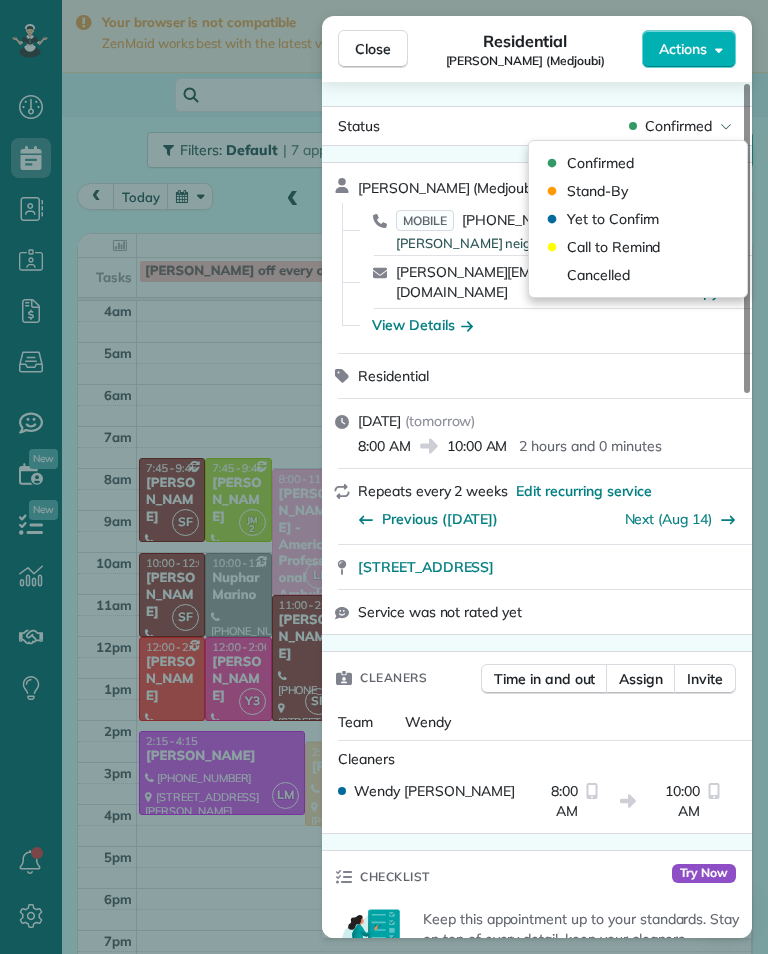 click on "Cancelled" at bounding box center (598, 275) 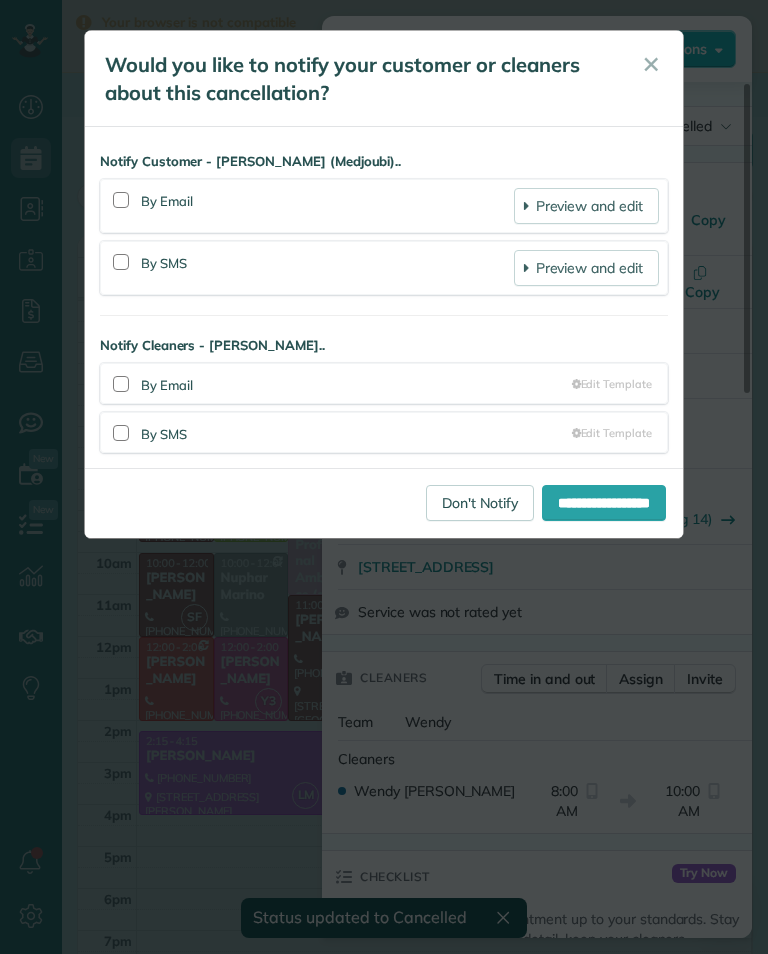 click on "Don't Notify" at bounding box center [480, 503] 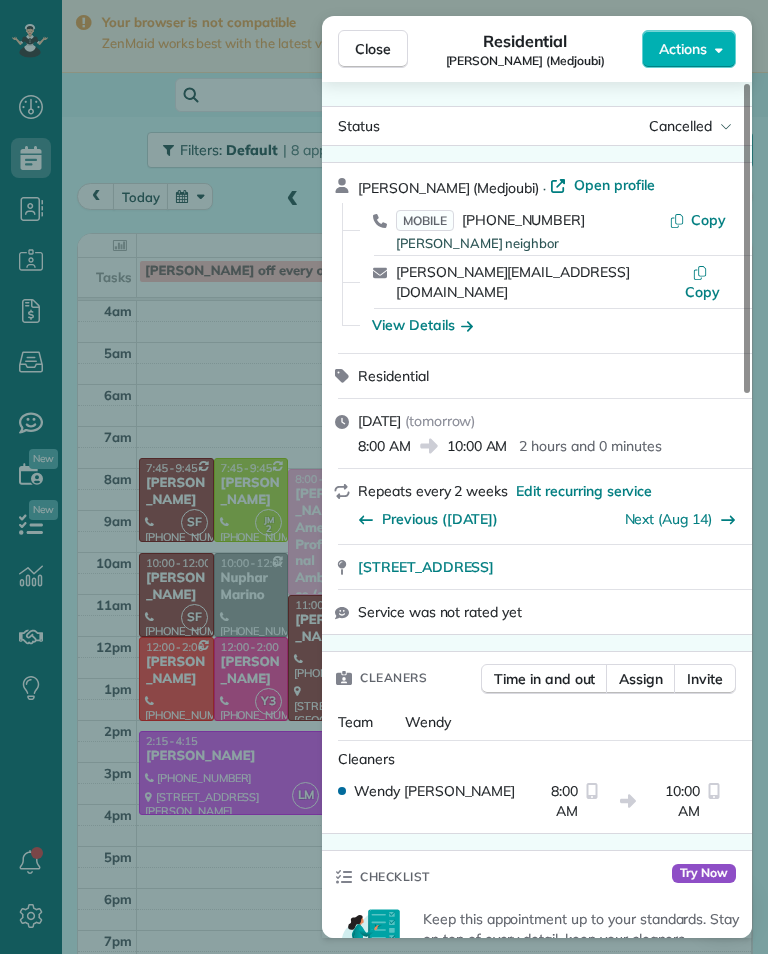 click on "Close Residential Diana Pilano (Medjoubi) Actions Status Cancelled Diana Pilano (Medjoubi) · Open profile MOBILE (818) 987-5500 Joanna Siracusano neighbor  Copy diana.ter@icloud.com Copy View Details Residential Thursday, July 31, 2025 ( tomorrow ) 8:00 AM 10:00 AM 2 hours and 0 minutes Repeats every 2 weeks Edit recurring service Previous (Jul 22) Next (Aug 14) 3818 Lost Springs Drive Calabasas CA 91301 Service was not rated yet Cleaners Time in and out Assign Invite Team Wendy Cleaners Wendy   Bonilla 8:00 AM 10:00 AM Checklist Try Now Keep this appointment up to your standards. Stay on top of every detail, keep your cleaners organised, and your client happy. Assign a checklist Watch a 5 min demo Billing Billing actions Service Service Price (1x $150.00) $150.00 Add an item Overcharge $0.00 Discount $0.00 Coupon discount - Primary tax - Secondary tax - Total appointment price $150.00 Tips collected $0.00 Unpaid Mark as paid Total including tip $150.00 Get paid online in no-time! Charge customer credit card" at bounding box center (384, 477) 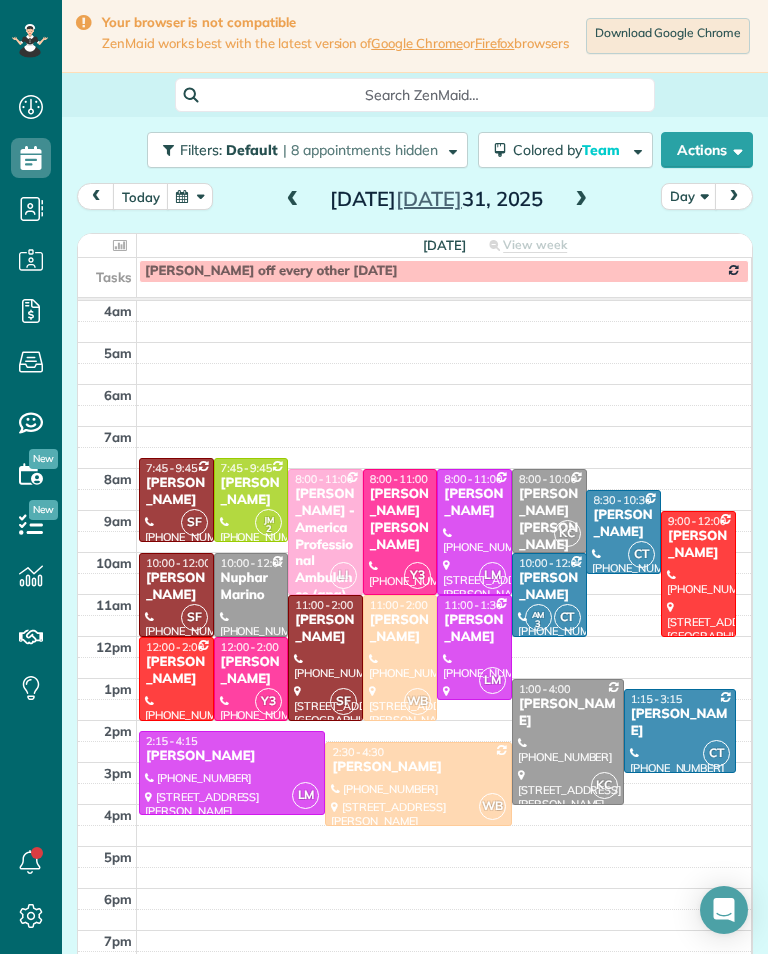 click at bounding box center (190, 196) 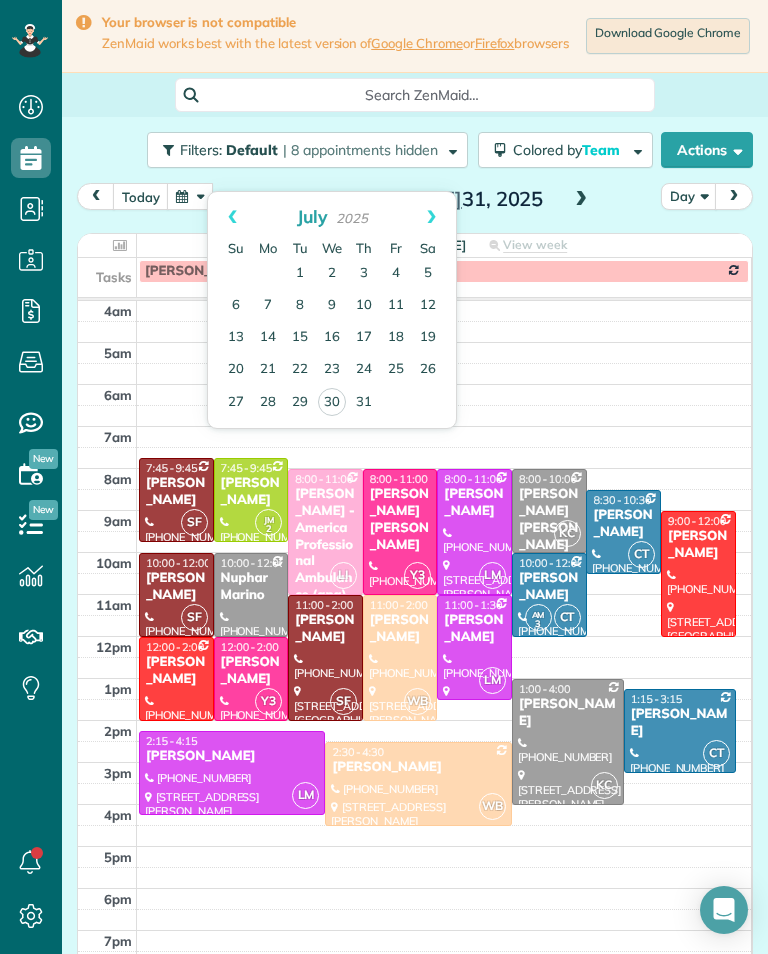 click on "Next" at bounding box center (431, 217) 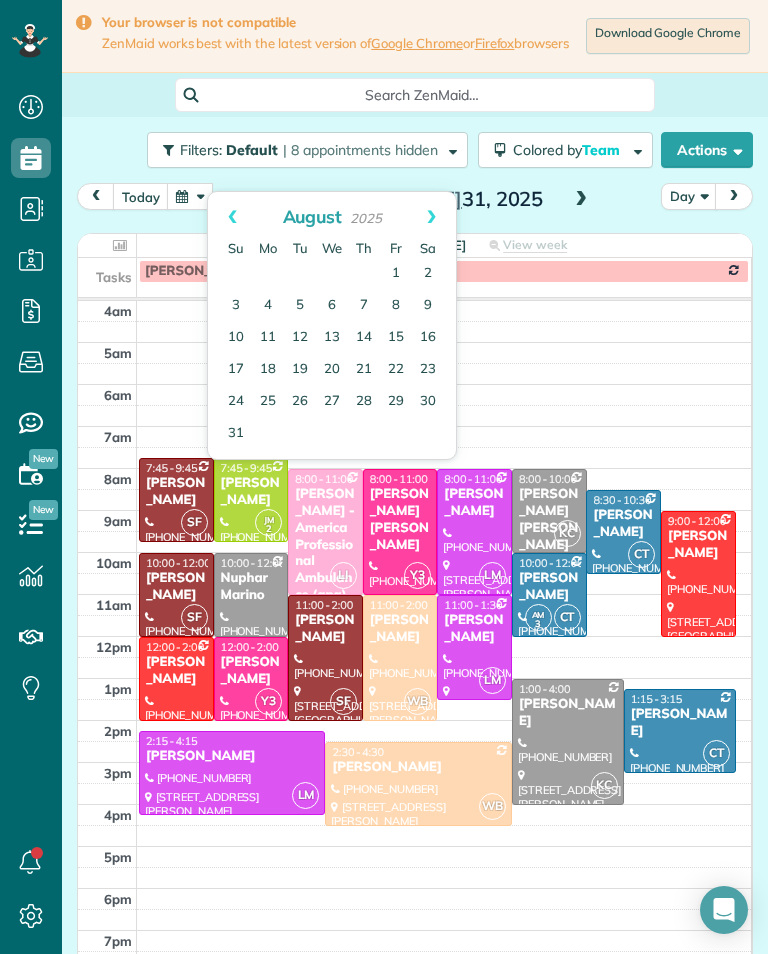 click on "14" at bounding box center [364, 338] 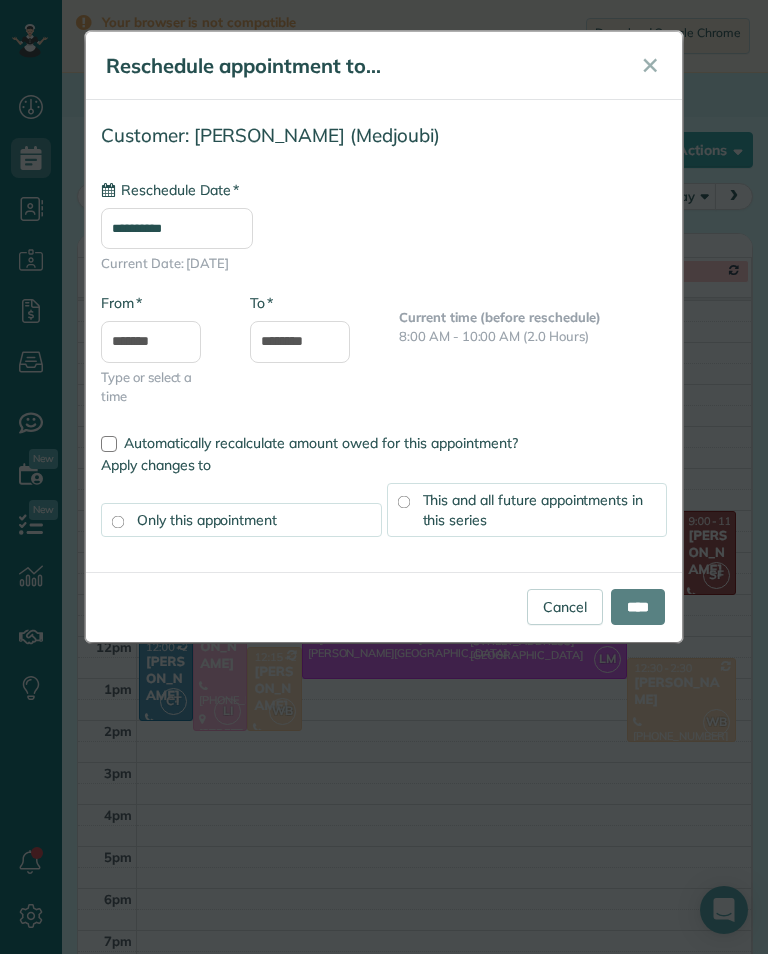 click on "**********" at bounding box center [177, 228] 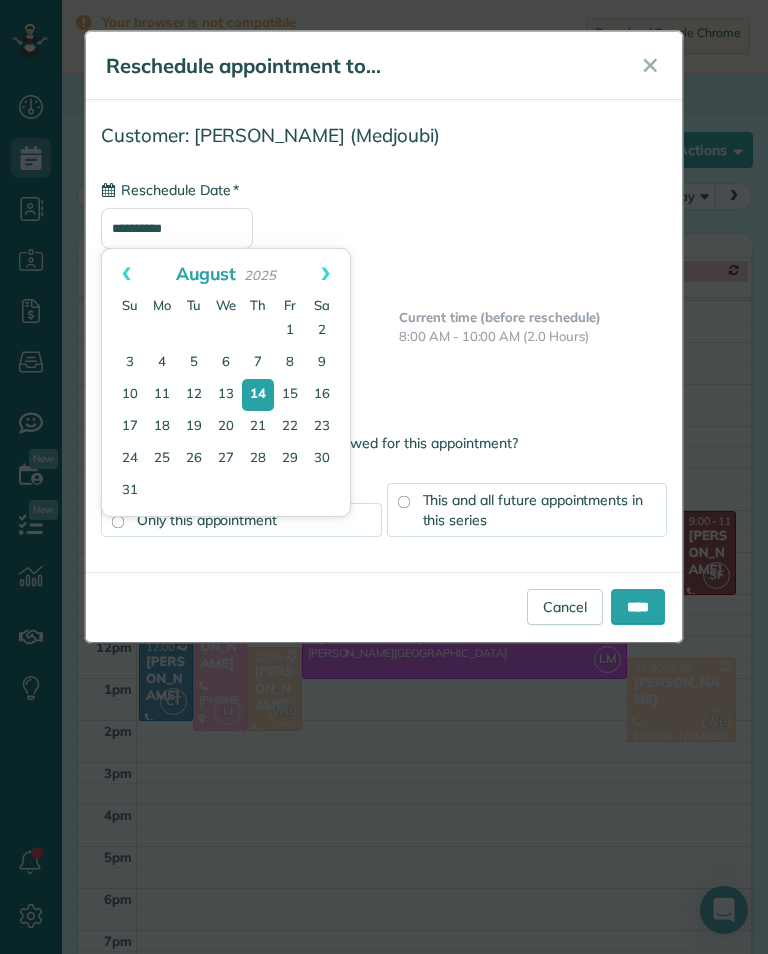click on "13" at bounding box center (226, 395) 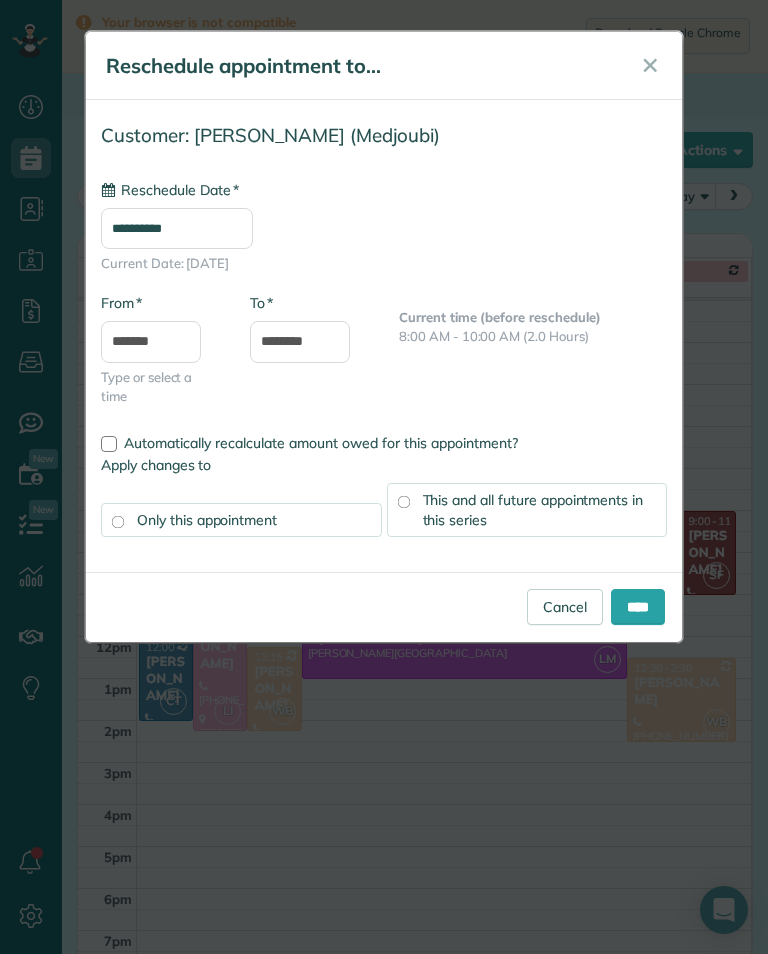 click on "****" at bounding box center (638, 607) 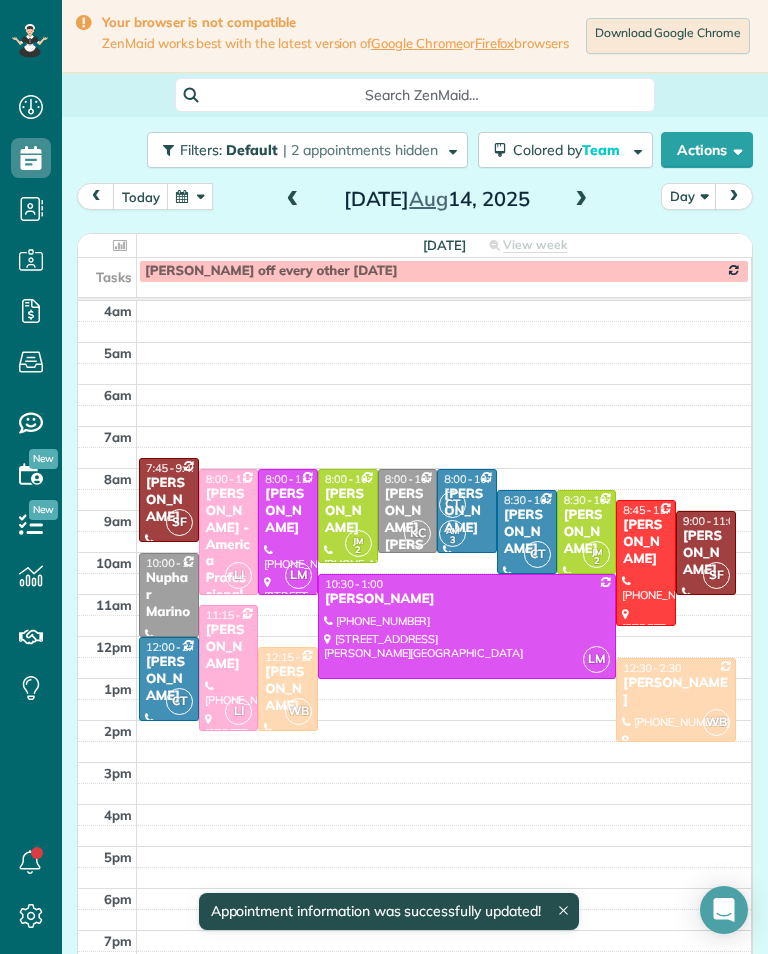 click at bounding box center (293, 200) 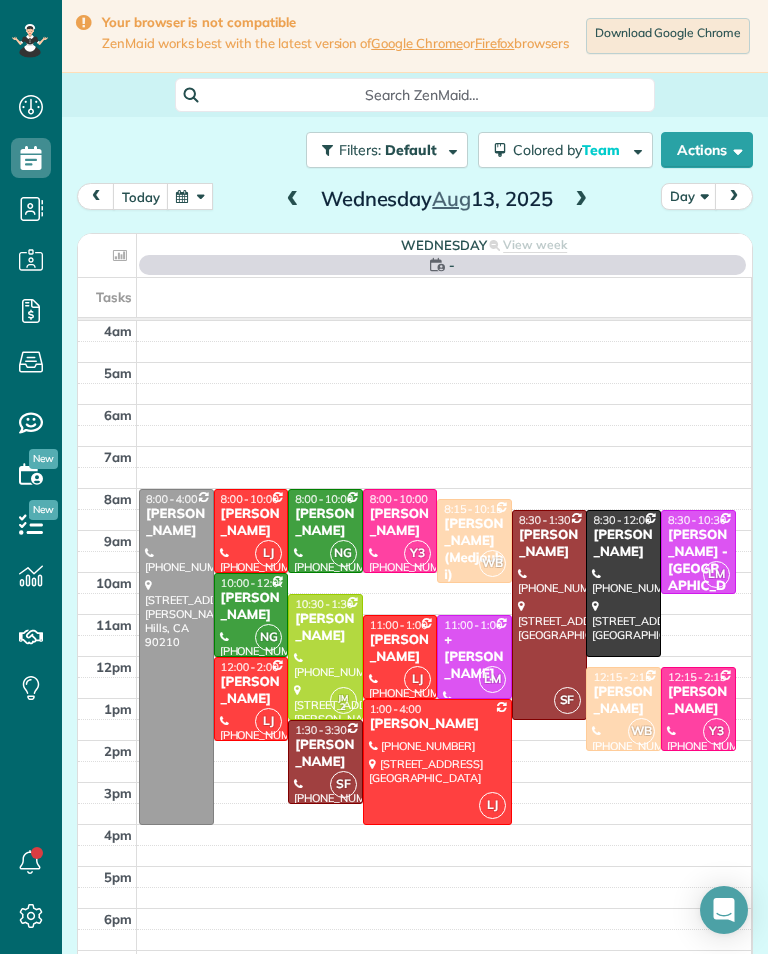 click at bounding box center (190, 196) 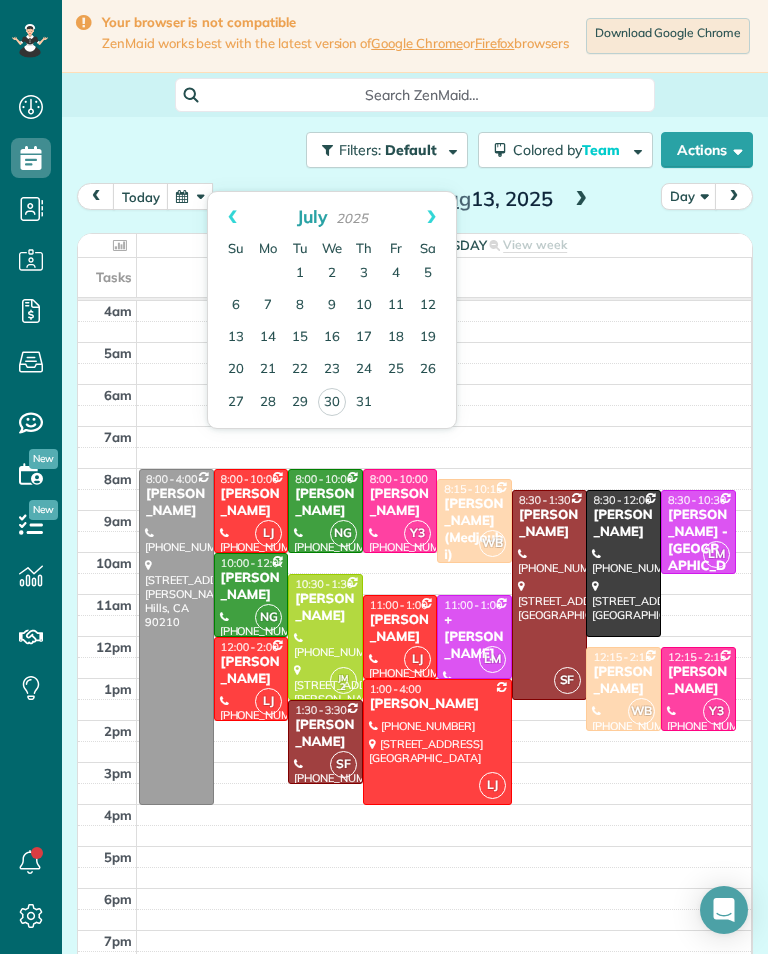 click on "31" at bounding box center (364, 403) 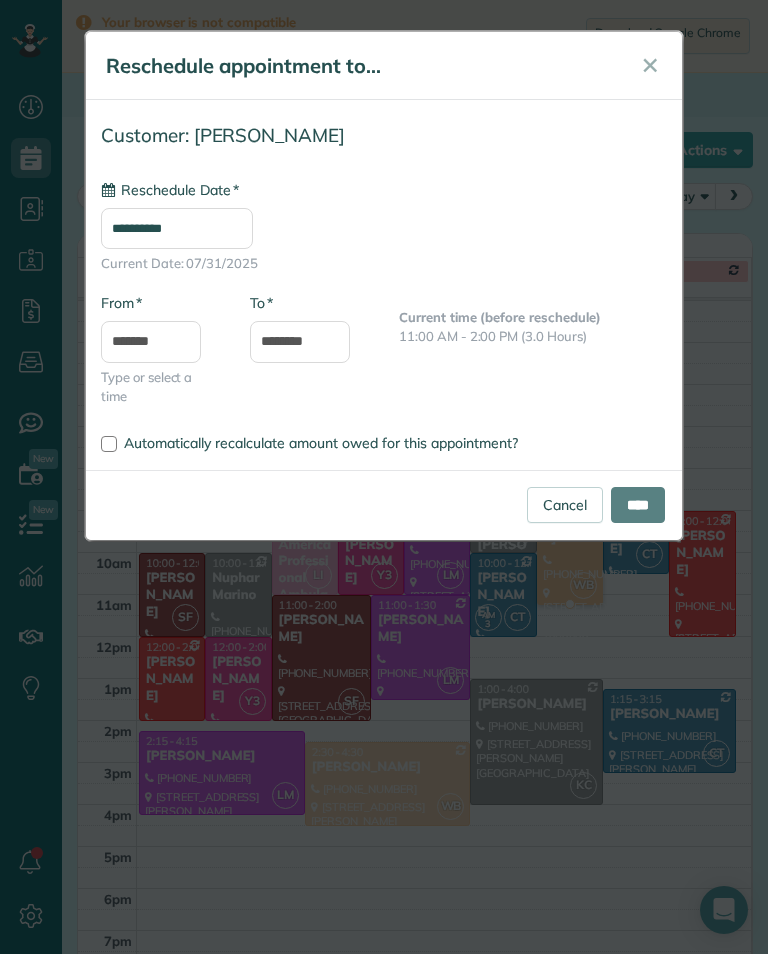 type on "**********" 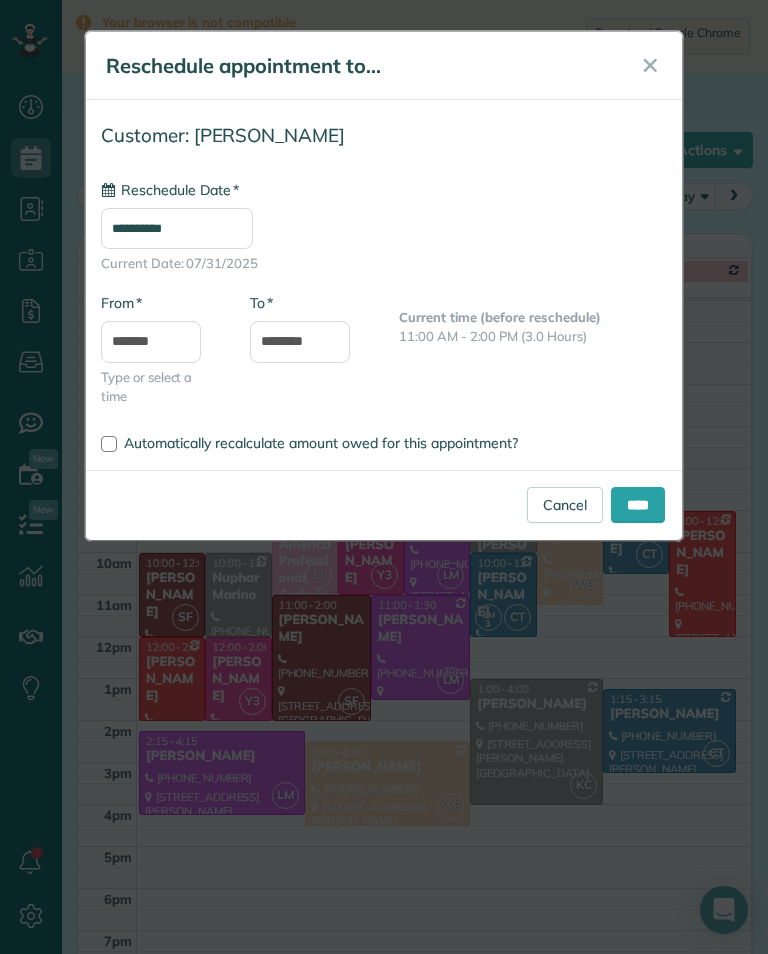 click on "****" at bounding box center (638, 505) 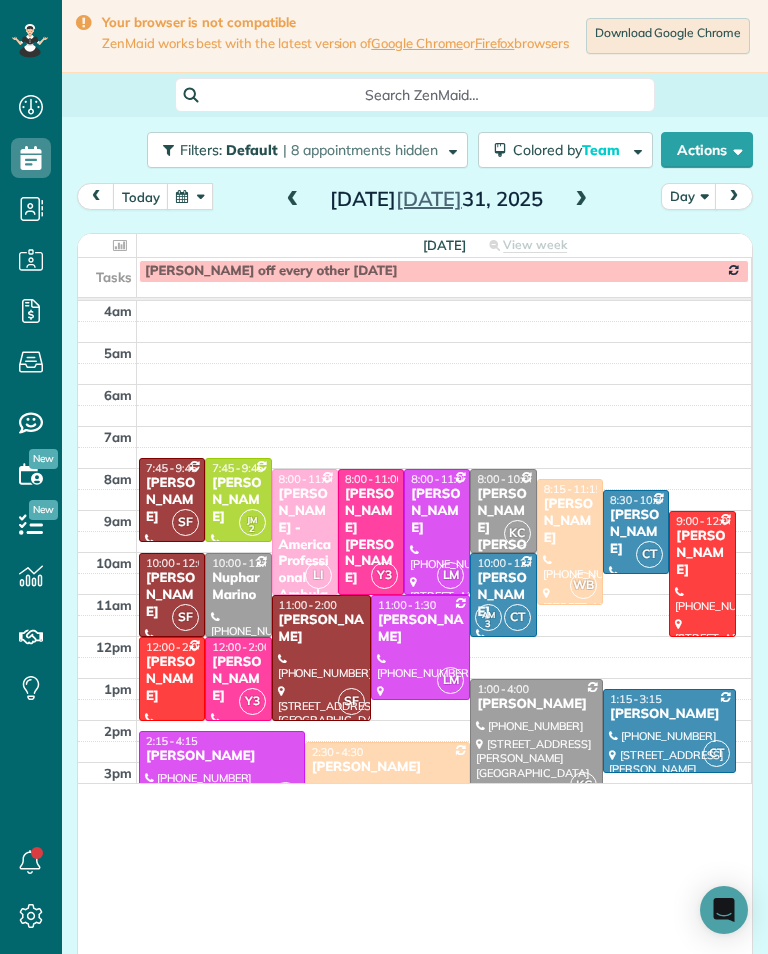 scroll, scrollTop: 985, scrollLeft: 62, axis: both 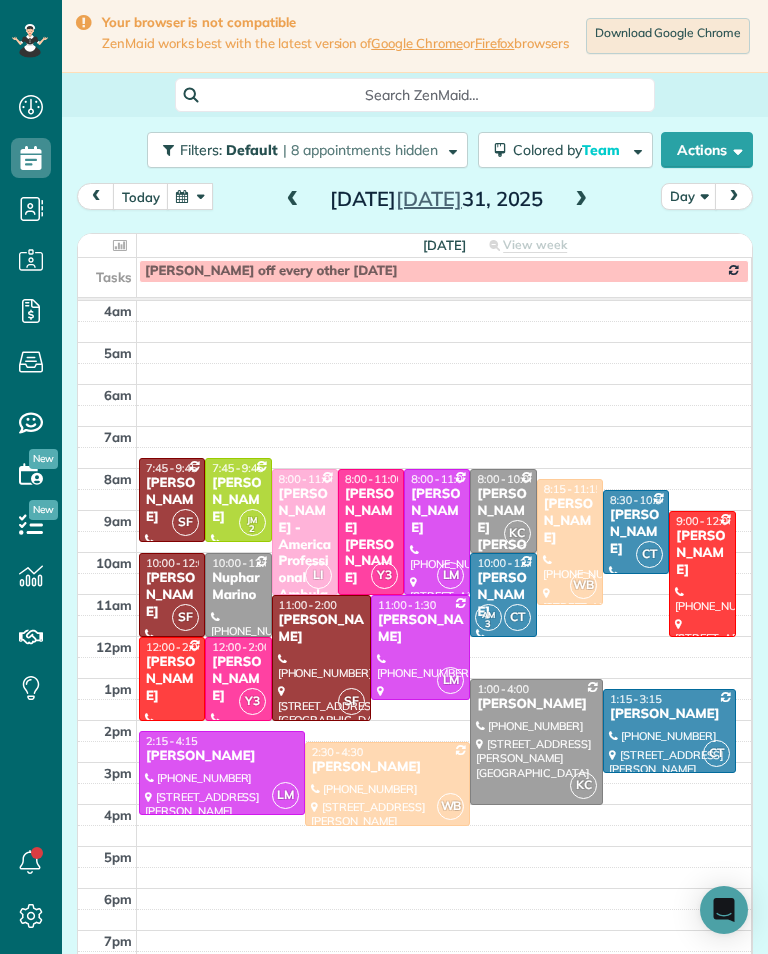 click at bounding box center [190, 196] 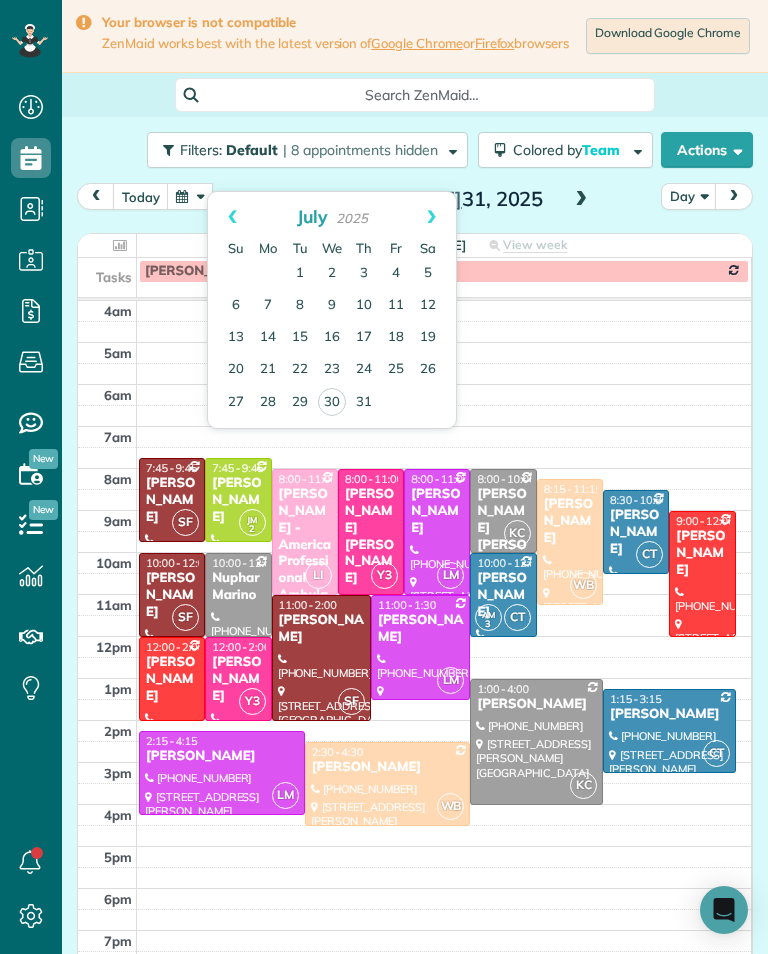 scroll, scrollTop: 985, scrollLeft: 62, axis: both 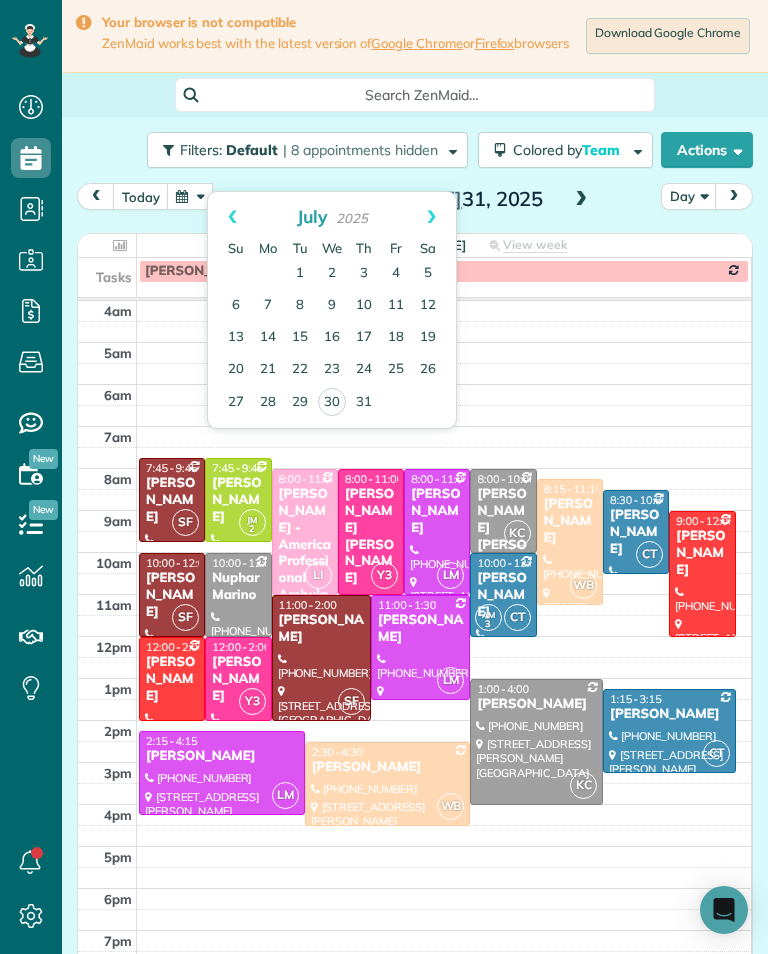 click on "4" at bounding box center [396, 274] 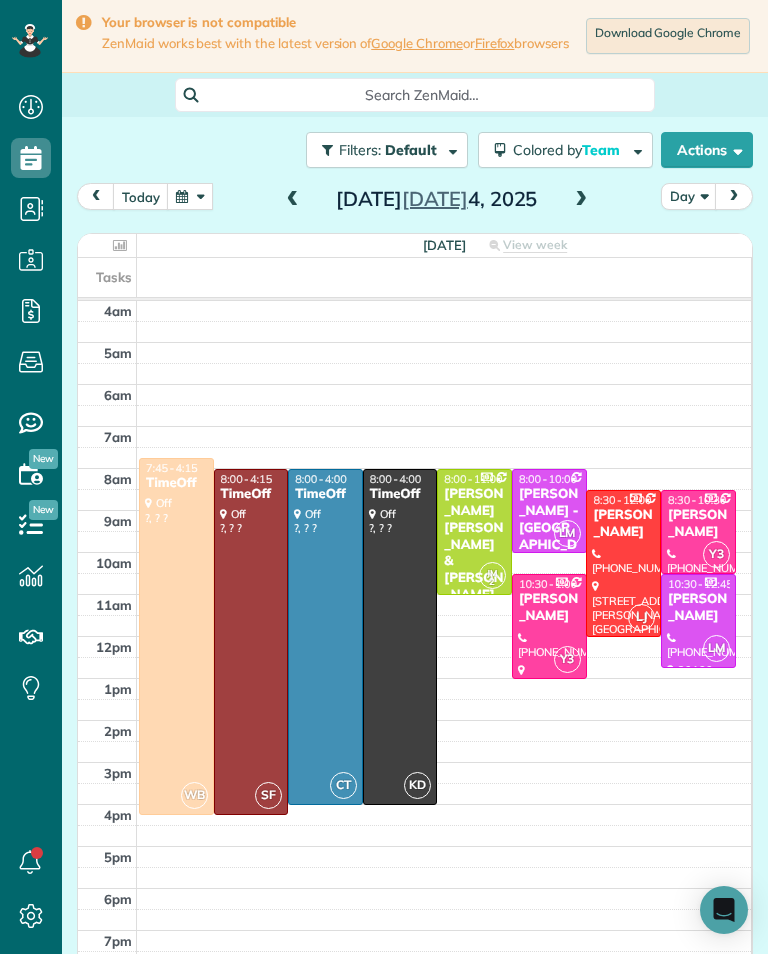 click at bounding box center [293, 200] 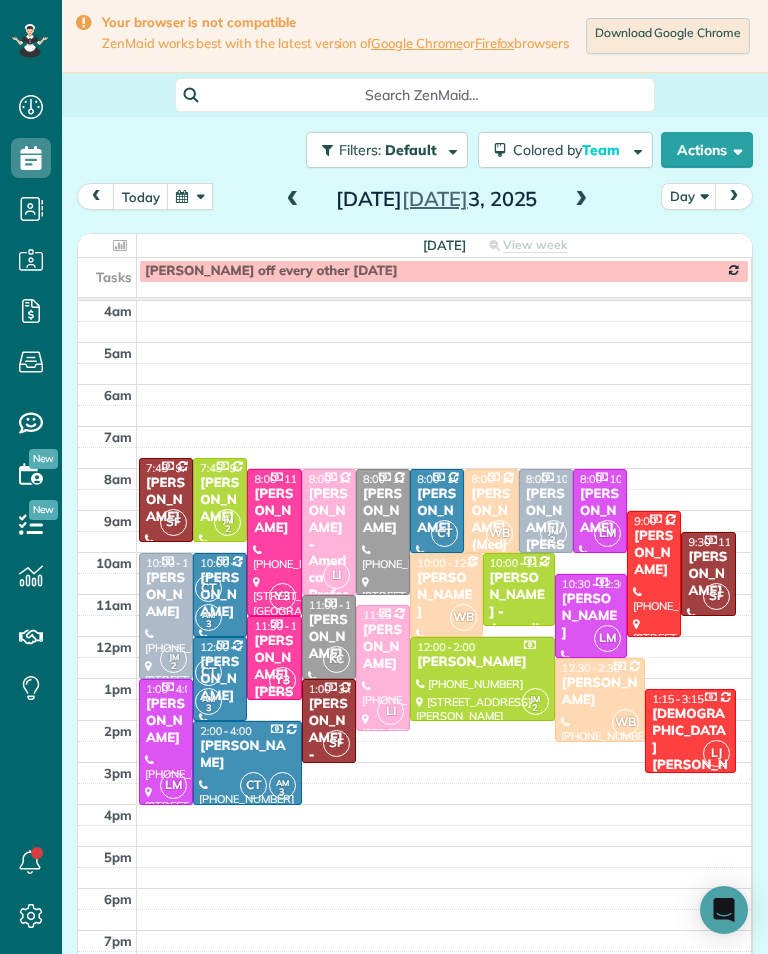 click on "[PERSON_NAME]" at bounding box center (220, 500) 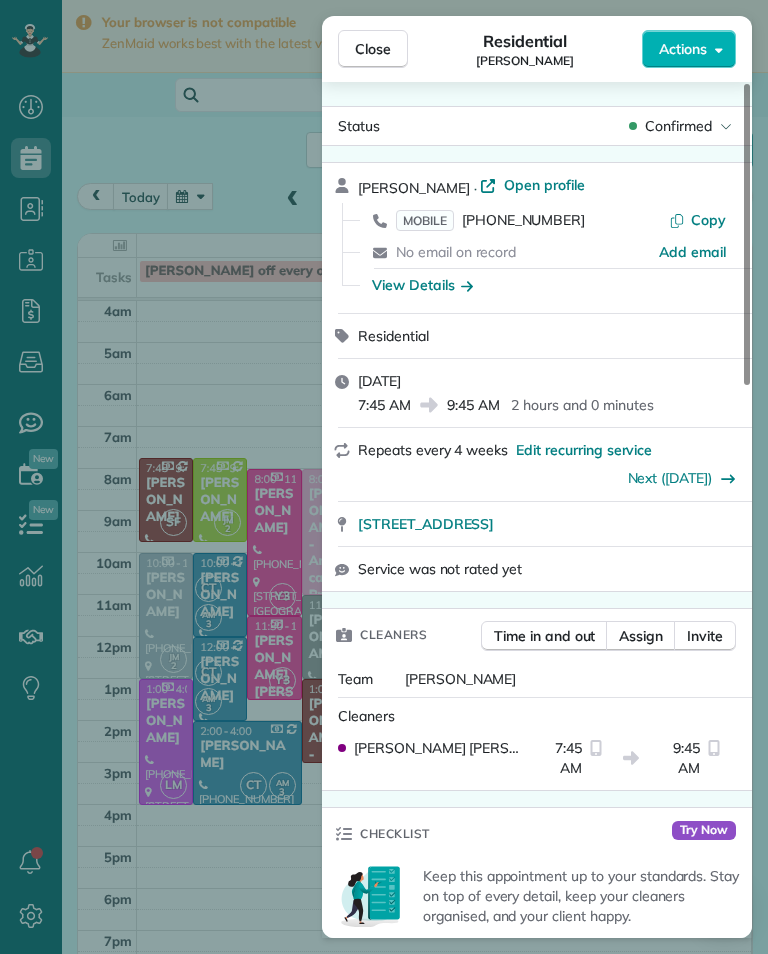 click on "Close Residential Kelly Luciani Actions Status Confirmed Kelly Luciani · Open profile MOBILE (571) 249-9046 Copy No email on record Add email View Details Residential Thursday, July 03, 2025 7:45 AM 9:45 AM 2 hours and 0 minutes Repeats every 4 weeks Edit recurring service Next (Jul 31) 5822 Natick Avenue Van Nuys CA 91411 Service was not rated yet Cleaners Time in and out Assign Invite Team Jacqueline Cleaners Johanna   Martinez 7:45 AM 9:45 AM Checklist Try Now Keep this appointment up to your standards. Stay on top of every detail, keep your cleaners organised, and your client happy. Assign a checklist Watch a 5 min demo Billing Billing actions Service Service Price (1x $150.00) $150.00 Add an item Overcharge $0.00 Discount $0.00 Coupon discount - Primary tax - Secondary tax - Total appointment price $150.00 Tips collected $0.00 Paid Total including tip $150.00 Get paid online in no-time! Send an invoice and reward your cleaners with tips Charge customer credit card Appointment custom fields Key # - Notes" at bounding box center (384, 477) 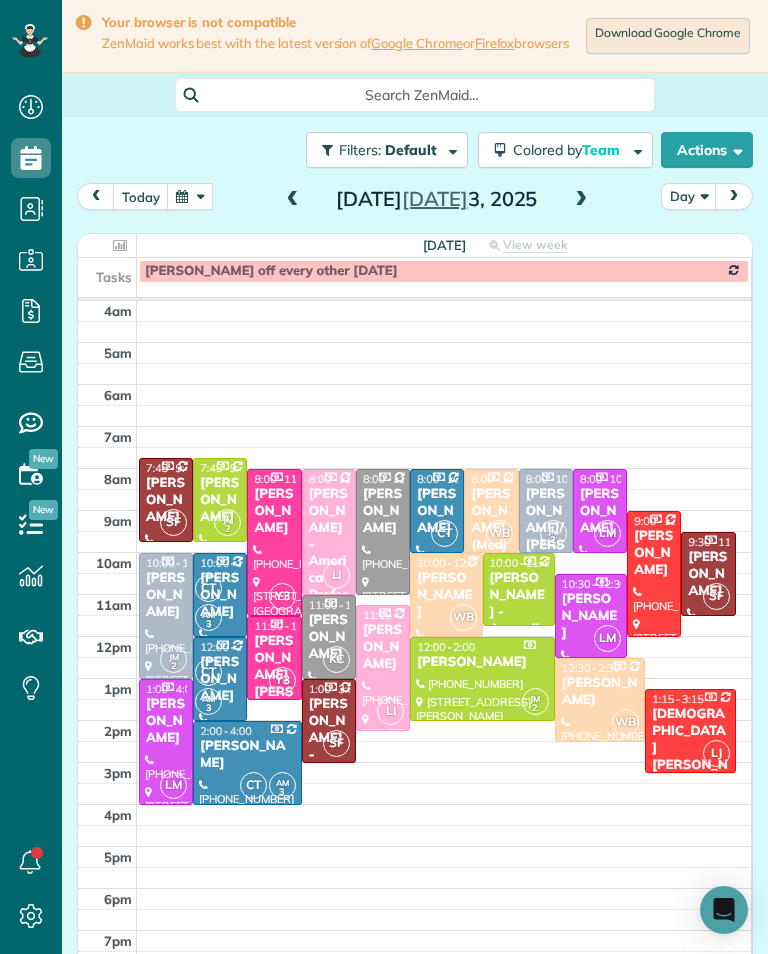 click at bounding box center (190, 196) 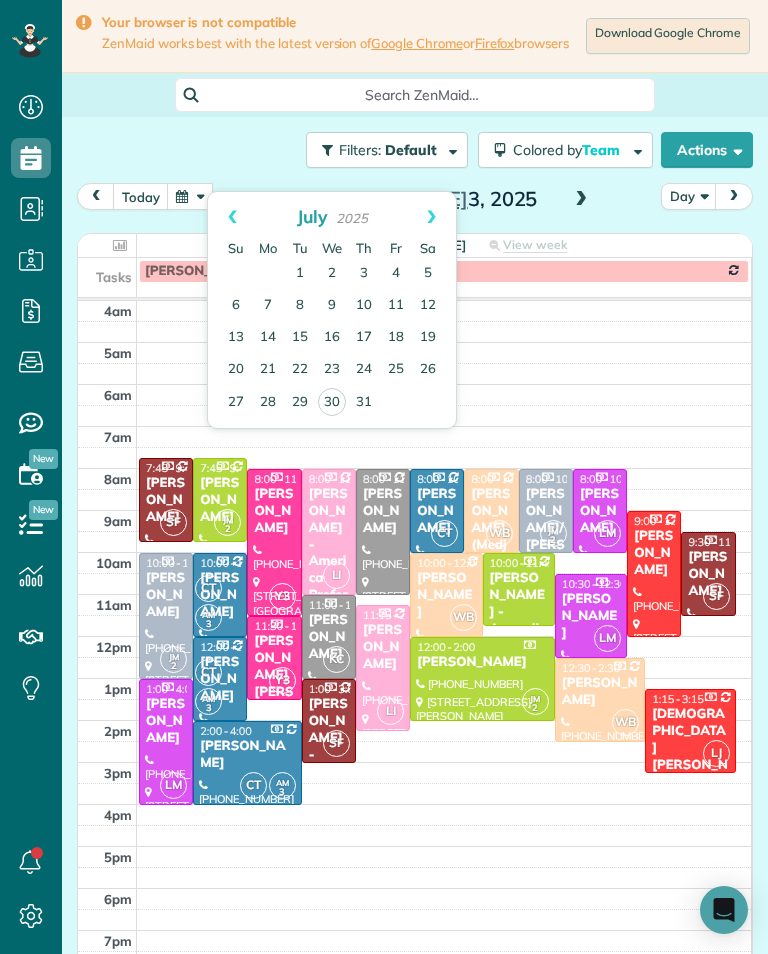 click on "31" at bounding box center (364, 403) 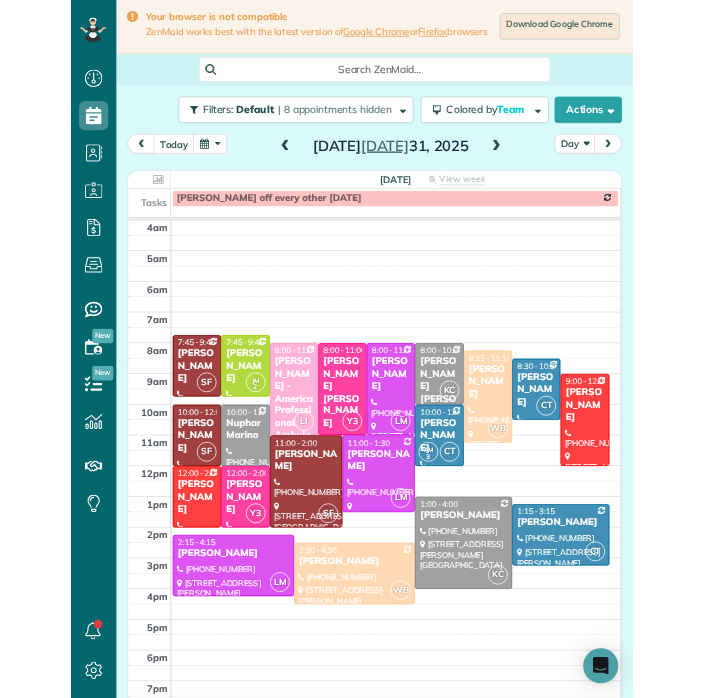 scroll, scrollTop: 985, scrollLeft: 62, axis: both 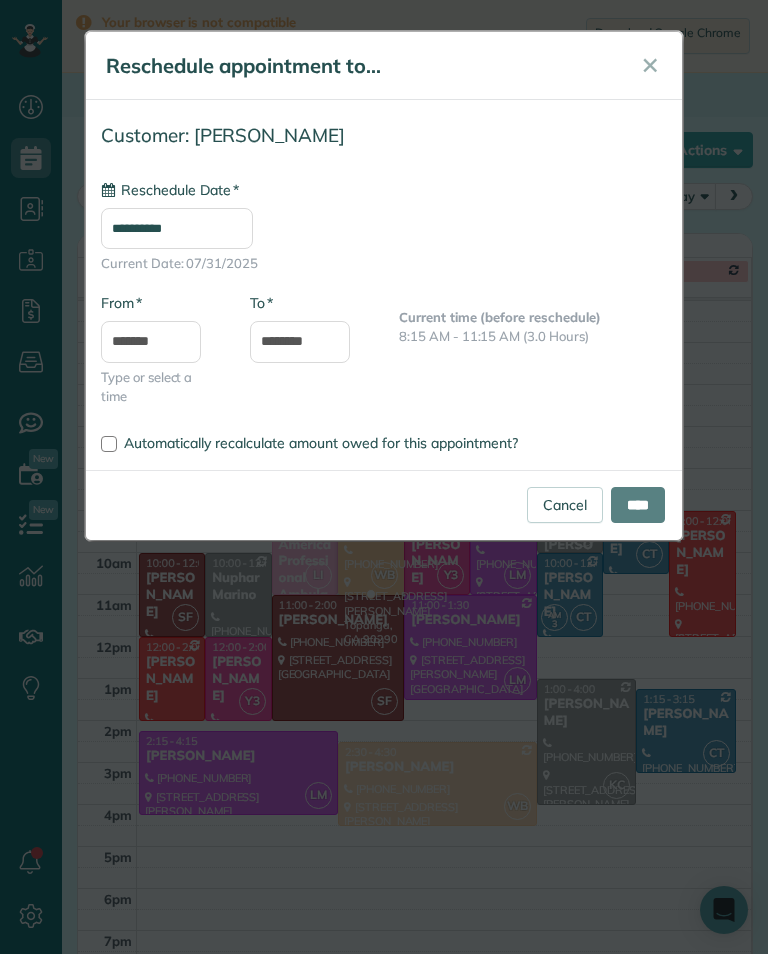 type on "**********" 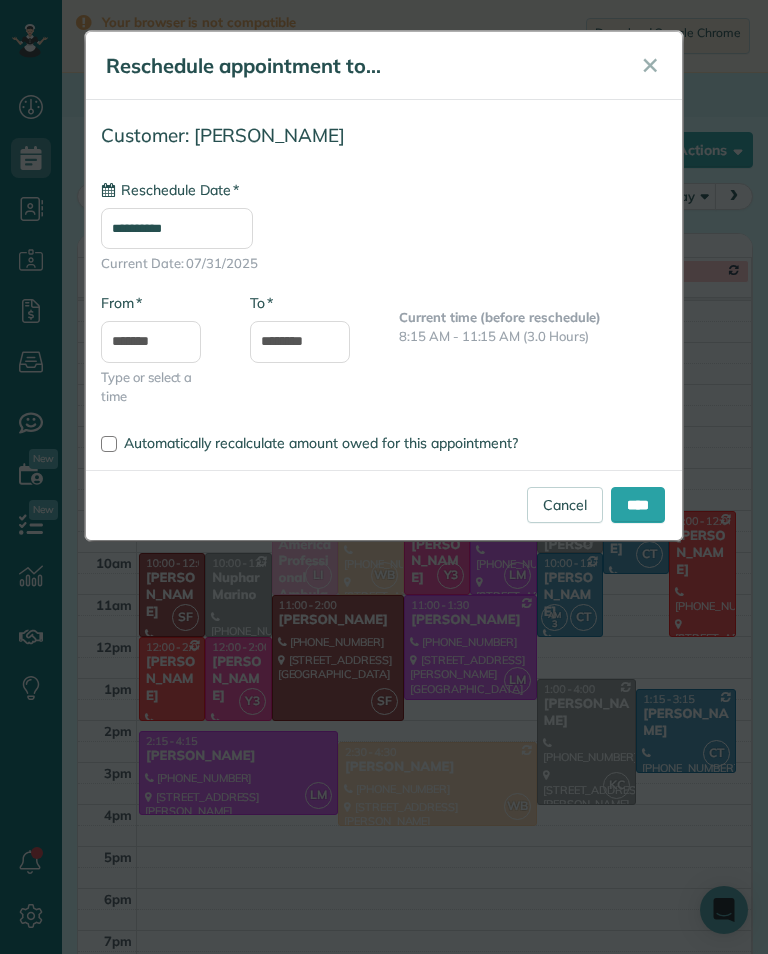 click on "****" at bounding box center (638, 505) 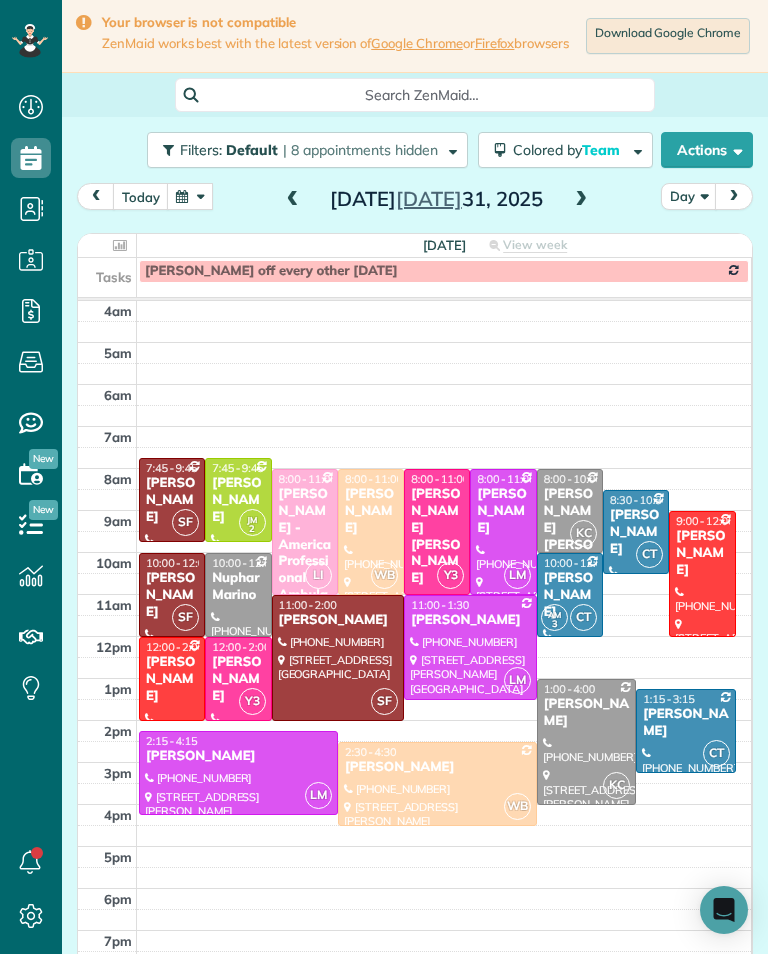 scroll, scrollTop: 985, scrollLeft: 62, axis: both 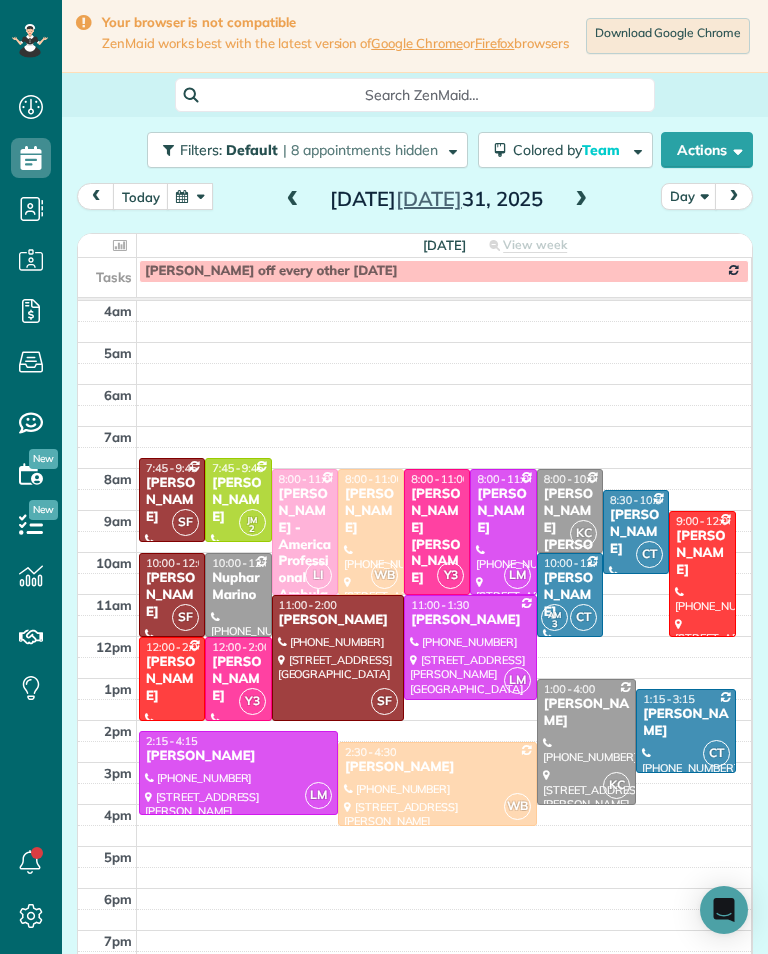 click at bounding box center [581, 200] 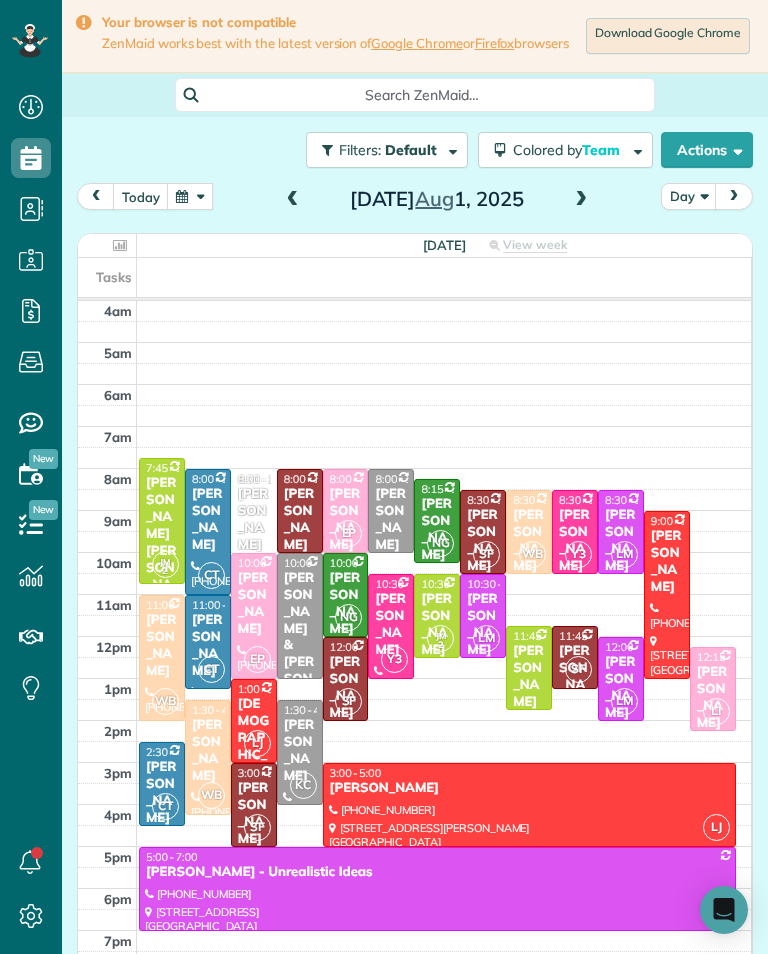 click on "WB" at bounding box center (532, 554) 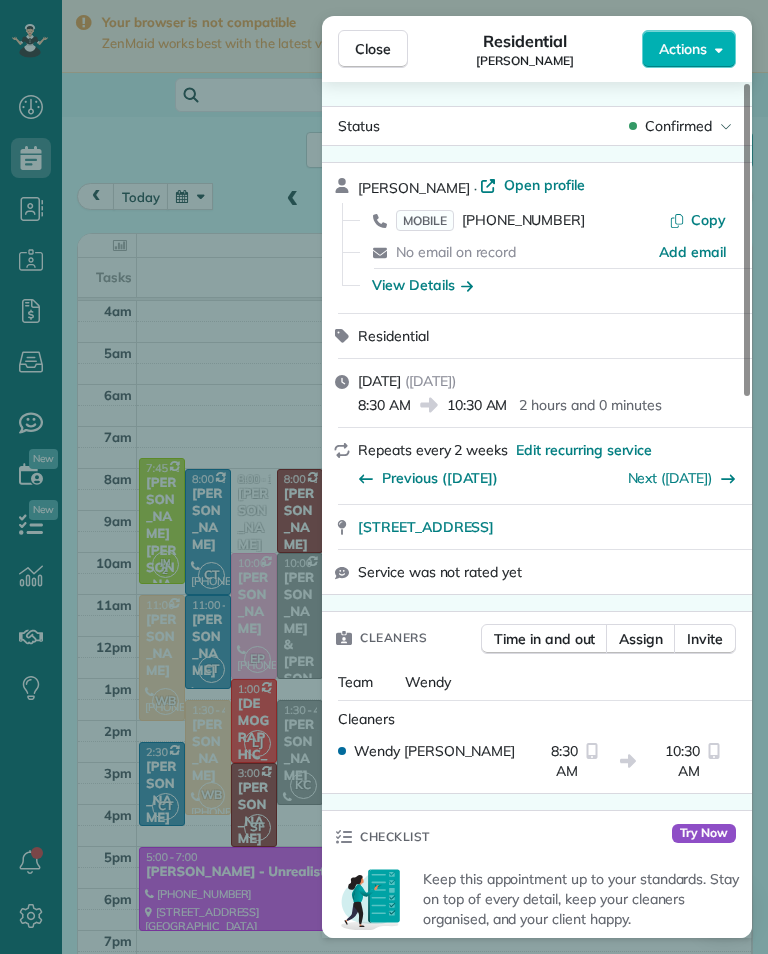 click on "[PHONE_NUMBER]" at bounding box center [523, 220] 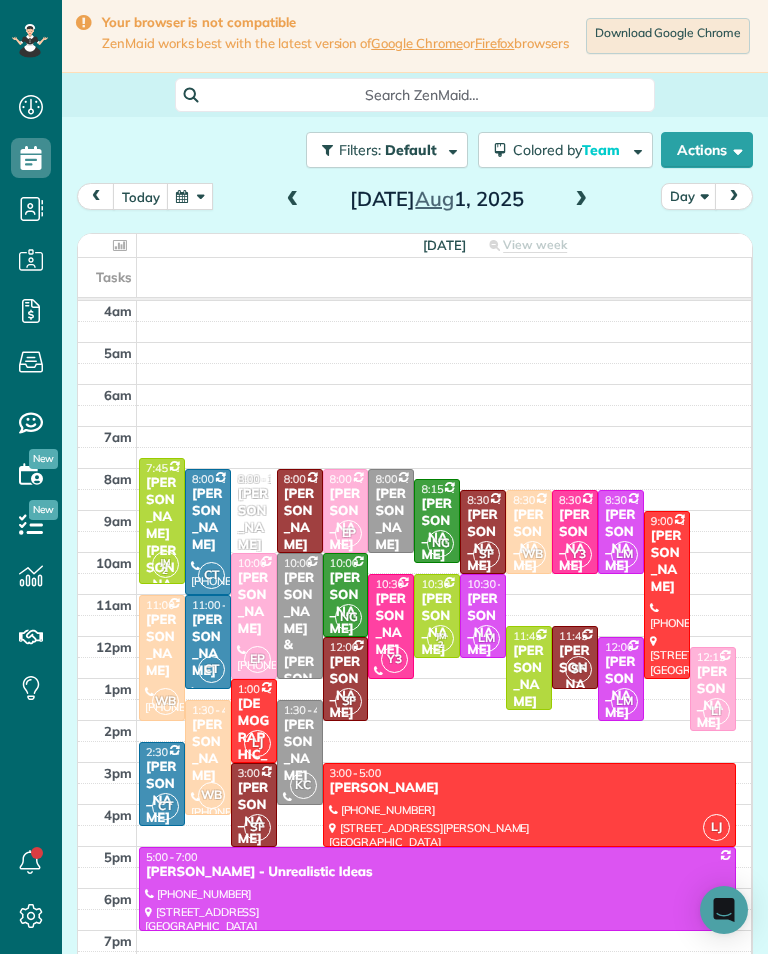 click on "[PERSON_NAME]" at bounding box center [254, 520] 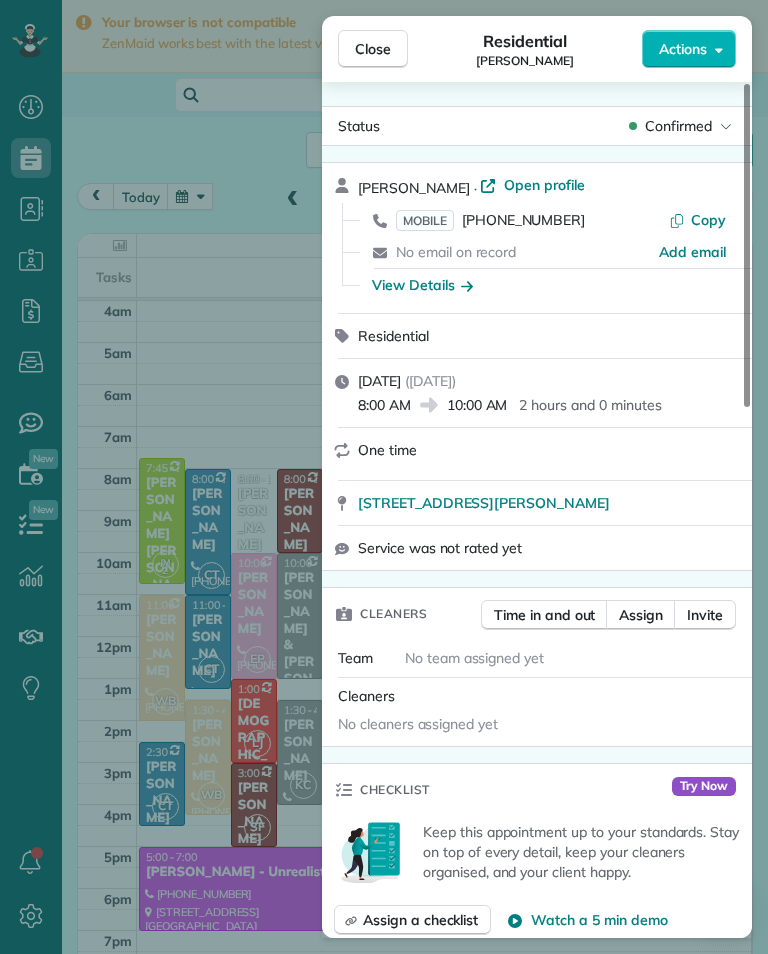 click on "View Details" at bounding box center (422, 285) 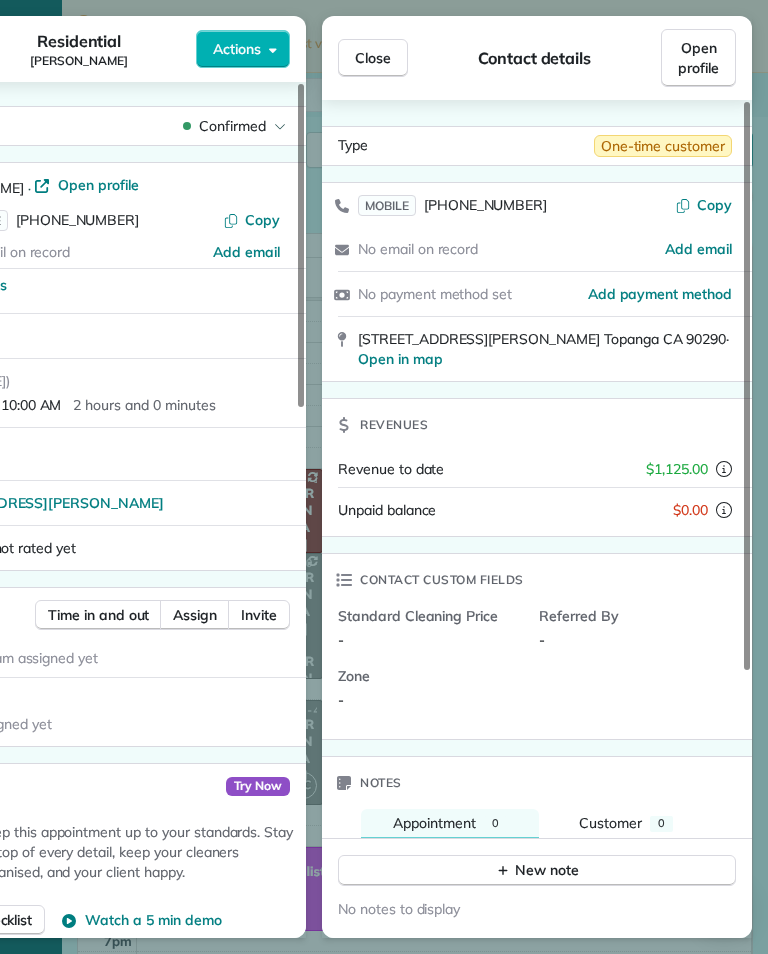 click on "Close" at bounding box center [373, 58] 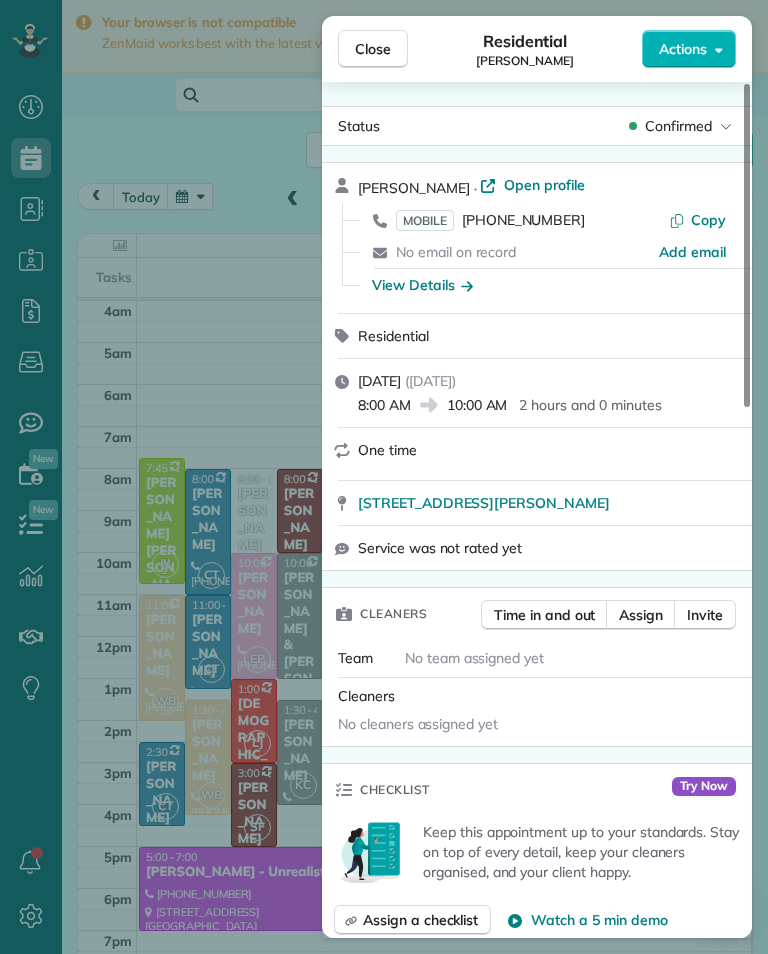 click on "Close" at bounding box center (373, 49) 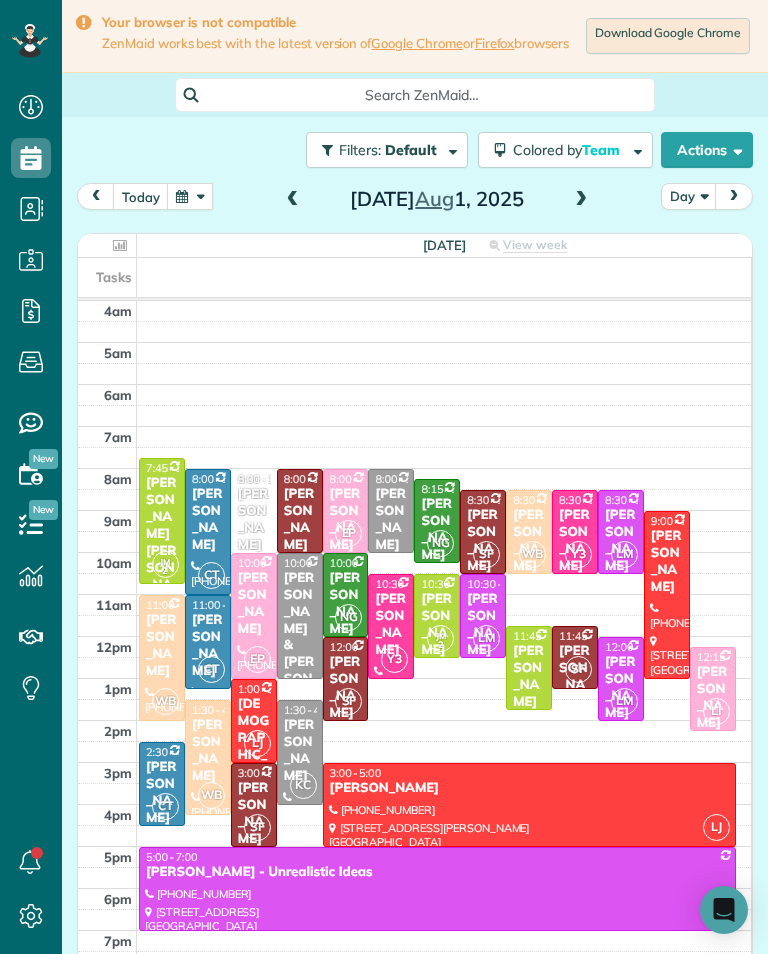 click at bounding box center (293, 200) 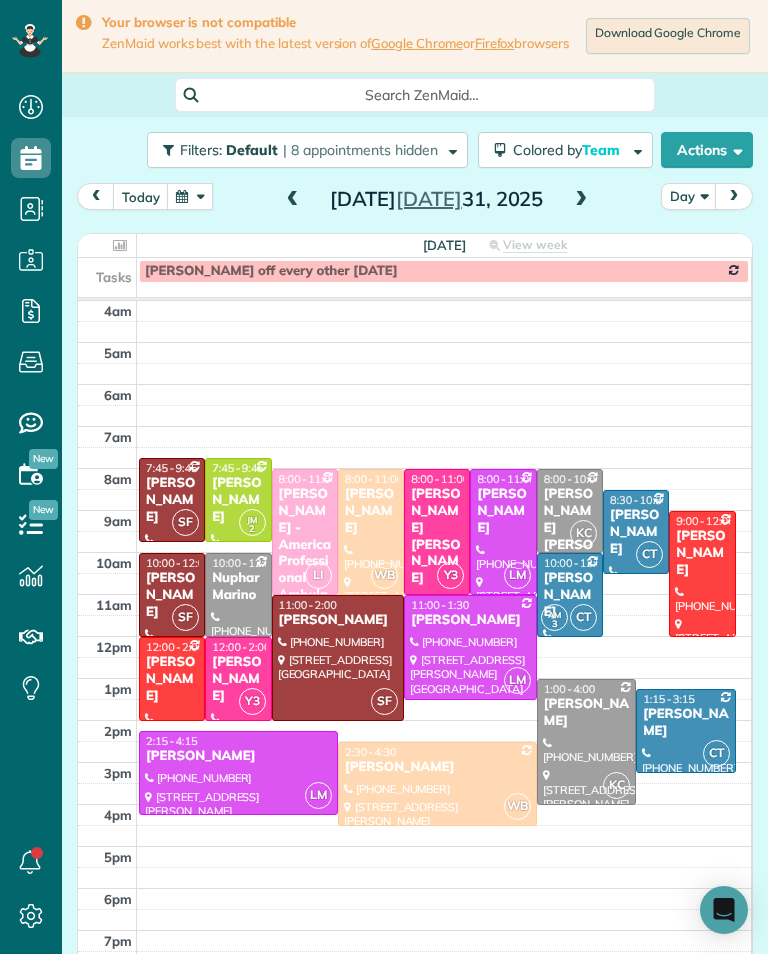 click at bounding box center [581, 200] 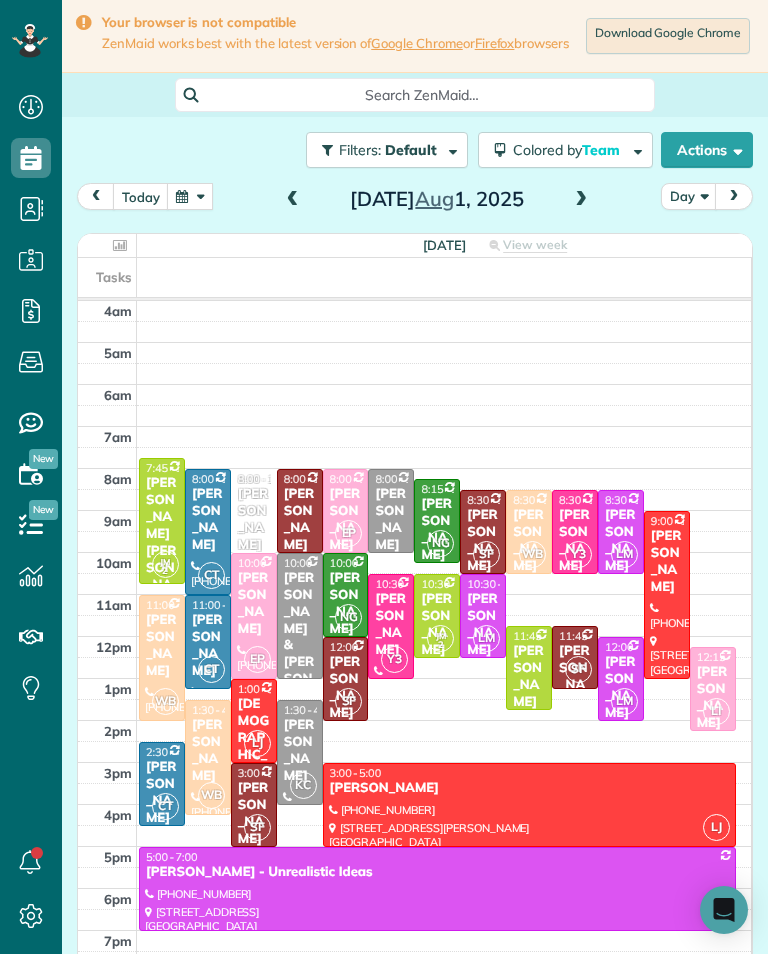 click on "[PERSON_NAME]" at bounding box center (254, 520) 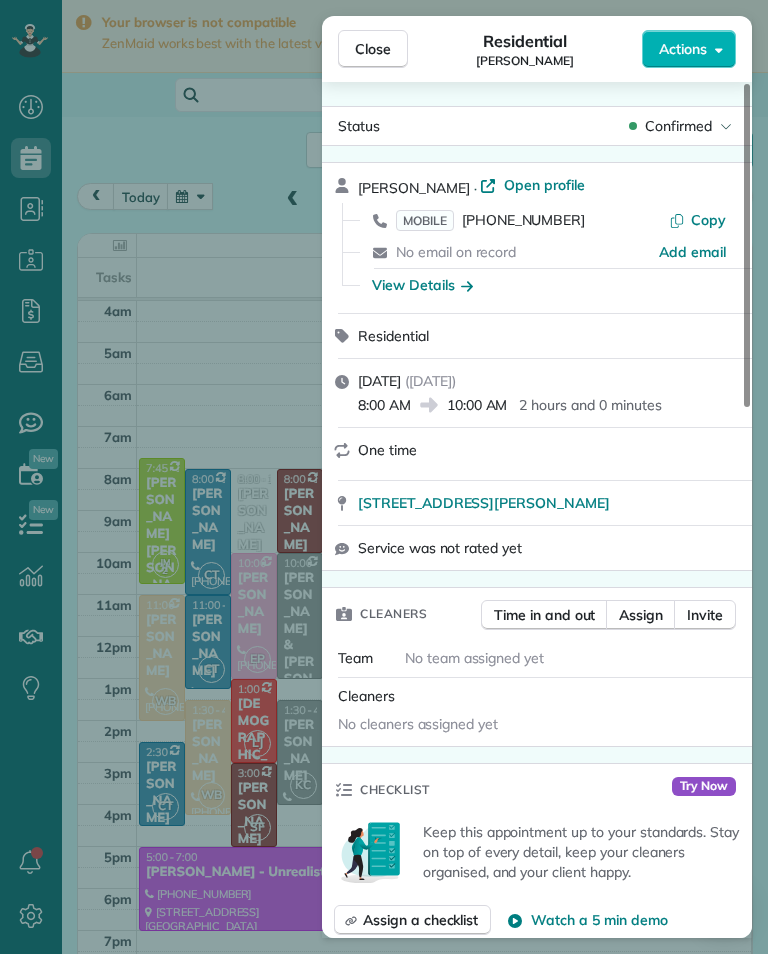 click on "Close Residential Connie Najah Actions Status Confirmed Connie Najah · Open profile MOBILE (310) 283-9279 Copy No email on record Add email View Details Residential Friday, August 01, 2025 ( in 2 days ) 8:00 AM 10:00 AM 2 hours and 0 minutes One time 19543 Bowers Drive Topanga CA 90290 Service was not rated yet Cleaners Time in and out Assign Invite Team No team assigned yet Cleaners No cleaners assigned yet Checklist Try Now Keep this appointment up to your standards. Stay on top of every detail, keep your cleaners organised, and your client happy. Assign a checklist Watch a 5 min demo Billing Billing actions Service Add an item Overcharge $0.00 Discount $0.00 Coupon discount - Primary tax - Secondary tax - Total appointment price $0.00 Tips collected $0.00 Mark as paid Total including tip $0.00 Get paid online in no-time! Send an invoice and reward your cleaners with tips Charge customer credit card Appointment custom fields Key # - Work items No work items to display Notes Appointment 0 Customer 0" at bounding box center [384, 477] 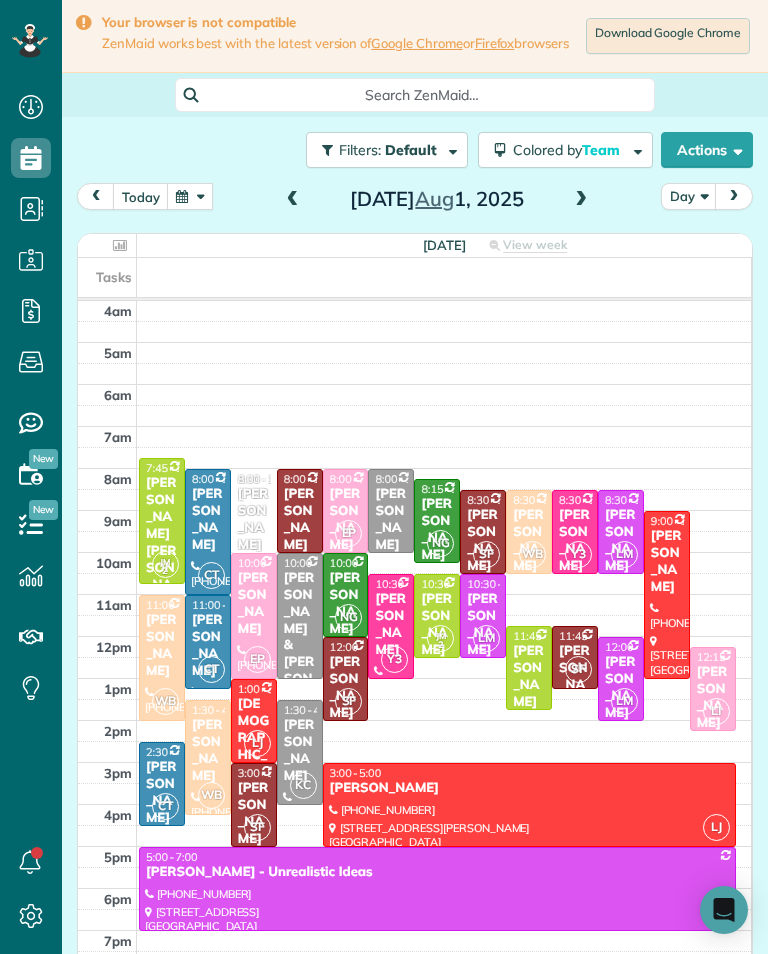 scroll, scrollTop: 985, scrollLeft: 62, axis: both 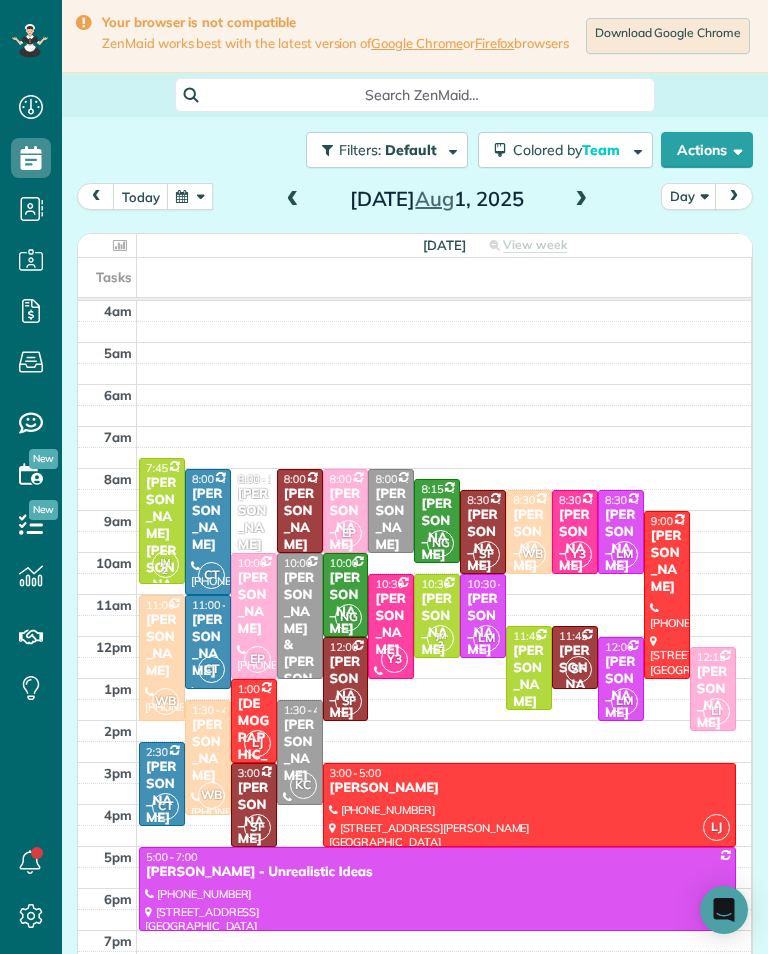 click at bounding box center (293, 200) 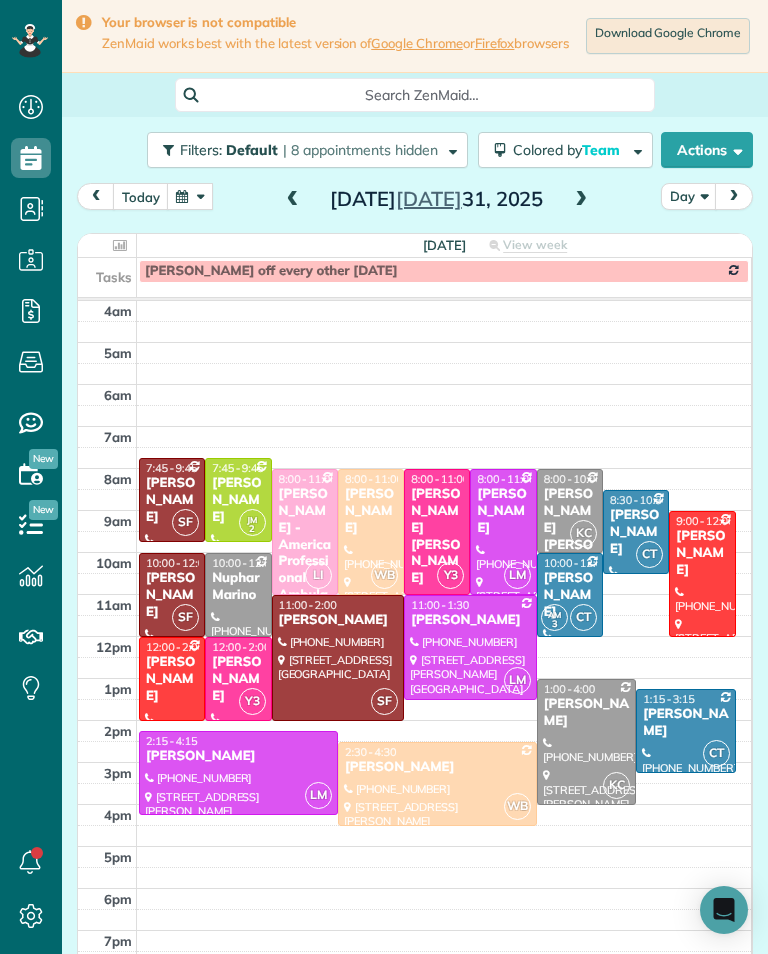 click at bounding box center [371, 532] 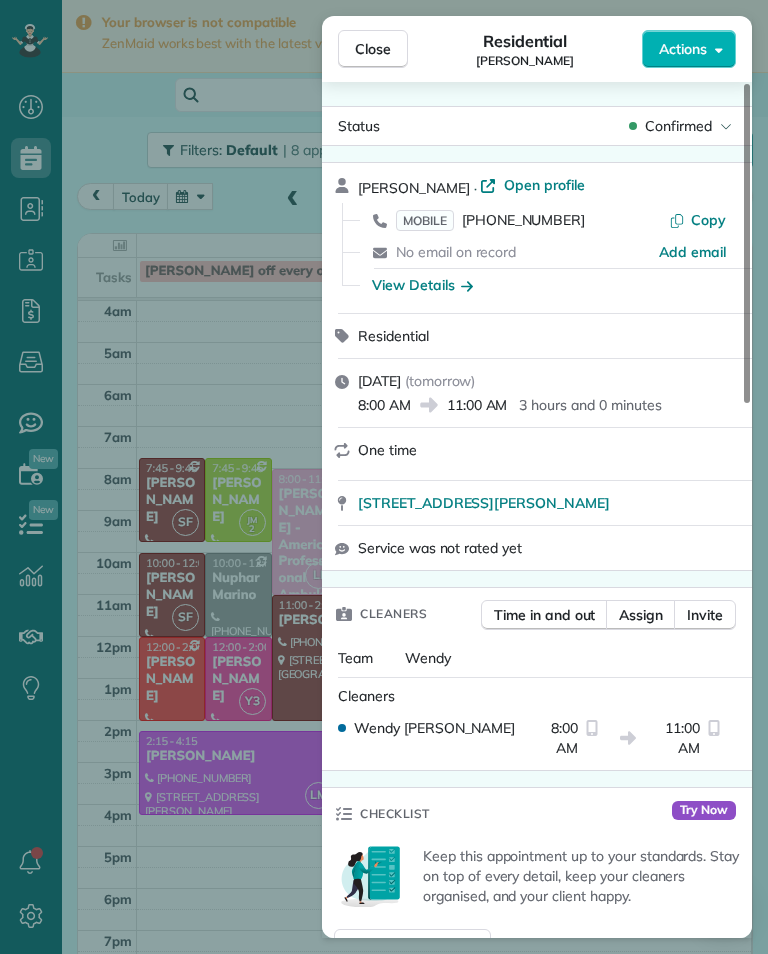 click on "View Details" at bounding box center [422, 285] 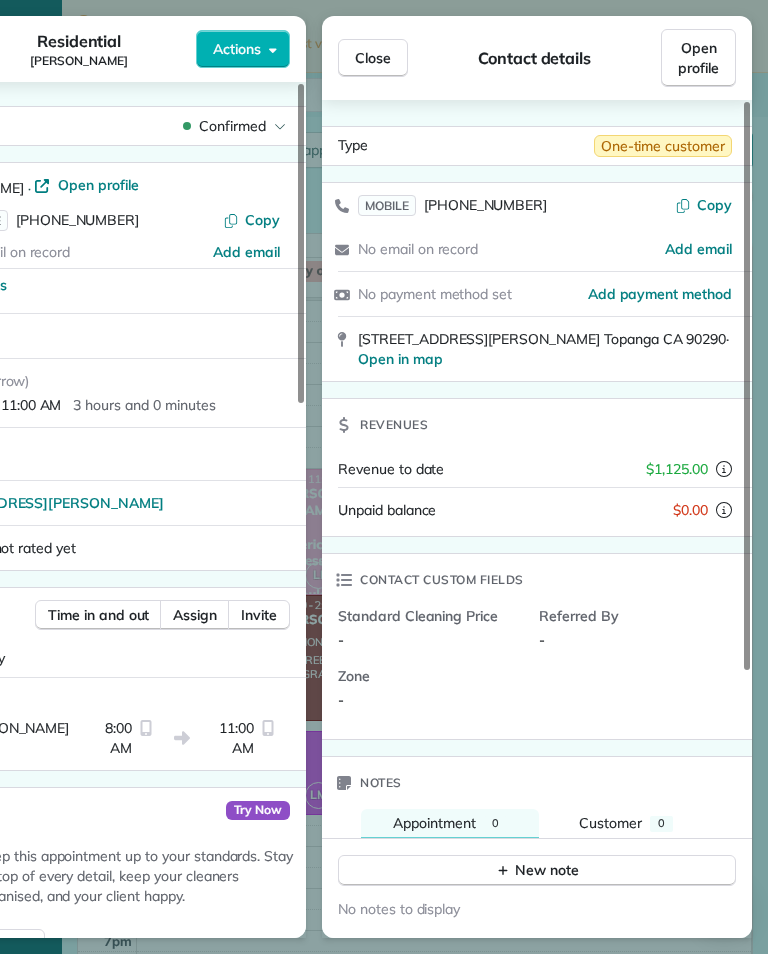click on "Close" at bounding box center (373, 58) 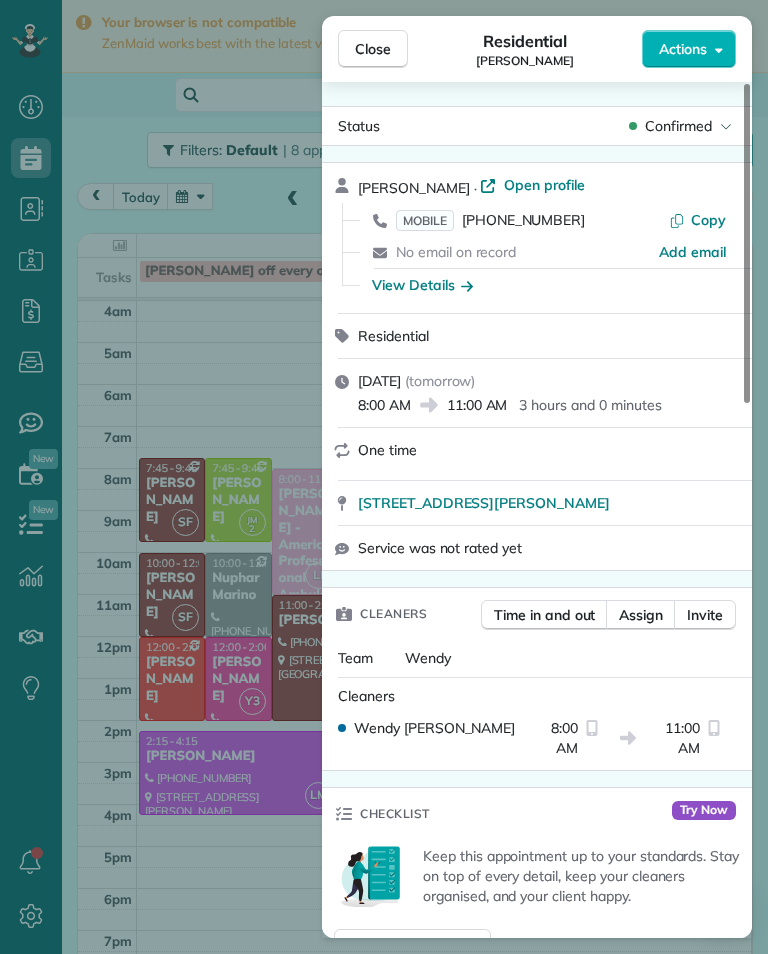 click on "[PHONE_NUMBER]" at bounding box center (523, 220) 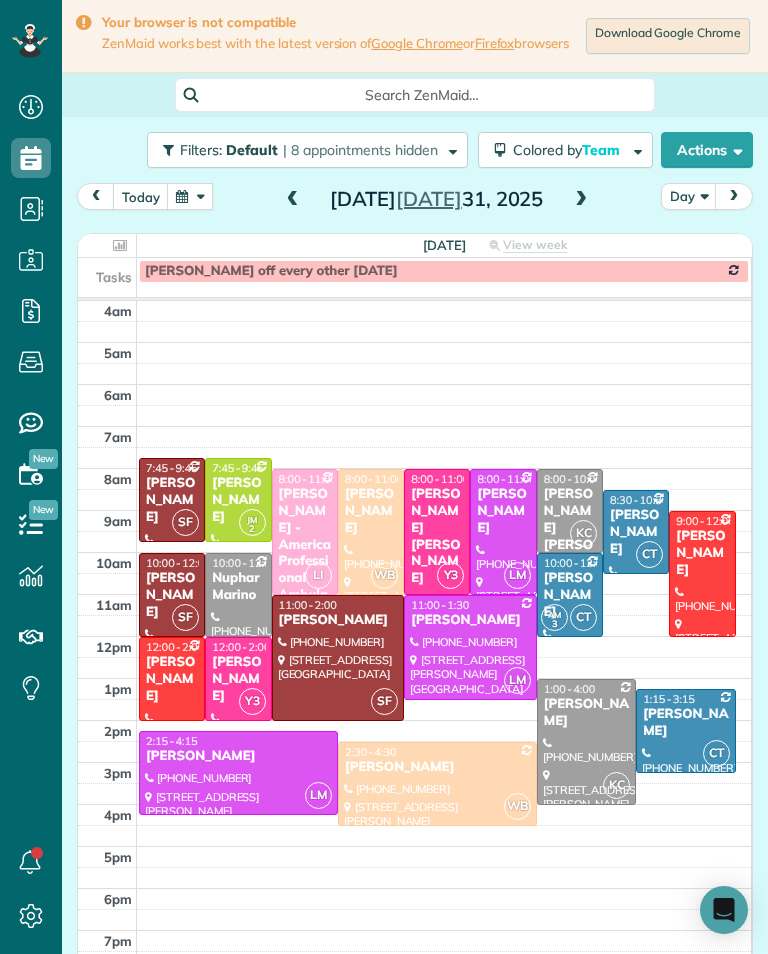 click at bounding box center [444, 374] 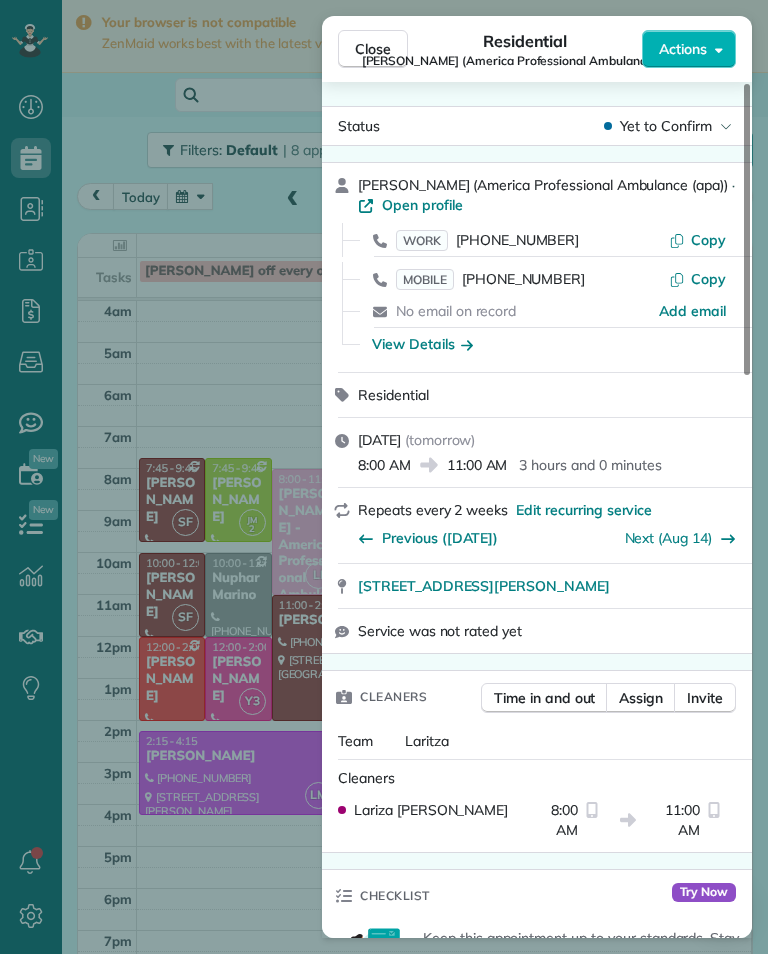 click on "View Details" at bounding box center (422, 344) 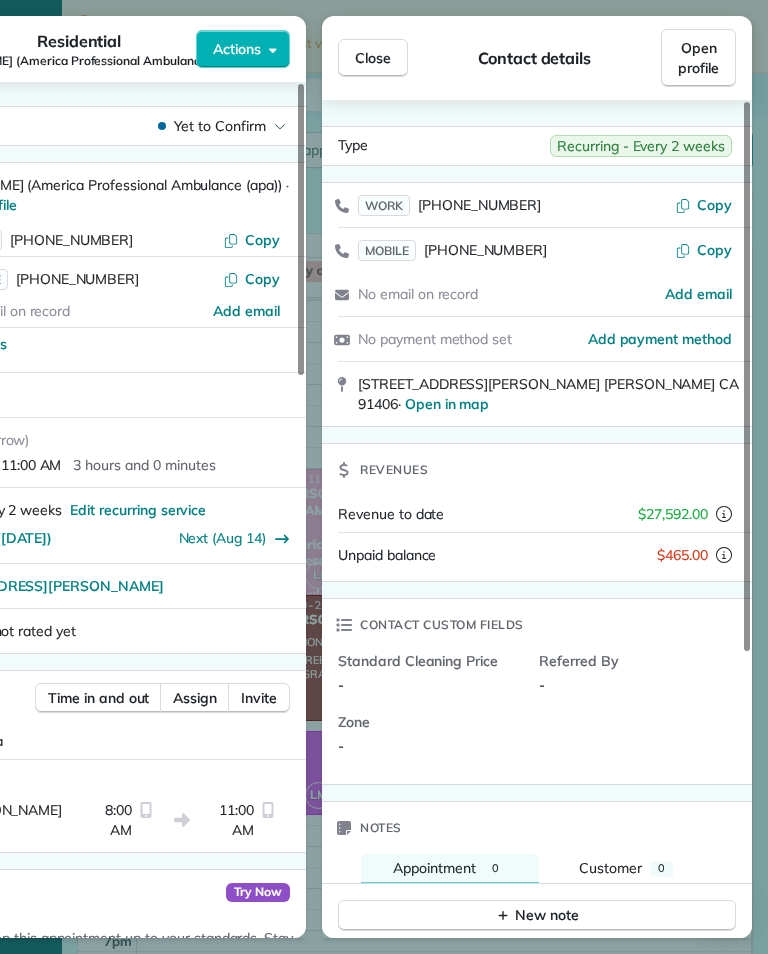 click on "Close" at bounding box center (373, 58) 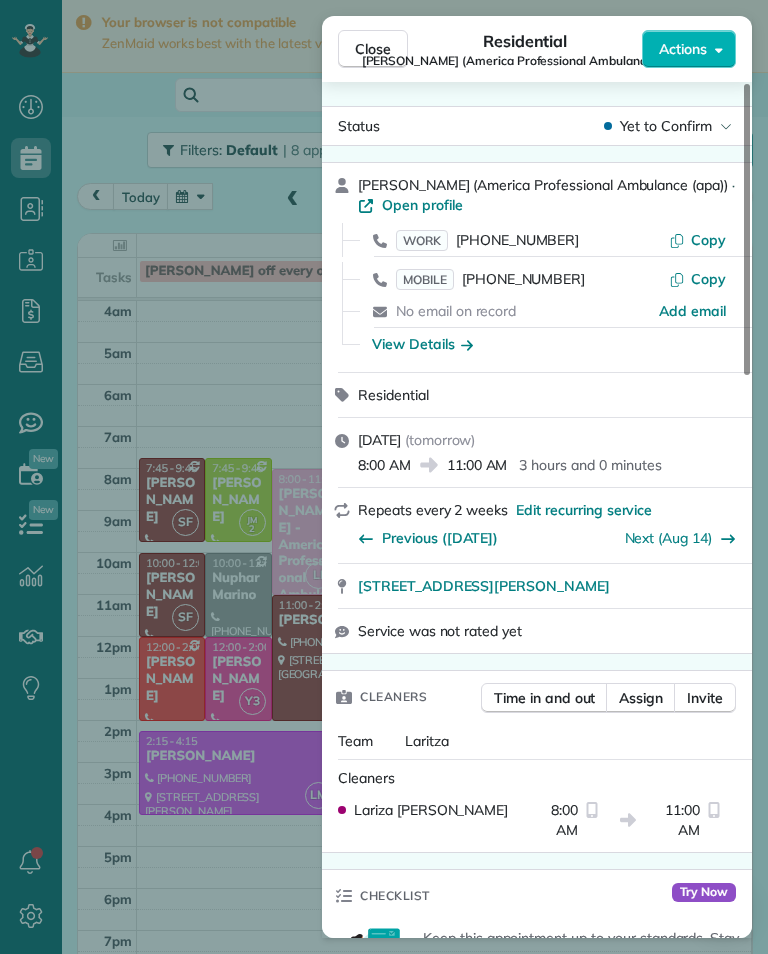 click on "Close Residential [PERSON_NAME] (America Professional Ambulance (apa)) Actions Status Yet to Confirm [PERSON_NAME] (America Professional Ambulance (apa)) · Open profile WORK [PHONE_NUMBER] Copy MOBILE [PHONE_NUMBER] Copy No email on record Add email View Details Residential [DATE] ( [DATE] ) 8:00 AM 11:00 AM 3 hours and 0 minutes Repeats every 2 weeks Edit recurring service Previous ([DATE]) Next ([DATE]) [STREET_ADDRESS][PERSON_NAME] Service was not rated yet Cleaners Time in and out Assign Invite Team Laritza Cleaners [PERSON_NAME] 8:00 AM 11:00 AM Checklist Try Now Keep this appointment up to your standards. Stay on top of every detail, keep your cleaners organised, and your client happy. Assign a checklist Watch a 5 min demo Billing Billing actions Service Service Price (1x $160.00) $160.00 Add an item Overcharge $0.00 Discount $0.00 Coupon discount - Primary tax - Secondary tax - Total appointment price $160.00 Tips collected $0.00 Unpaid Mark as paid Total including tip $160.00 - 0" at bounding box center [384, 477] 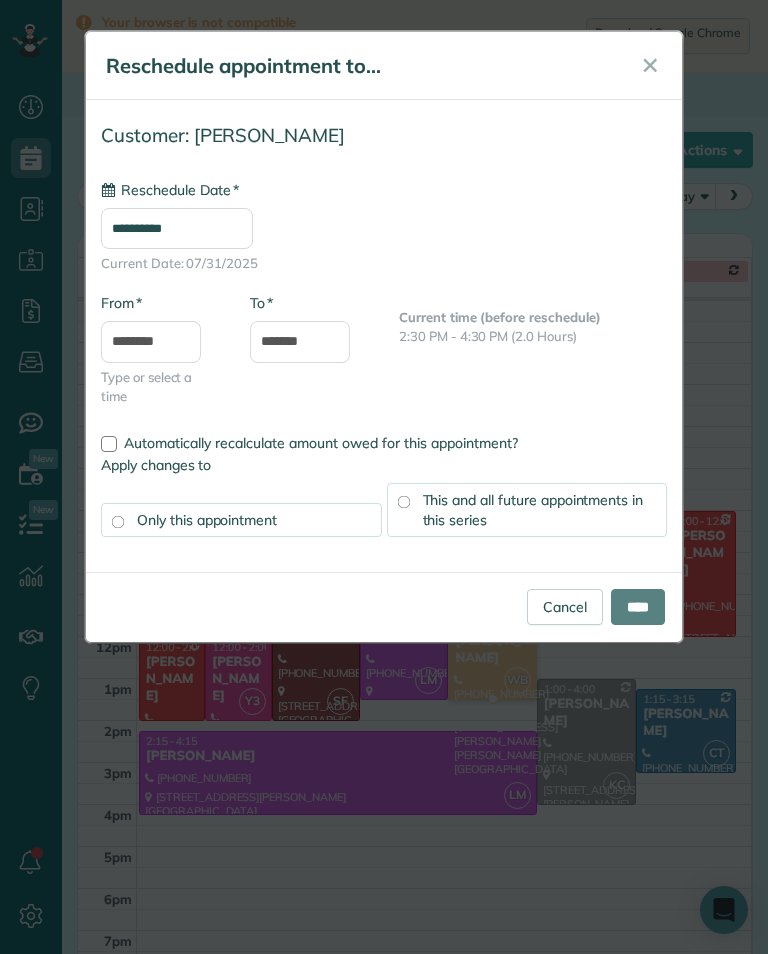 type on "**********" 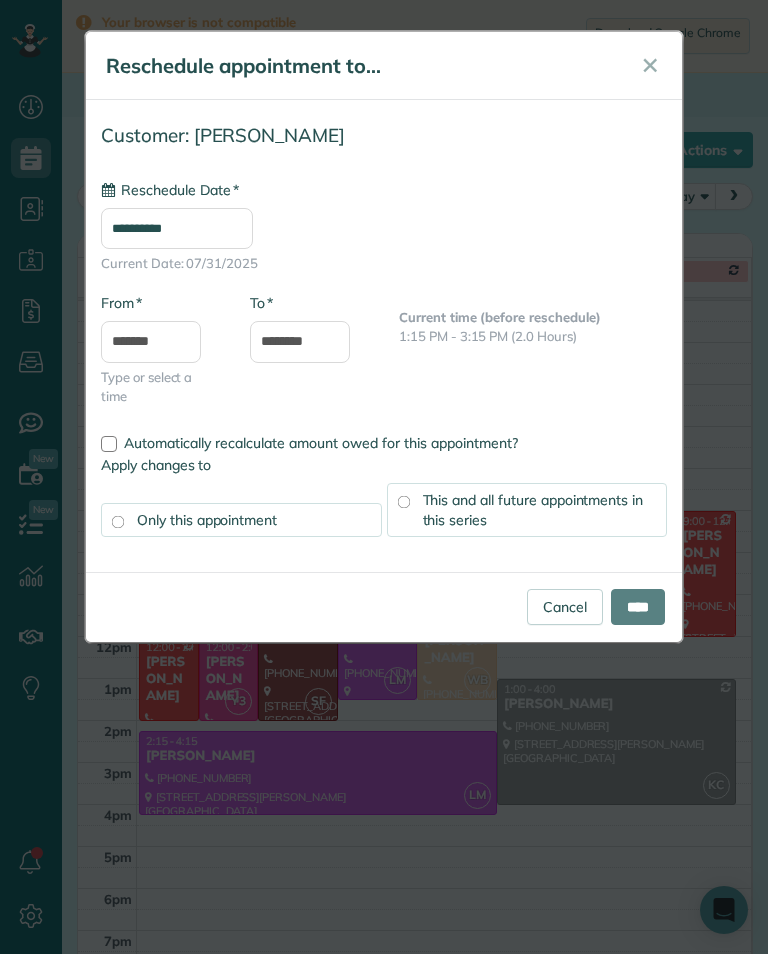 type on "**********" 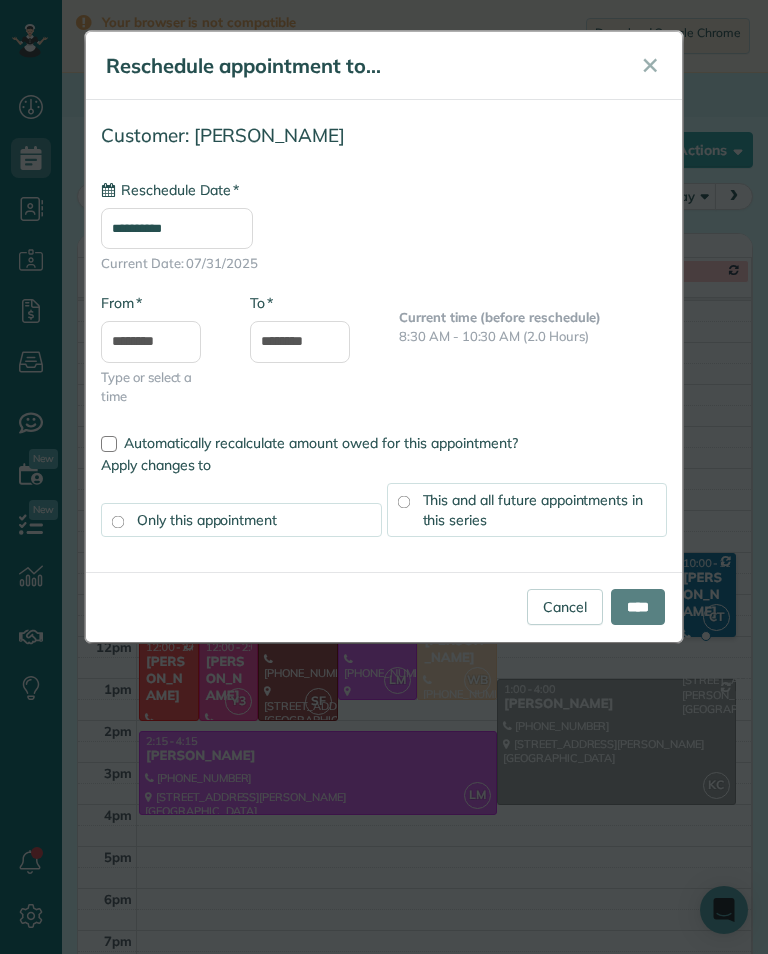 type on "**********" 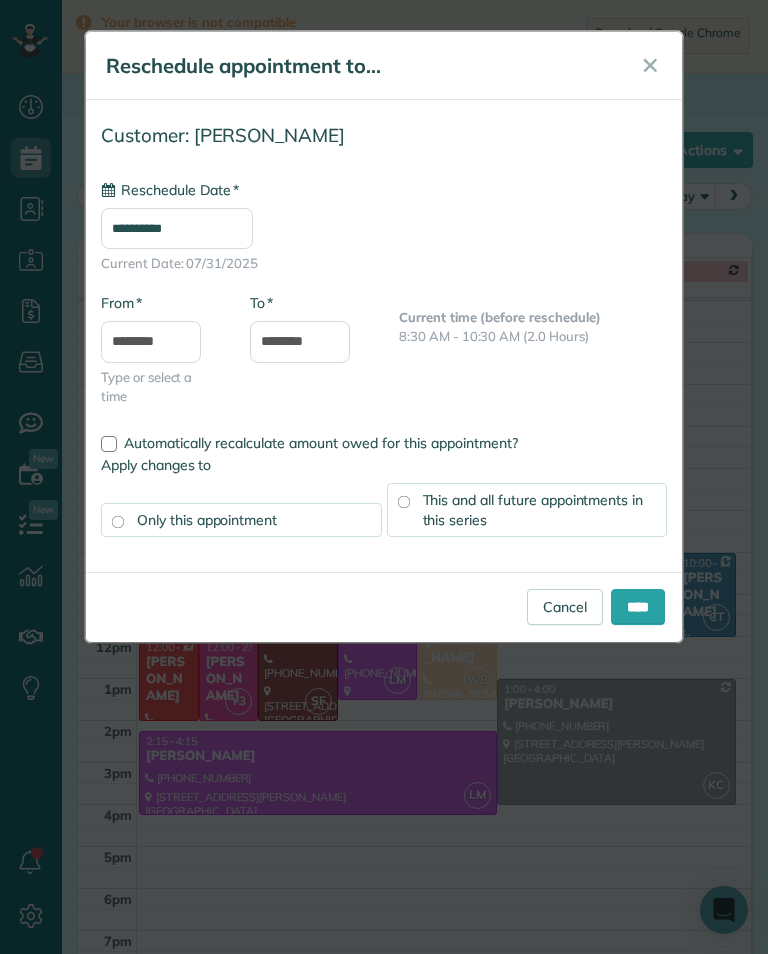 click on "****" at bounding box center [638, 607] 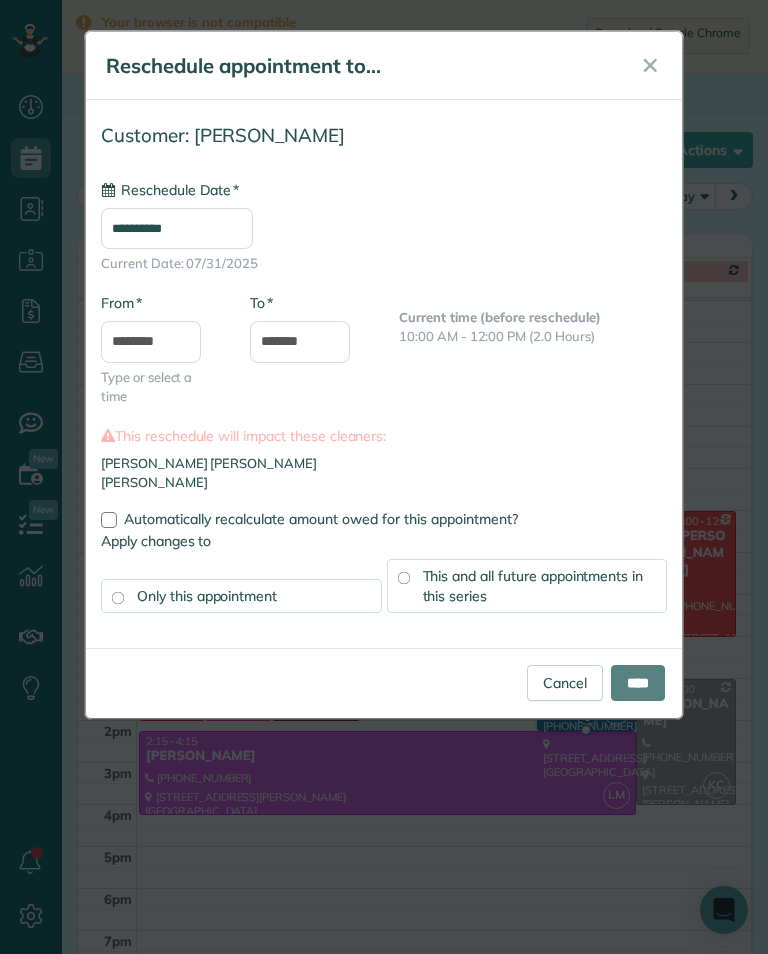 type on "**********" 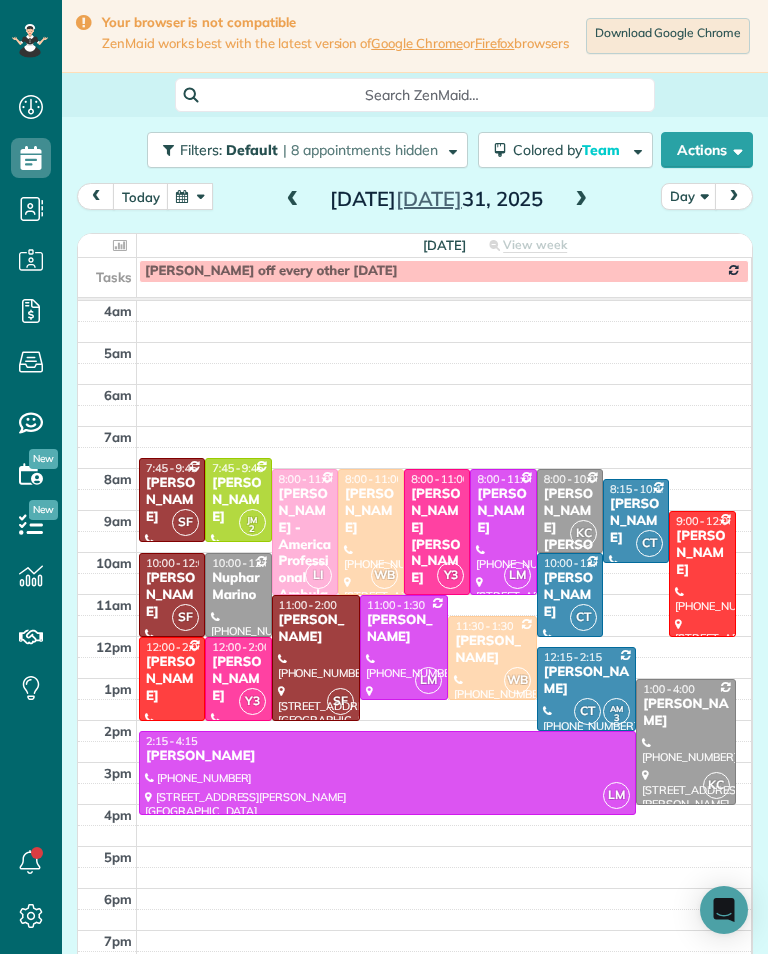 click on "[PERSON_NAME]" at bounding box center (685, 713) 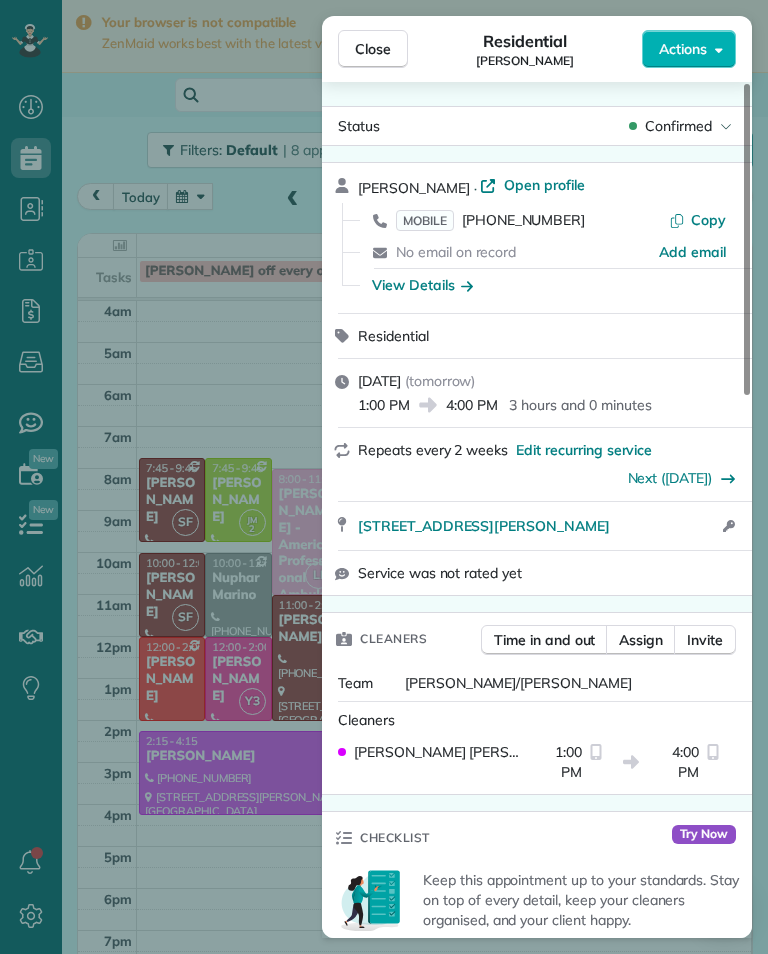 click on "Assign" at bounding box center (641, 640) 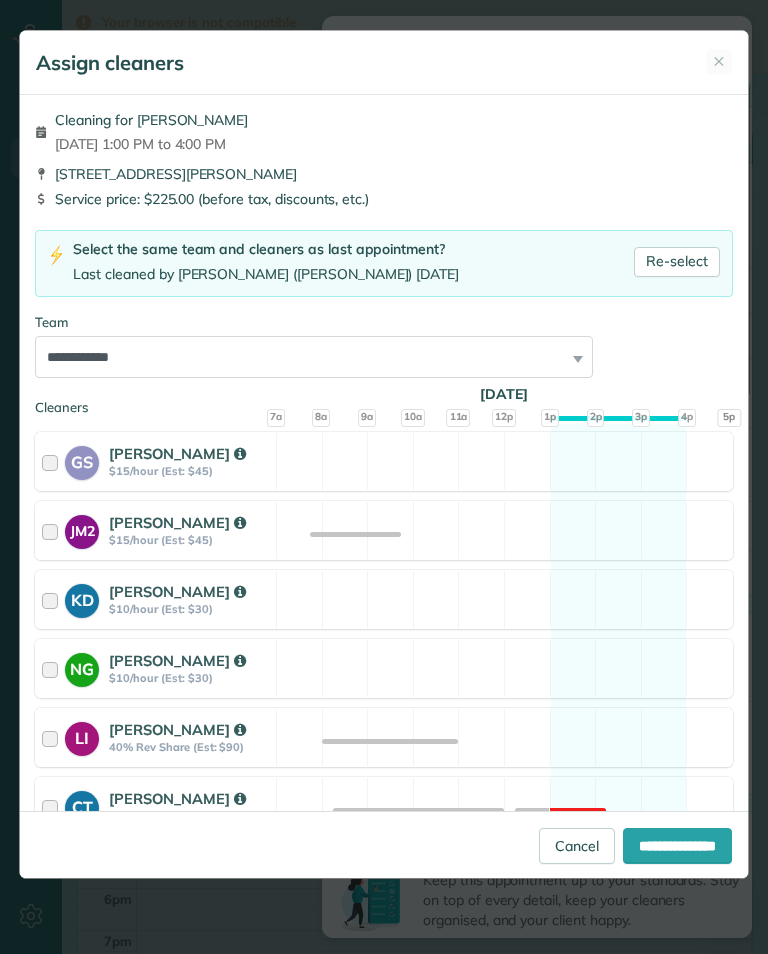 click on "Cancel" at bounding box center (577, 846) 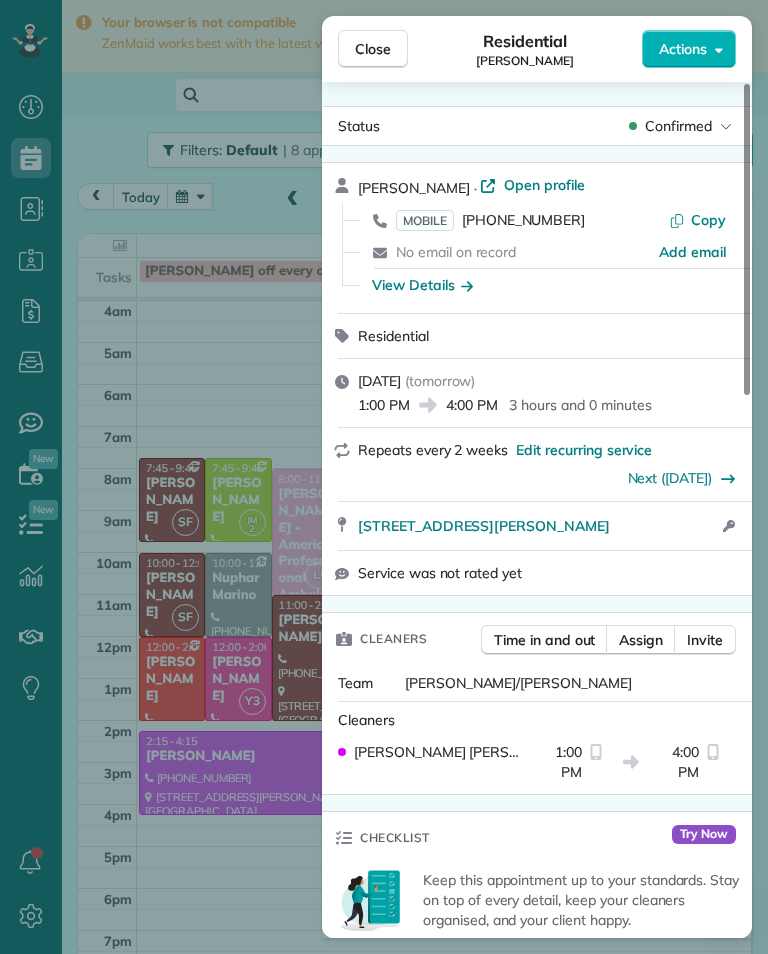 click on "Close Residential Klaudia Moran Actions Status Confirmed Klaudia Moran · Open profile MOBILE (818) 554-9958 Copy No email on record Add email View Details Residential Thursday, July 31, 2025 ( tomorrow ) 1:00 PM 4:00 PM 3 hours and 0 minutes Repeats every 2 weeks Edit recurring service Next (Aug 13) 3714 Patrick Henry Place Agoura Hills CA 91301 Open access information Service was not rated yet Cleaners Time in and out Assign Invite Team Karla/Karina Cleaners Karla   Castro 1:00 PM 4:00 PM Checklist Try Now Keep this appointment up to your standards. Stay on top of every detail, keep your cleaners organised, and your client happy. Assign a checklist Watch a 5 min demo Billing Billing actions Service Service Price (1x $225.00) $225.00 Add an item Overcharge $0.00 Discount $0.00 Coupon discount - Primary tax - Secondary tax - Total appointment price $225.00 Tips collected $0.00 Unpaid Mark as paid Total including tip $225.00 Get paid online in no-time! Send an invoice and reward your cleaners with tips Key # -" at bounding box center [384, 477] 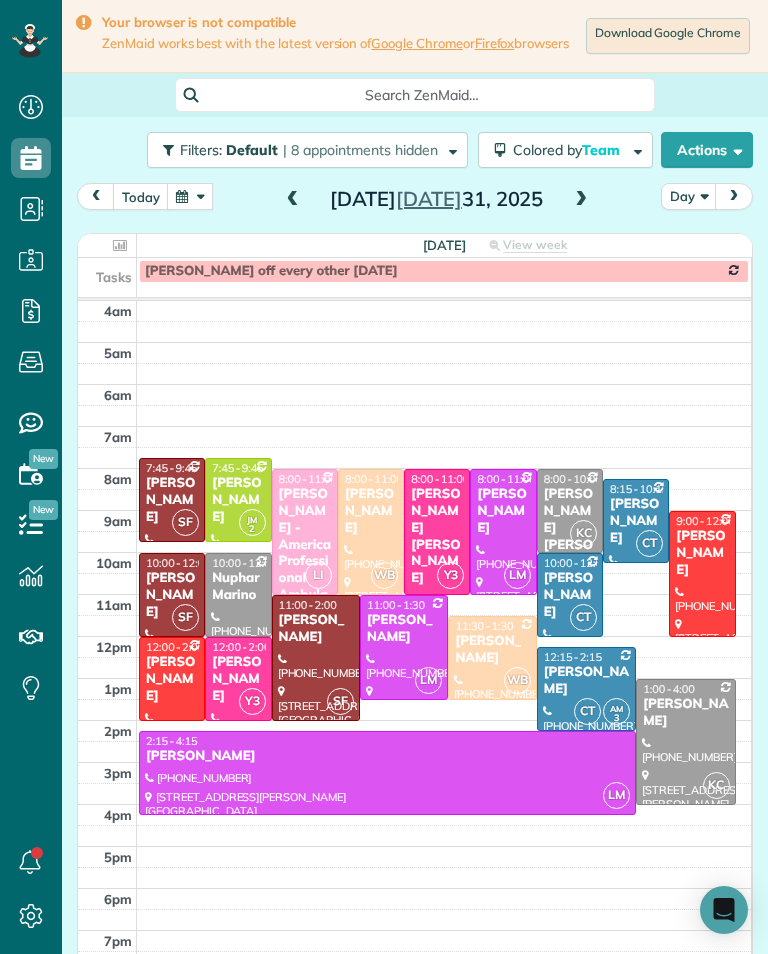 scroll, scrollTop: 985, scrollLeft: 62, axis: both 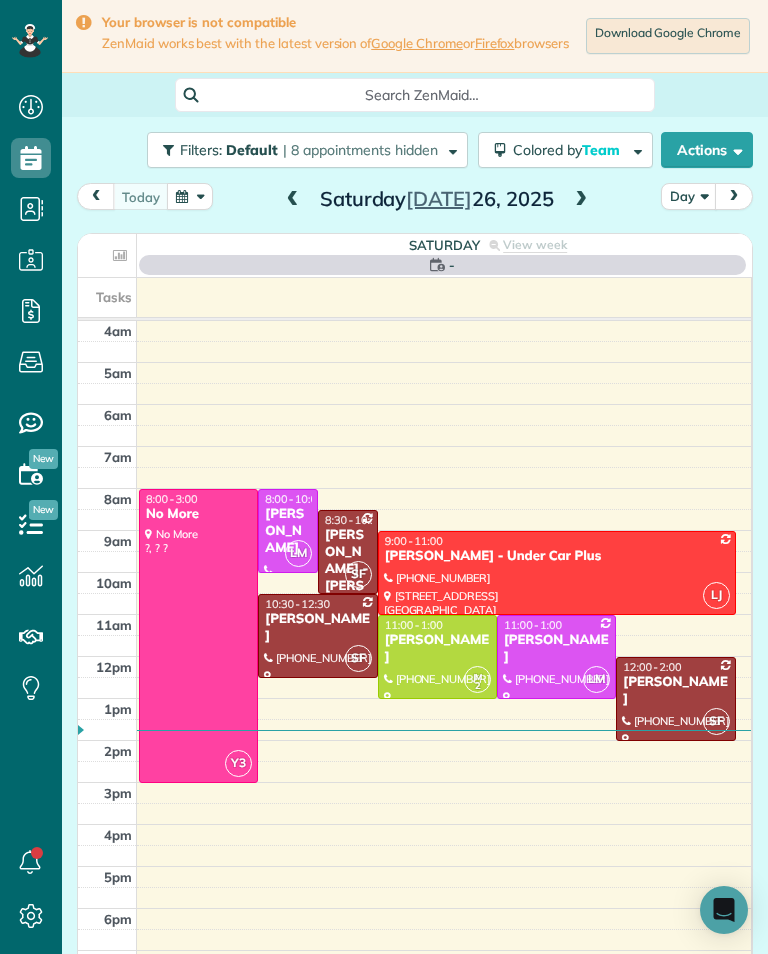 click at bounding box center [581, 200] 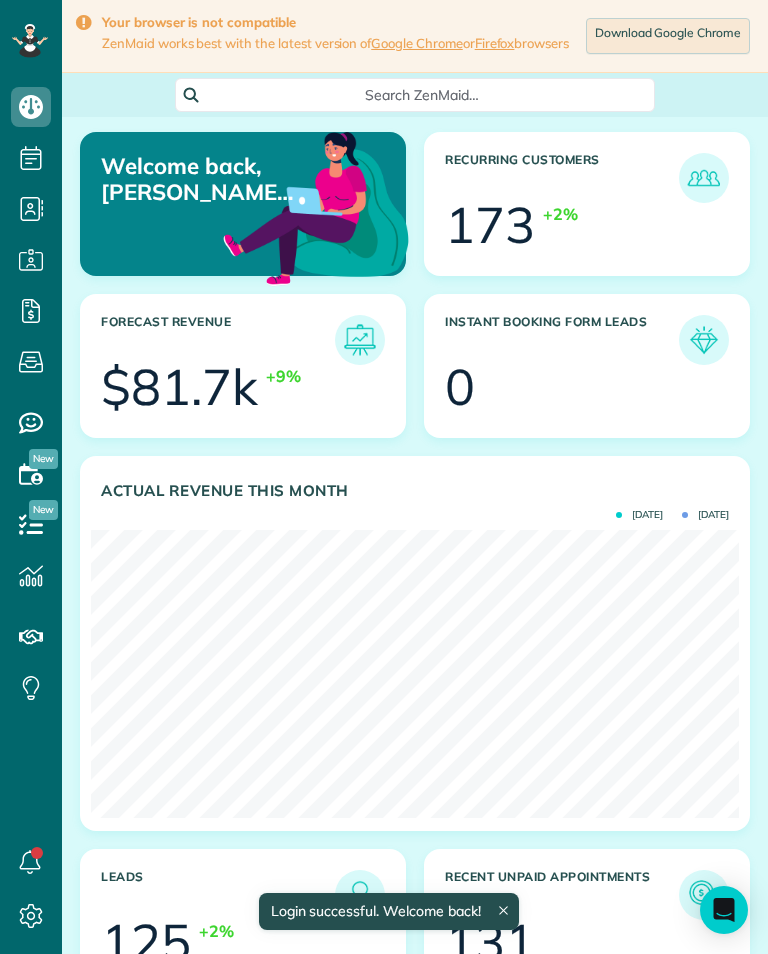 scroll, scrollTop: 0, scrollLeft: 0, axis: both 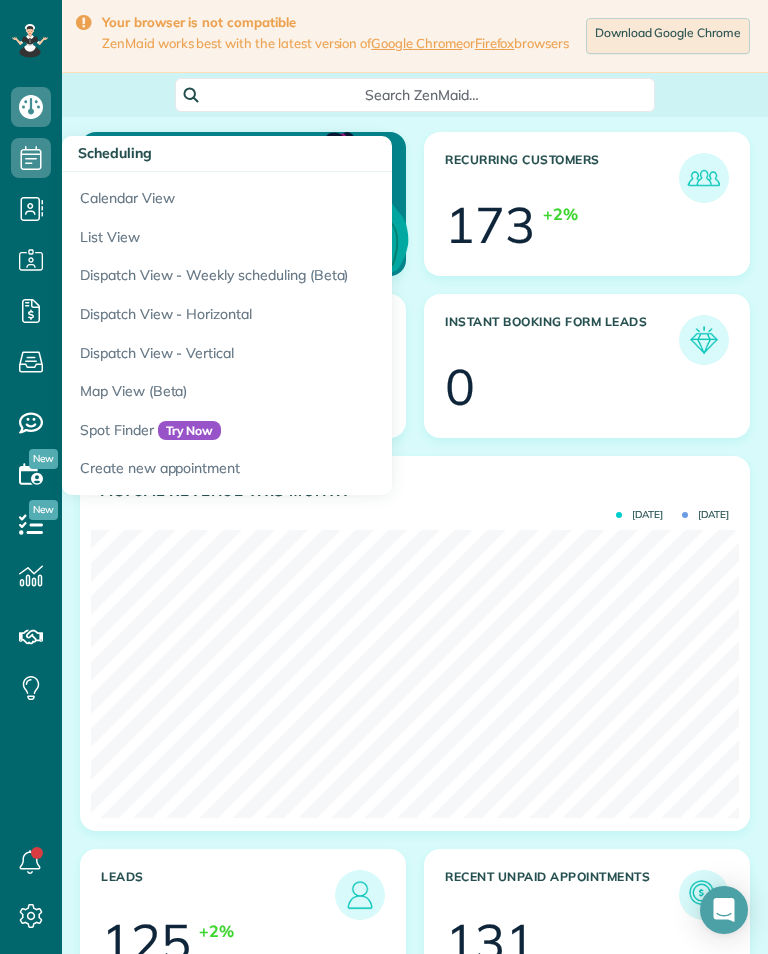 click on "Calendar View" at bounding box center (312, 195) 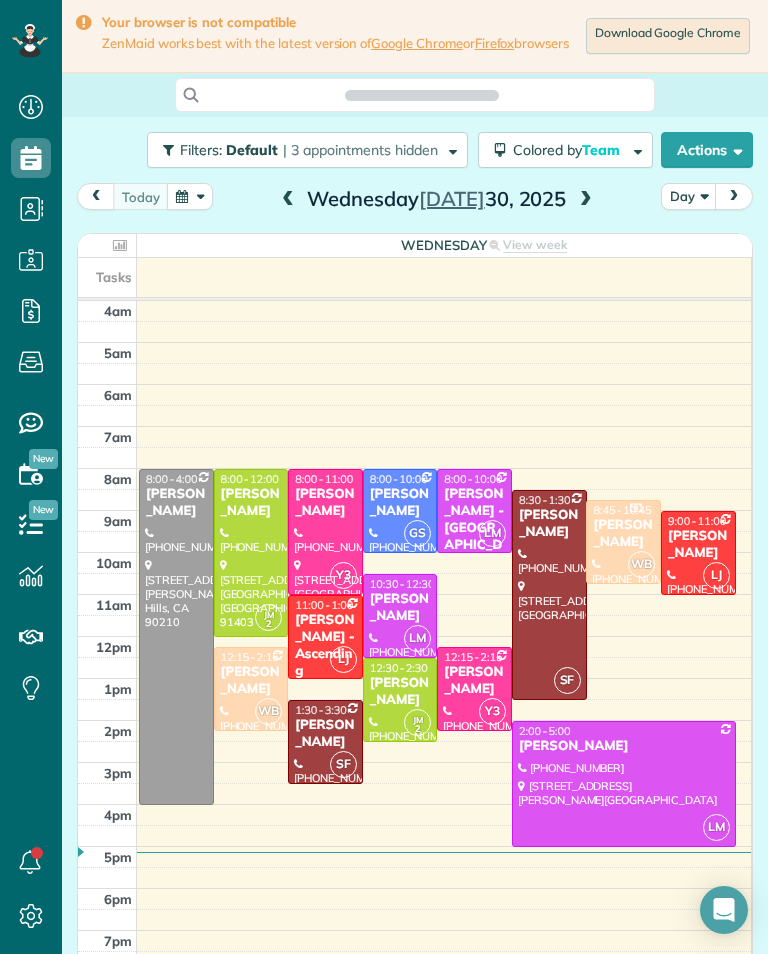 scroll, scrollTop: 0, scrollLeft: 0, axis: both 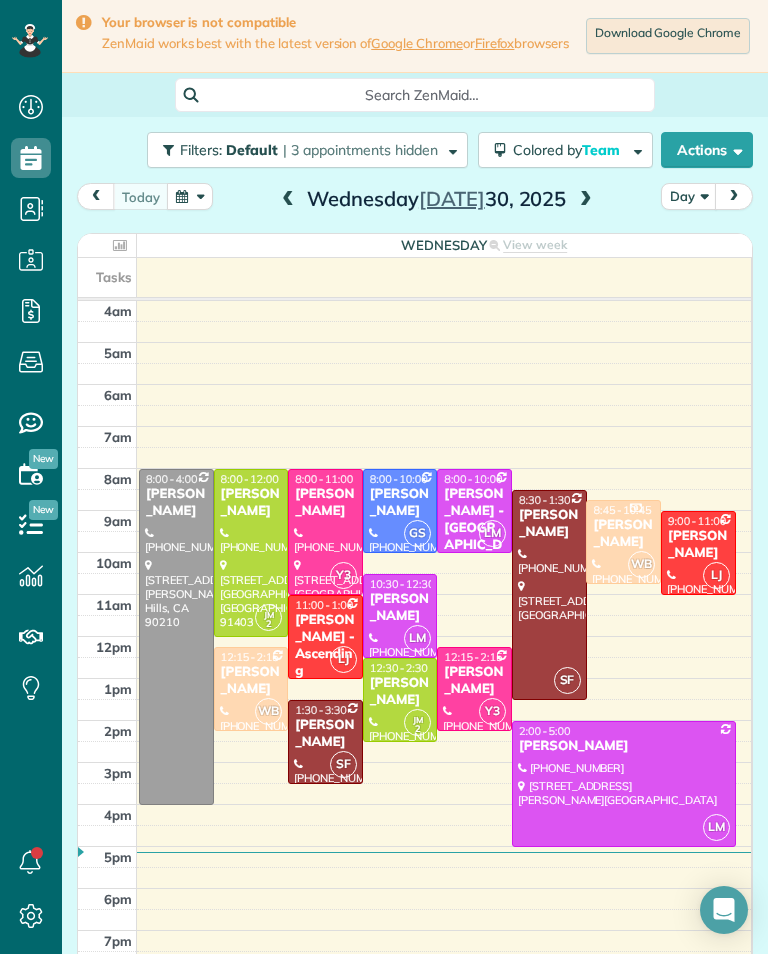click at bounding box center [586, 200] 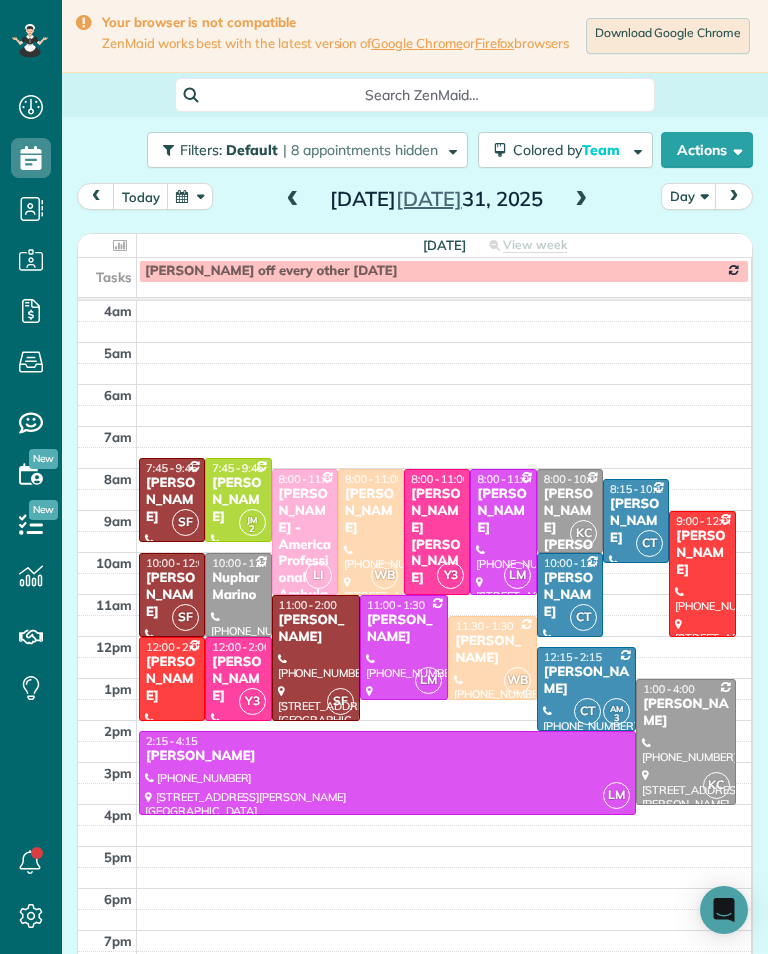scroll, scrollTop: 985, scrollLeft: 62, axis: both 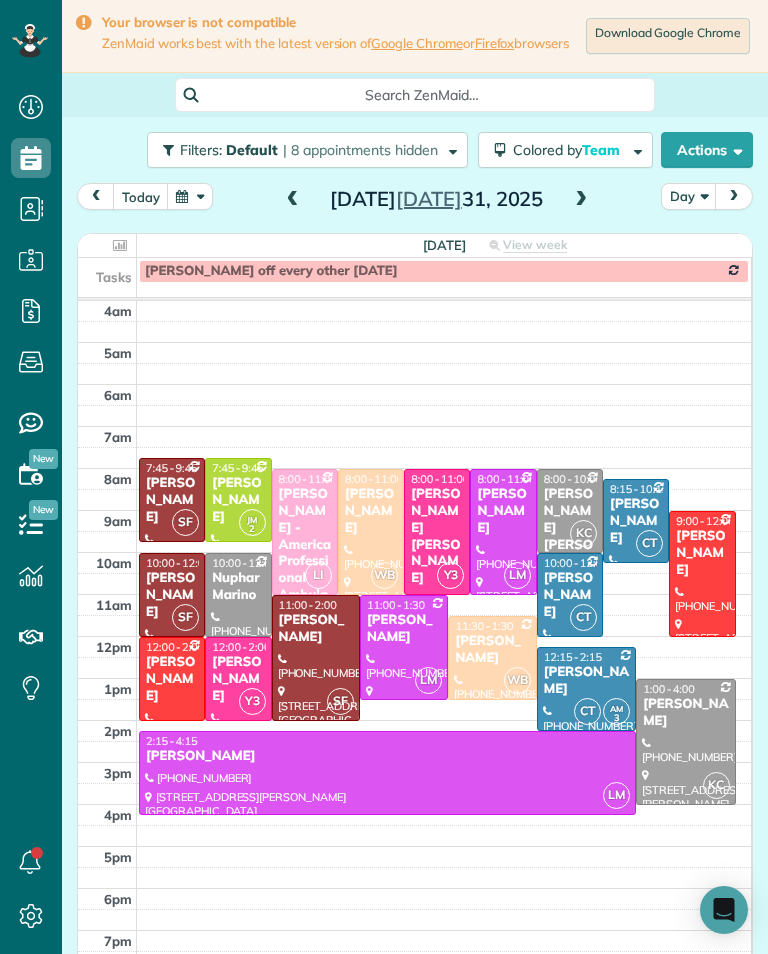 click at bounding box center (581, 200) 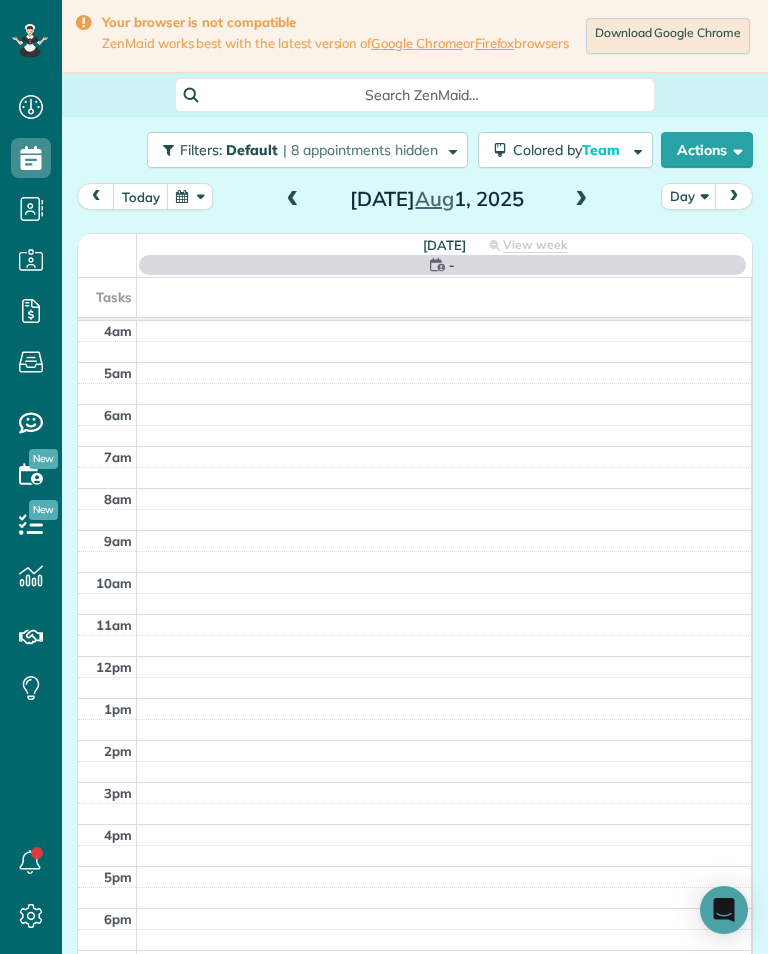 click at bounding box center [581, 200] 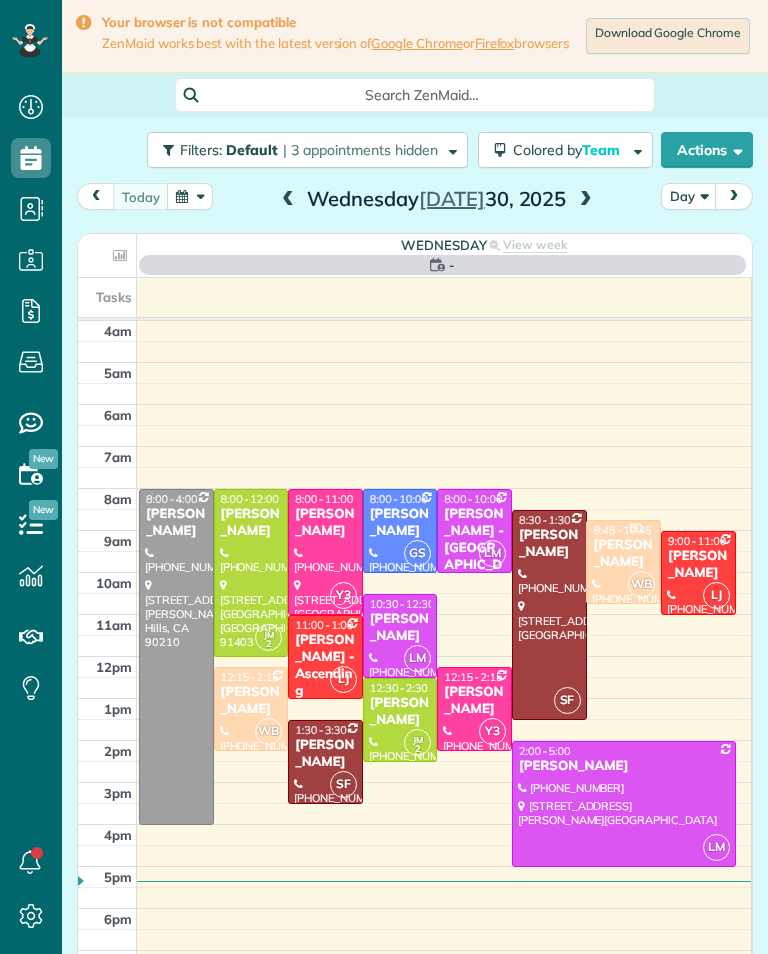 scroll, scrollTop: 0, scrollLeft: 0, axis: both 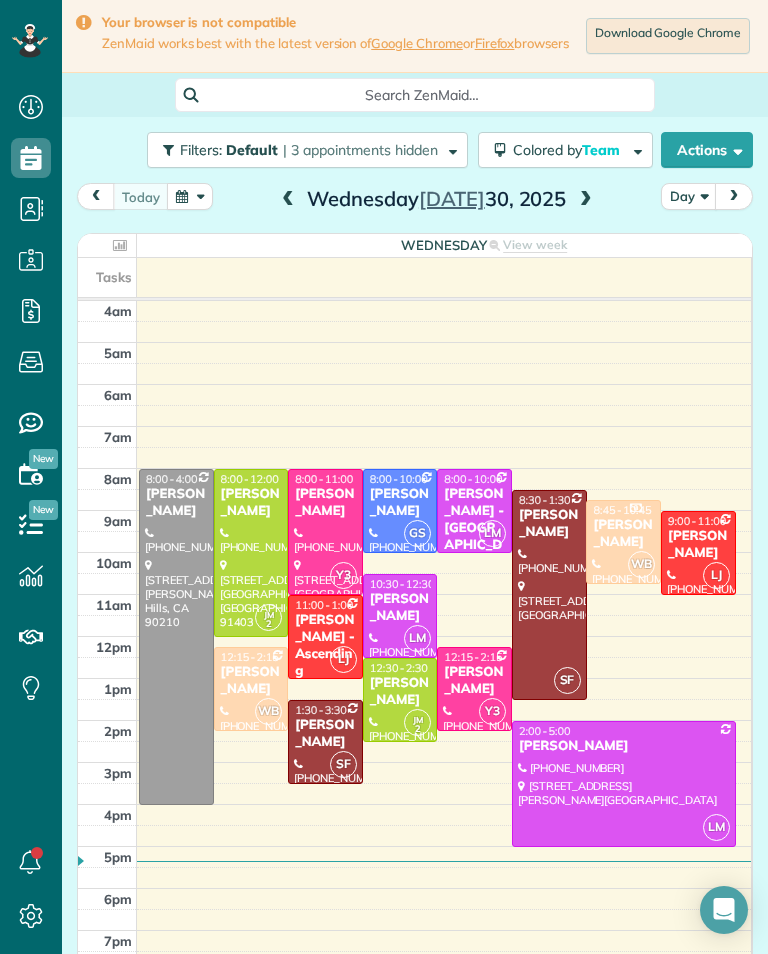 click at bounding box center [586, 200] 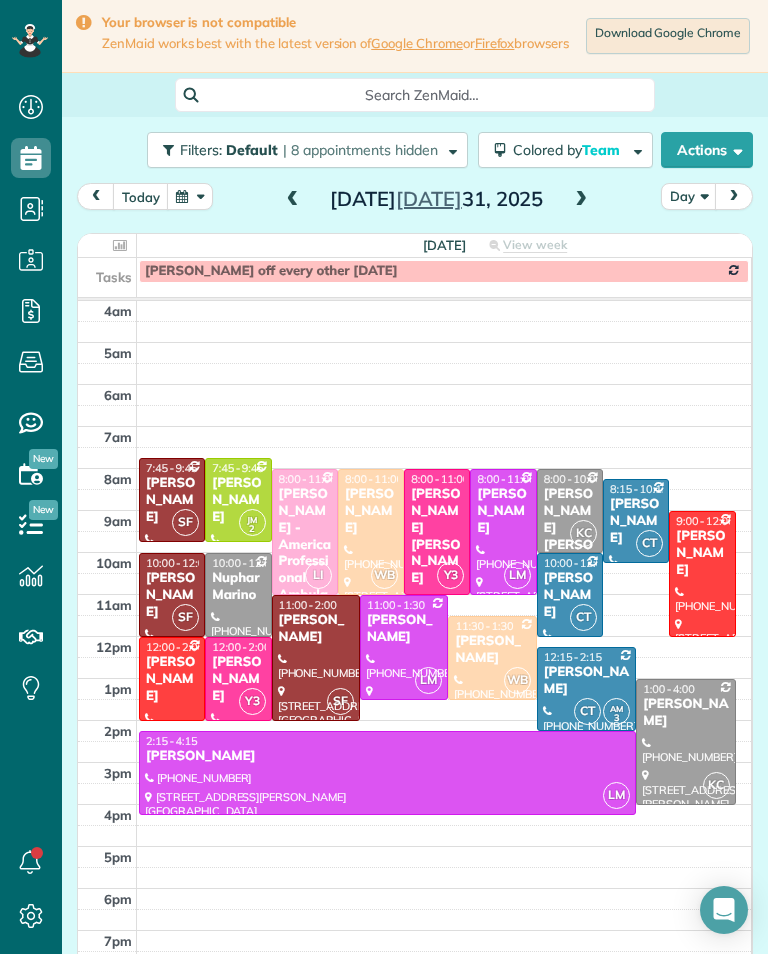 click at bounding box center (581, 200) 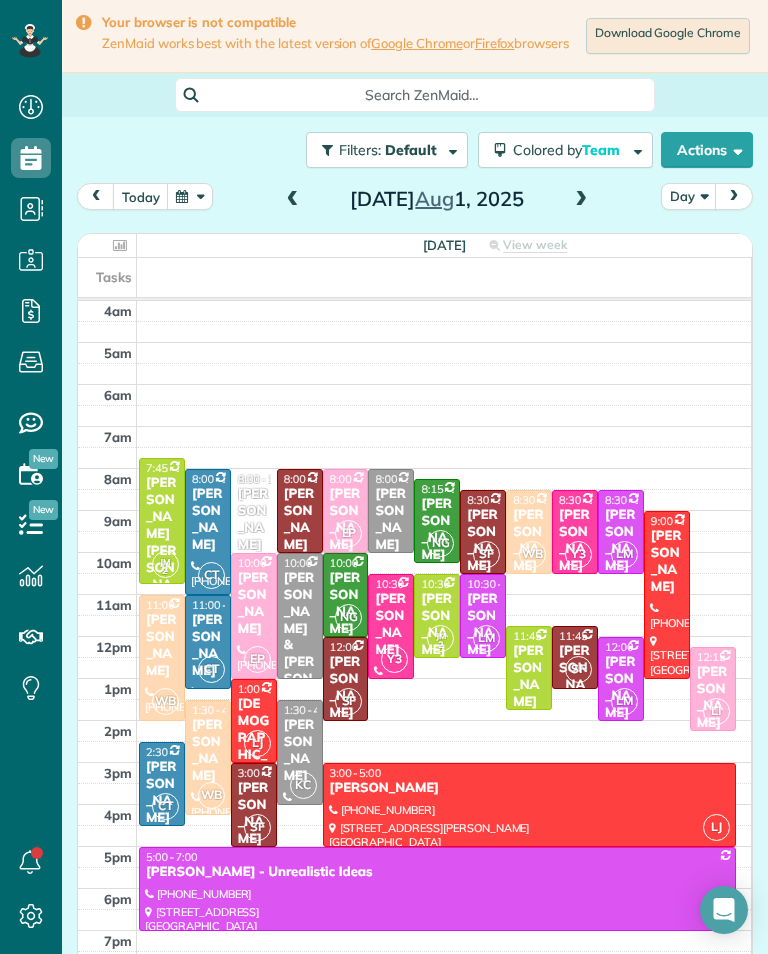 click on "[DATE]   Day [DATE]" at bounding box center (415, 201) 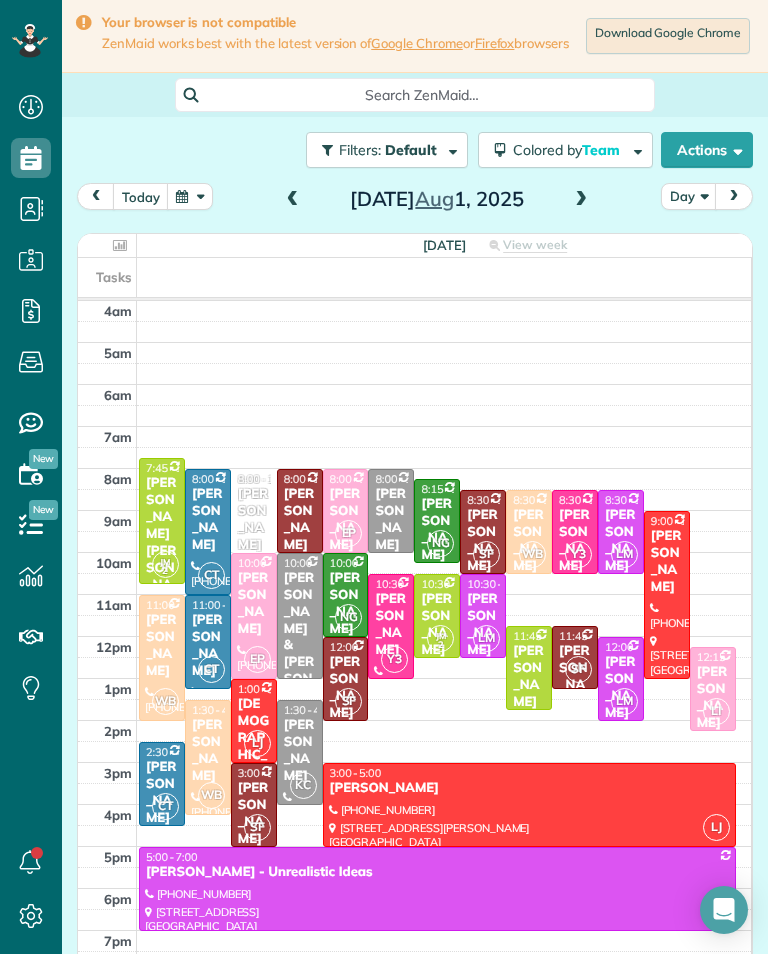 click at bounding box center (581, 200) 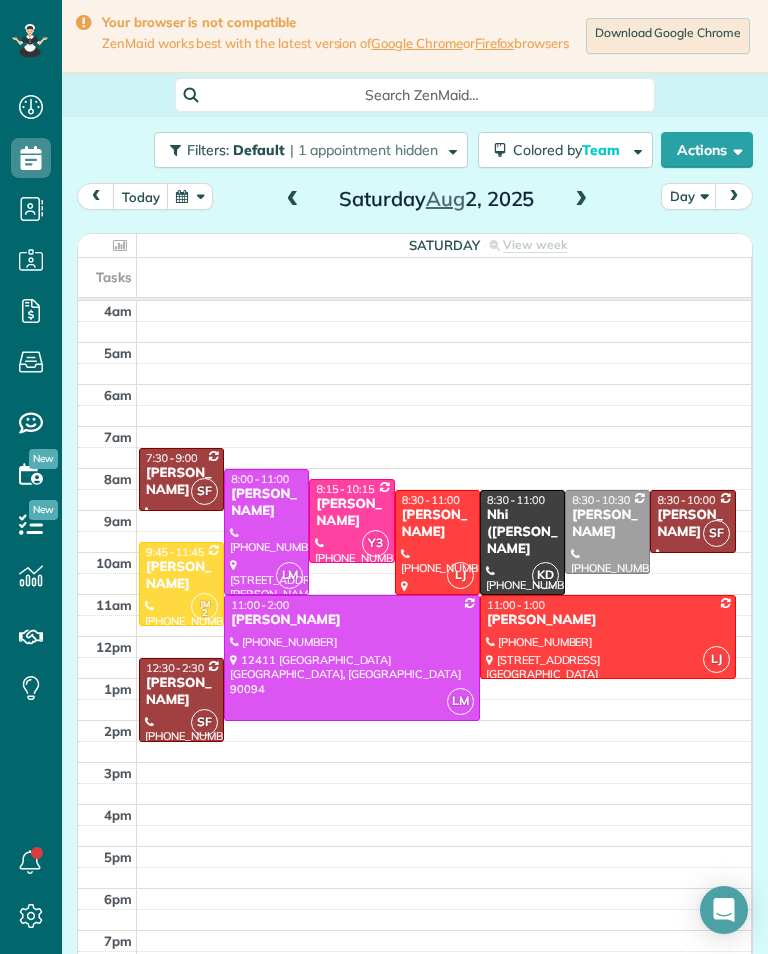 click on "Filters:   Default
|  1 appointment hidden" at bounding box center [311, 150] 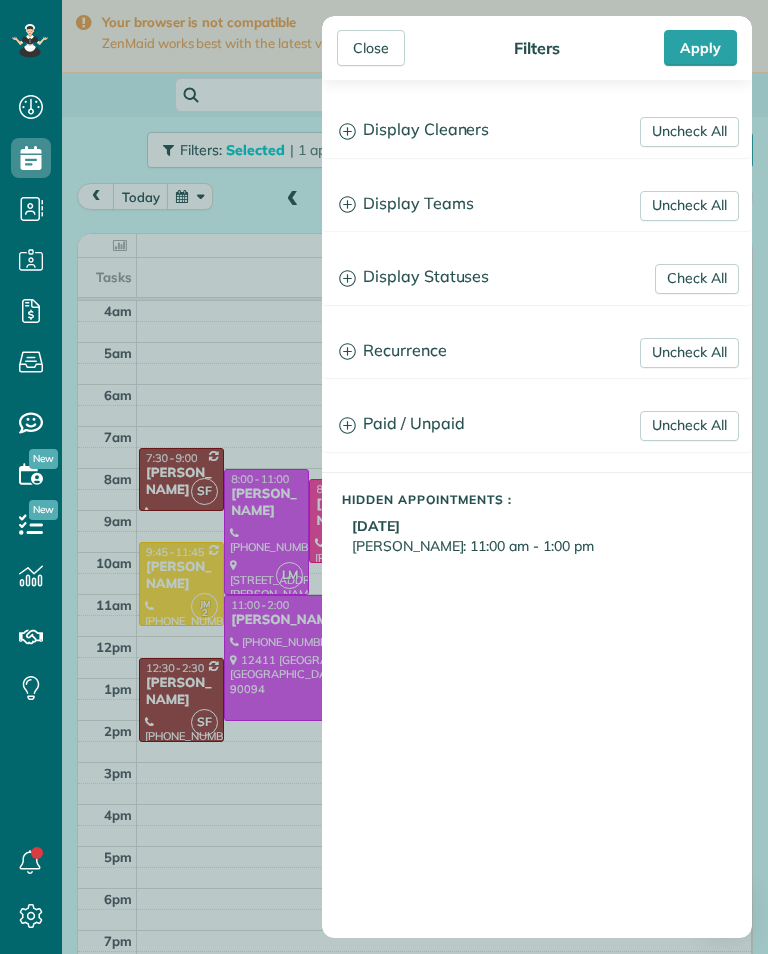 click on "Close
Filters
Apply
Uncheck All
Display Cleaners
[PERSON_NAME]
[PERSON_NAME]
[PERSON_NAME]
[PERSON_NAME]
[PERSON_NAME]
[PERSON_NAME]
[PERSON_NAME]
[PERSON_NAME]" at bounding box center (384, 477) 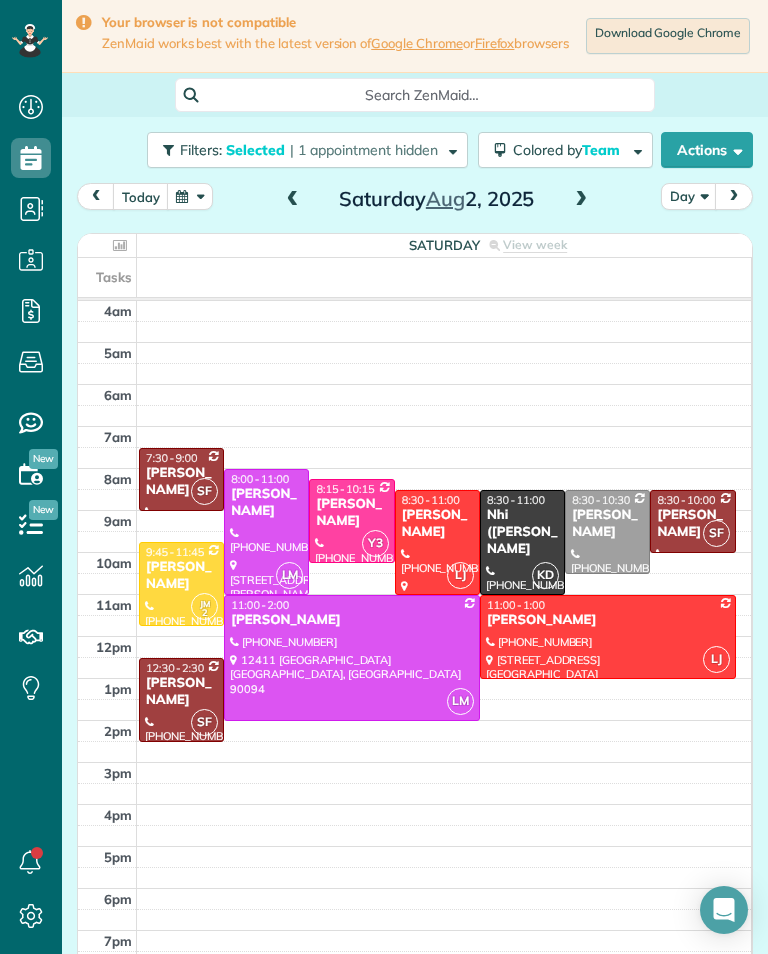 click at bounding box center (293, 200) 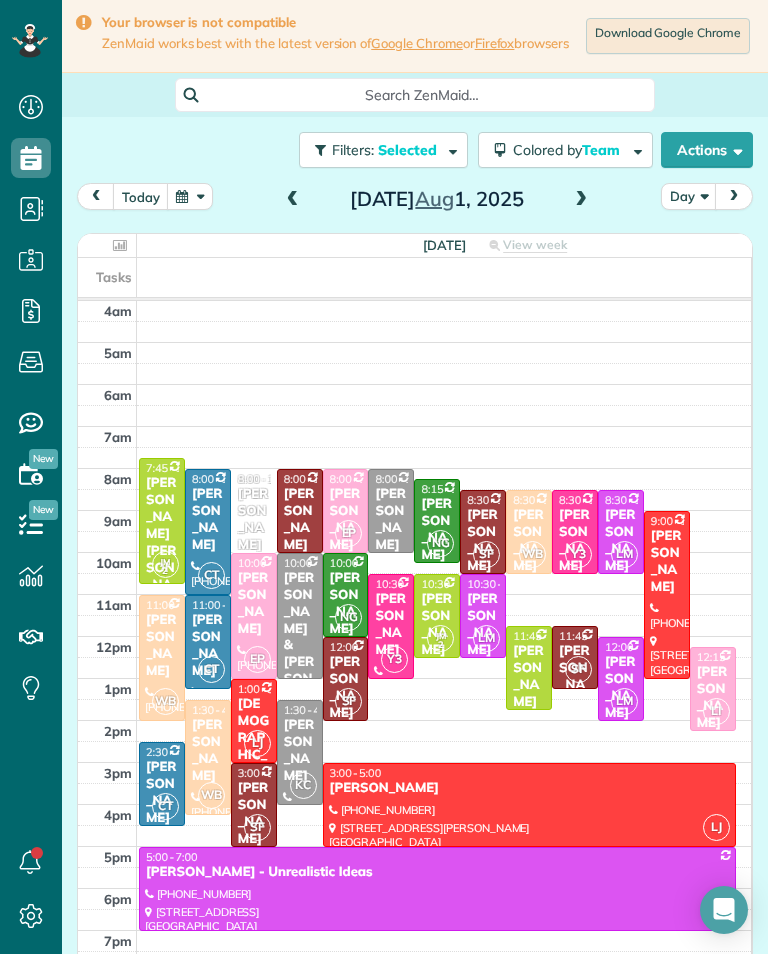 click at bounding box center [293, 200] 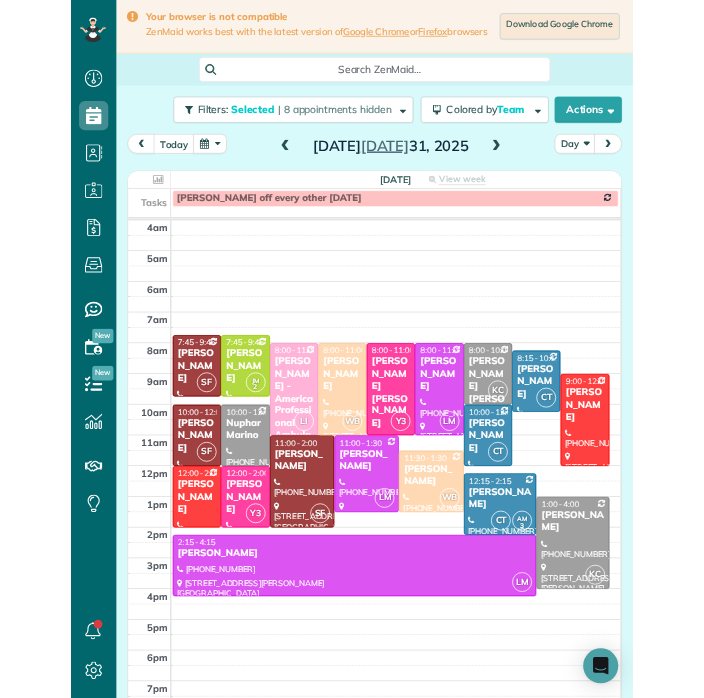 scroll, scrollTop: 985, scrollLeft: 62, axis: both 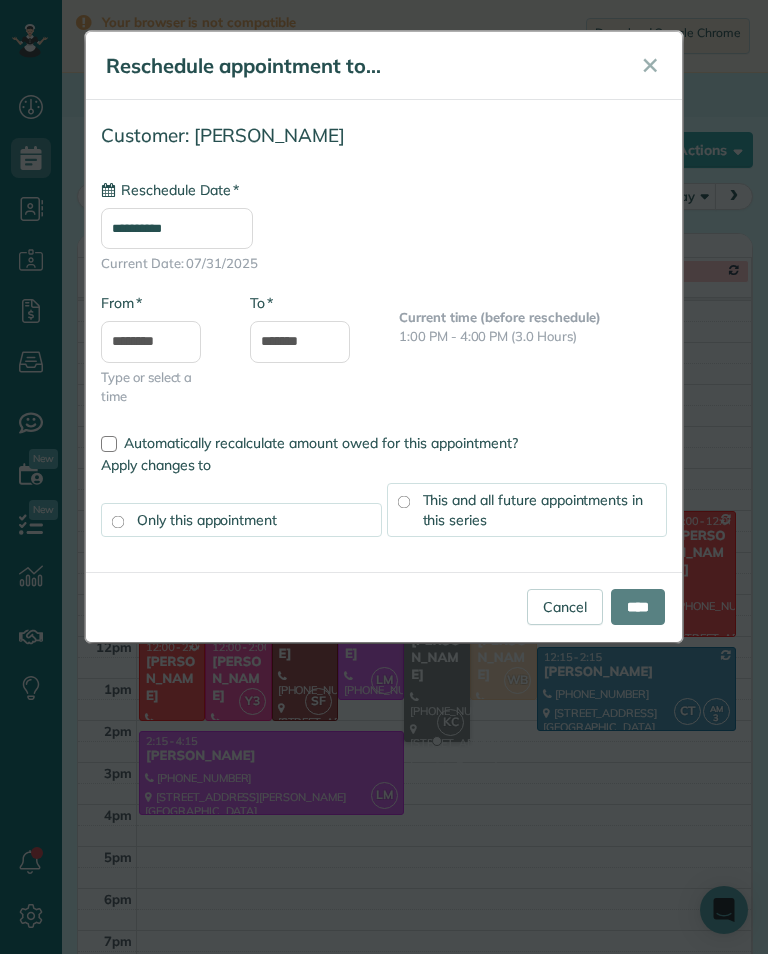 type on "**********" 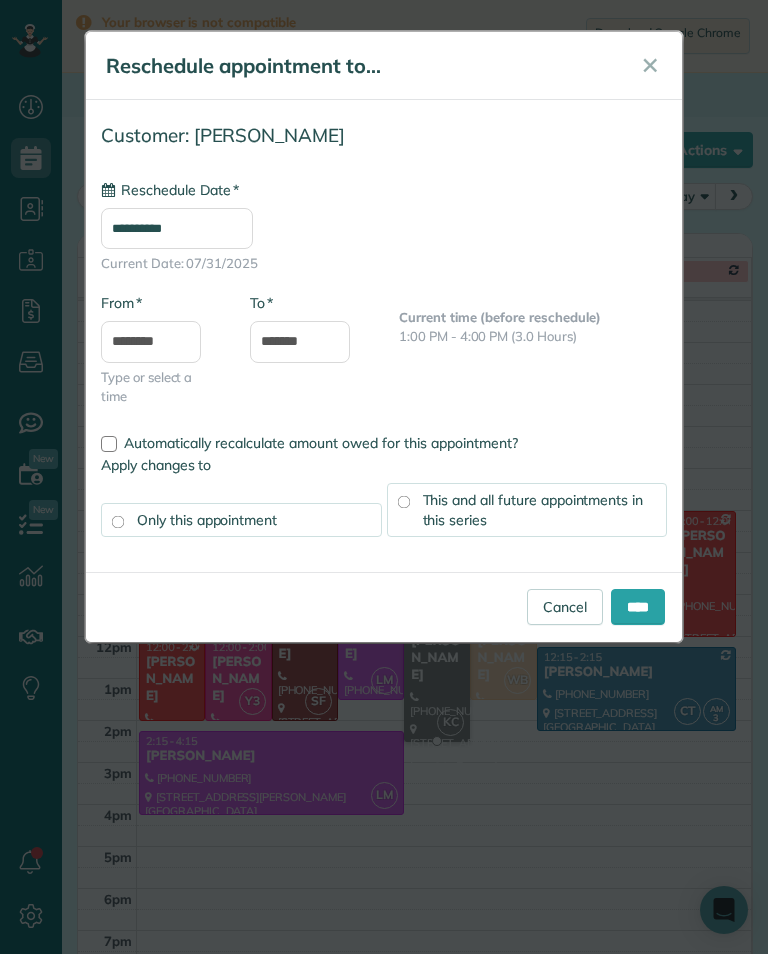 click on "****" at bounding box center (638, 607) 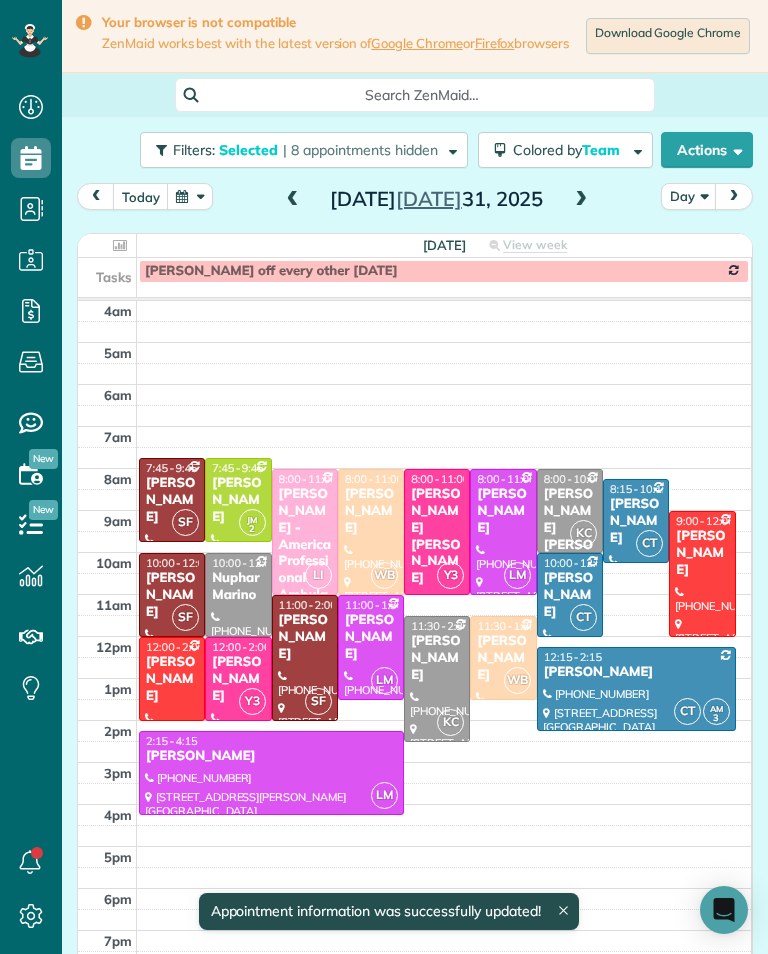 click on "[PERSON_NAME]" at bounding box center (437, 658) 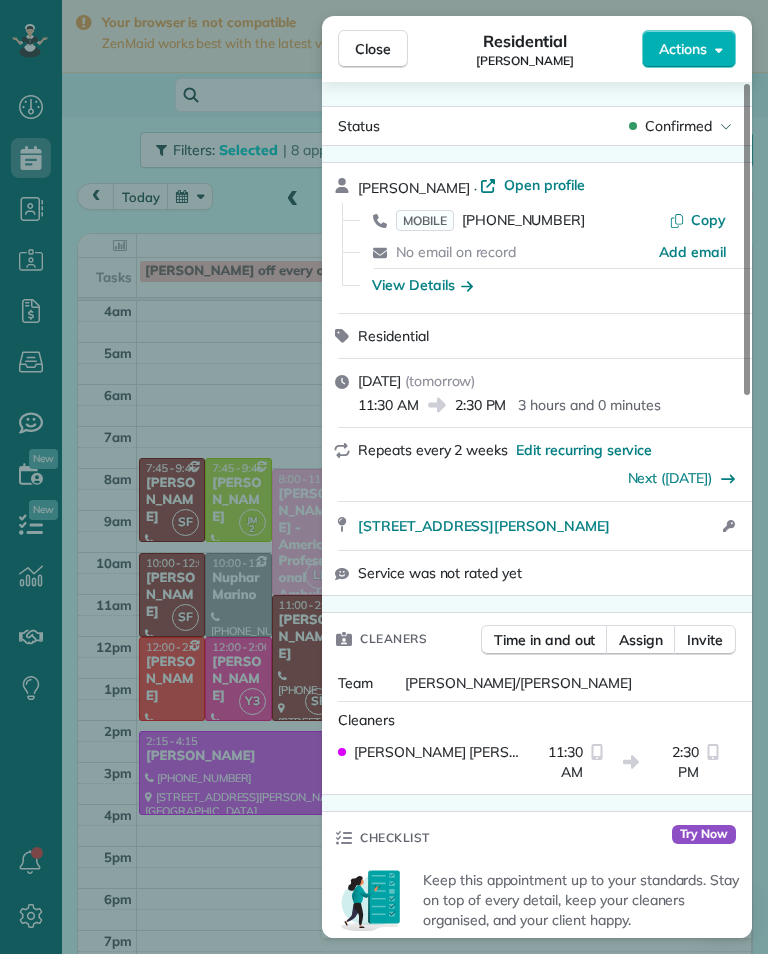 click on "Assign" at bounding box center (641, 640) 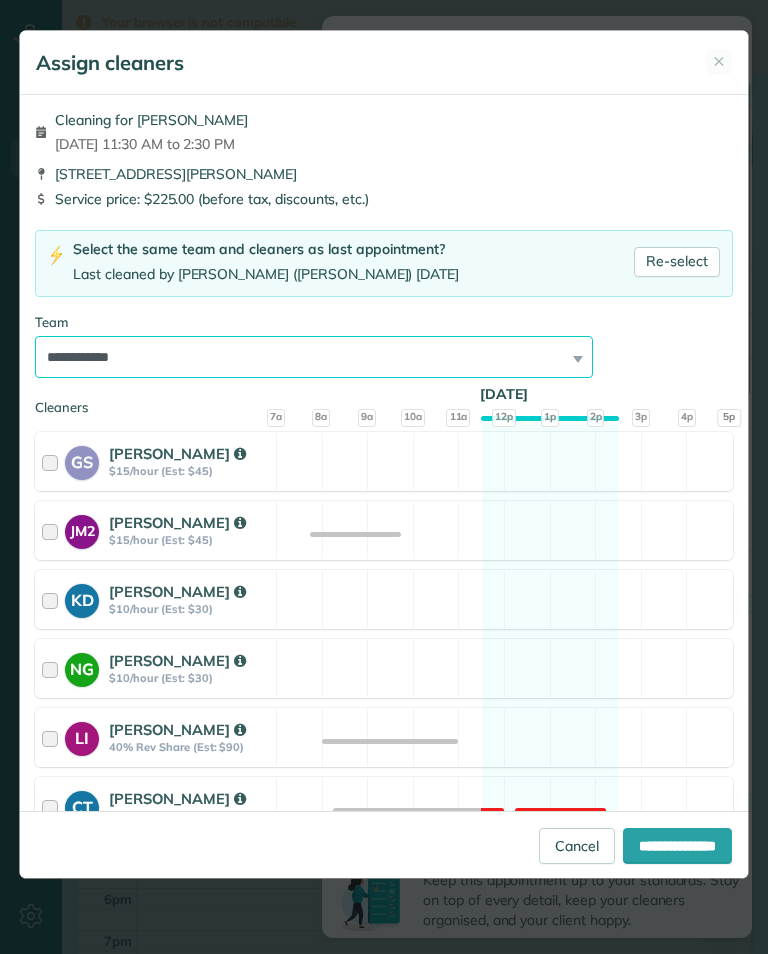 click on "**********" at bounding box center (314, 357) 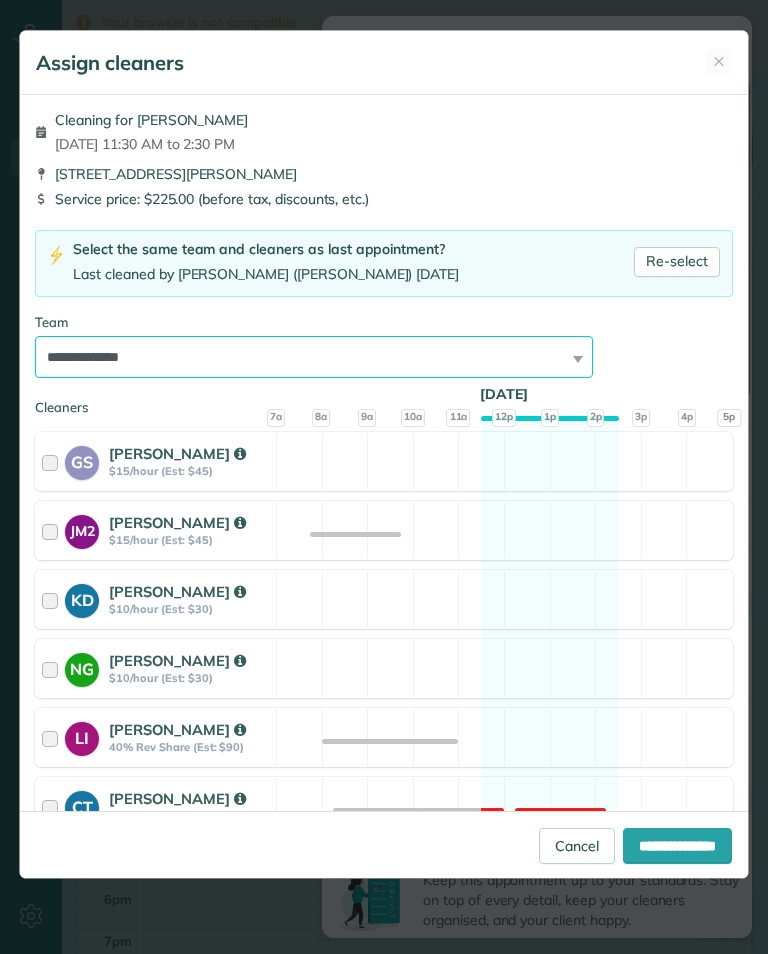 click on "**********" at bounding box center [314, 357] 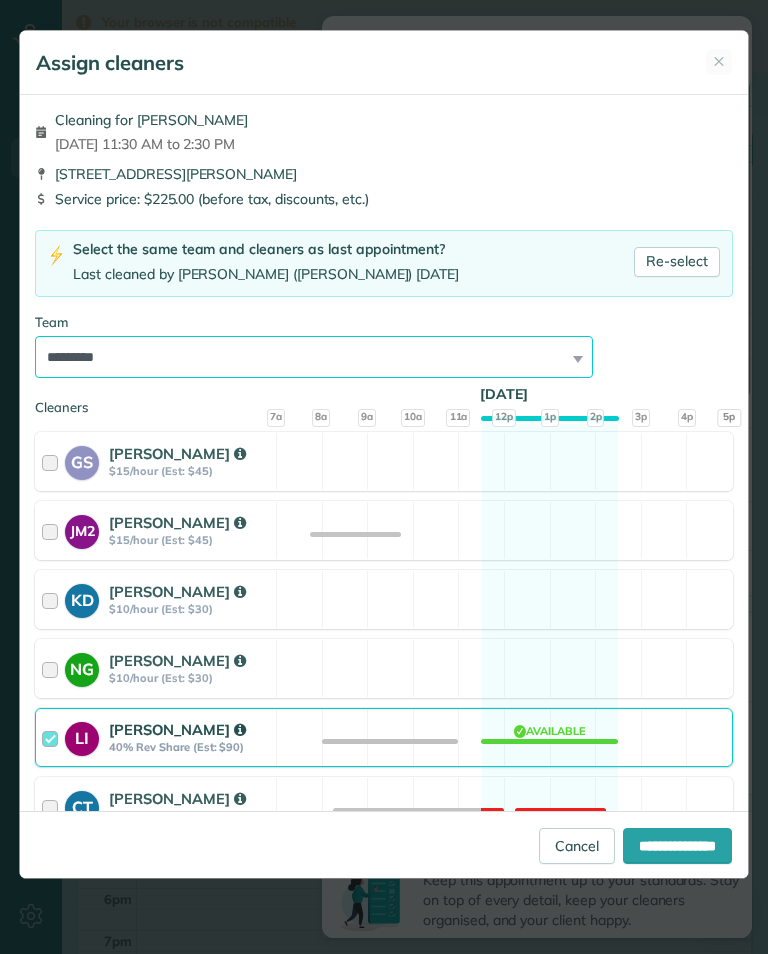 click on "**********" at bounding box center [314, 357] 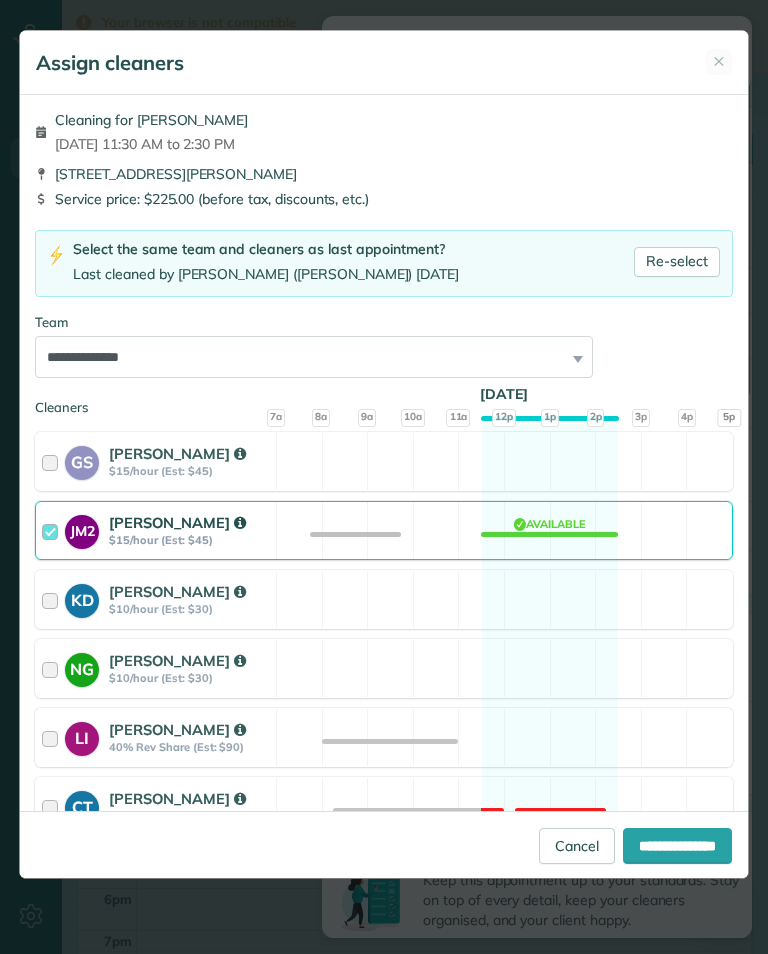 click on "**********" at bounding box center (677, 846) 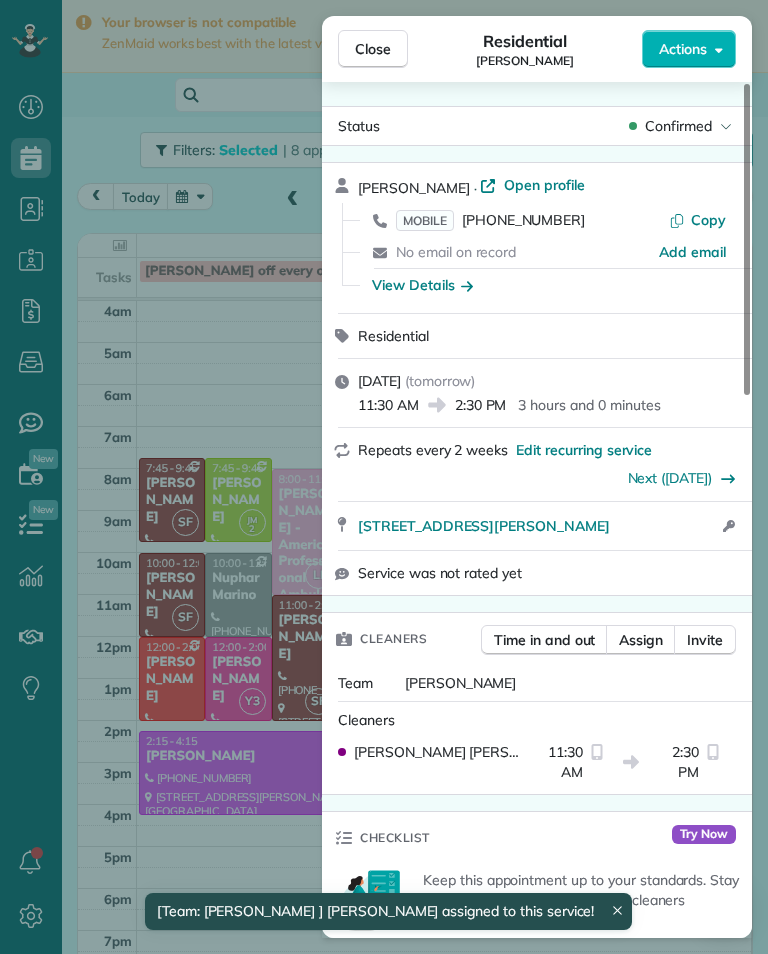 click on "Close Residential [PERSON_NAME] Actions Status Confirmed [PERSON_NAME] · Open profile MOBILE [PHONE_NUMBER] Copy No email on record Add email View Details Residential [DATE] ( [DATE] ) 11:30 AM 2:30 PM 3 hours and 0 minutes Repeats every 2 weeks Edit recurring service Next ([DATE]) [STREET_ADDRESS][PERSON_NAME] Open access information Service was not rated yet Cleaners Time in and out Assign Invite Team [PERSON_NAME]  Cleaners [PERSON_NAME] 11:30 AM 2:30 PM Checklist Try Now Keep this appointment up to your standards. Stay on top of every detail, keep your cleaners organised, and your client happy. Assign a checklist Watch a 5 min demo Billing Billing actions Service Service Price (1x $225.00) $225.00 Add an item Overcharge $0.00 Discount $0.00 Coupon discount - Primary tax - Secondary tax - Total appointment price $225.00 Tips collected $0.00 Unpaid Mark as paid Total including tip $225.00 Get paid online in no-time! Send an invoice and reward your cleaners with tips Key # -" at bounding box center [384, 477] 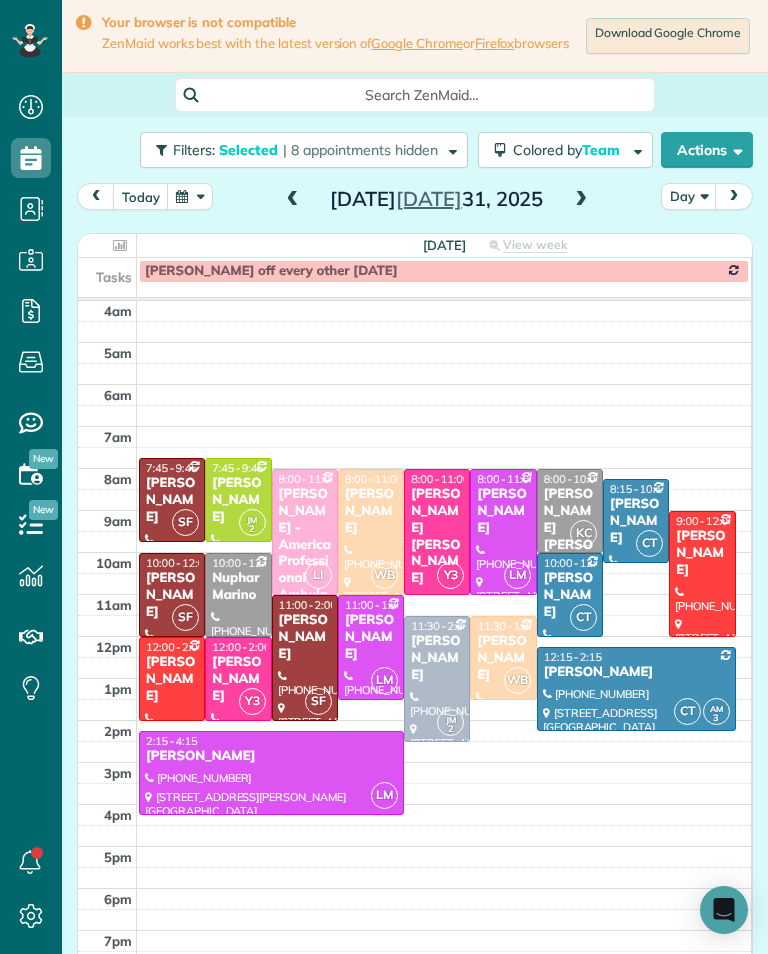 scroll, scrollTop: 985, scrollLeft: 62, axis: both 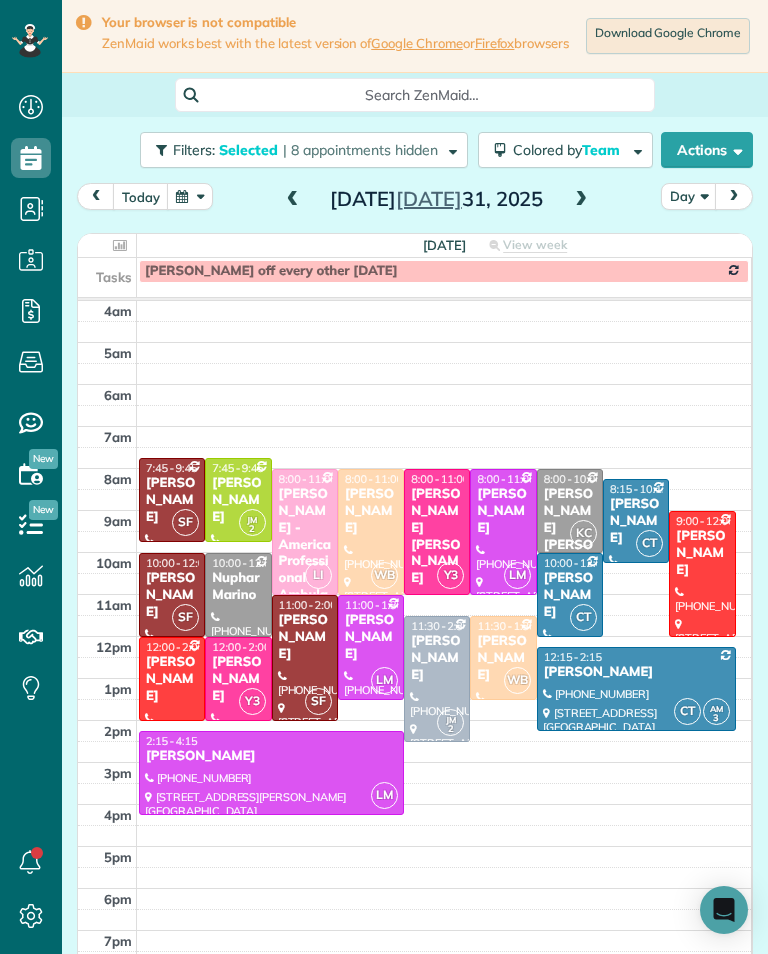 click at bounding box center [371, 532] 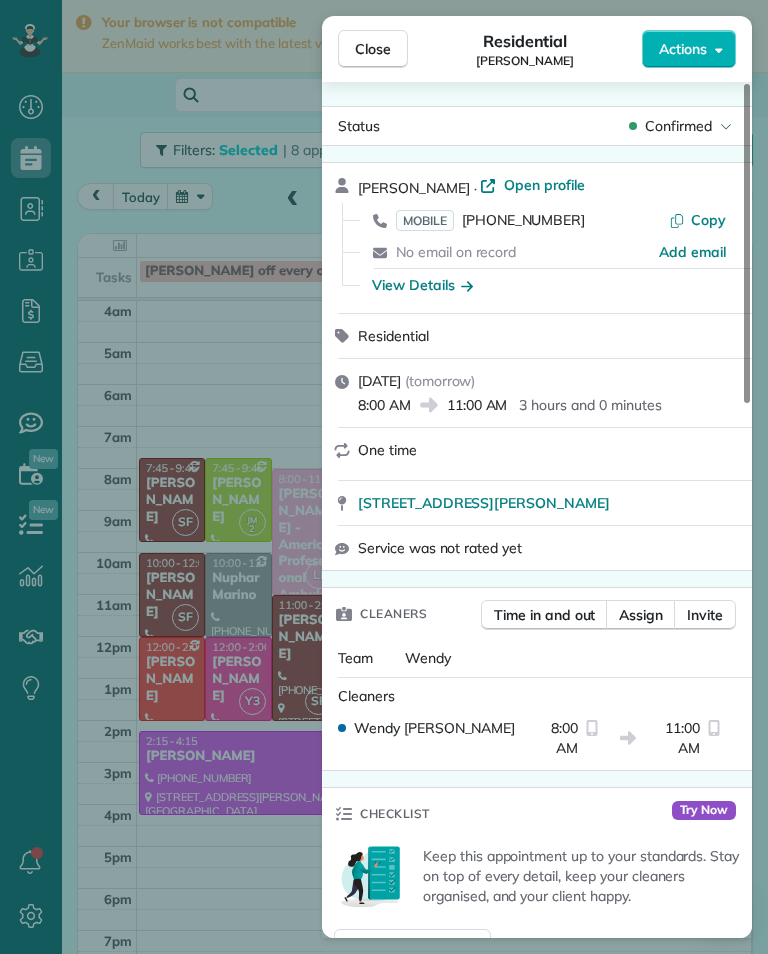 click on "Assign" at bounding box center (641, 615) 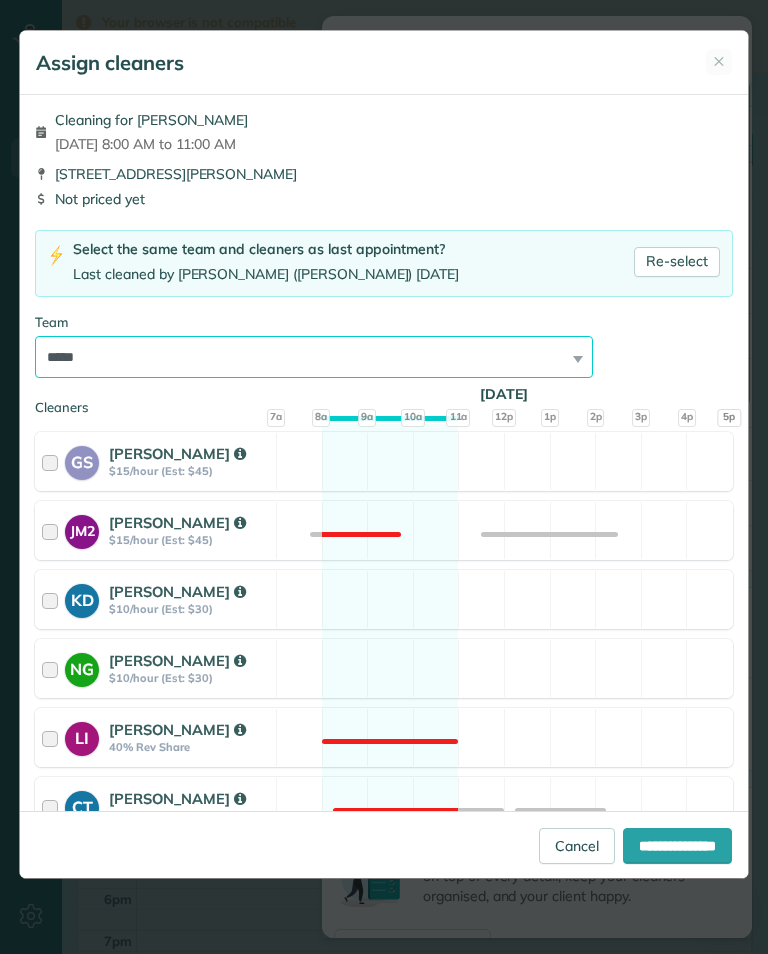 click on "**********" at bounding box center (314, 357) 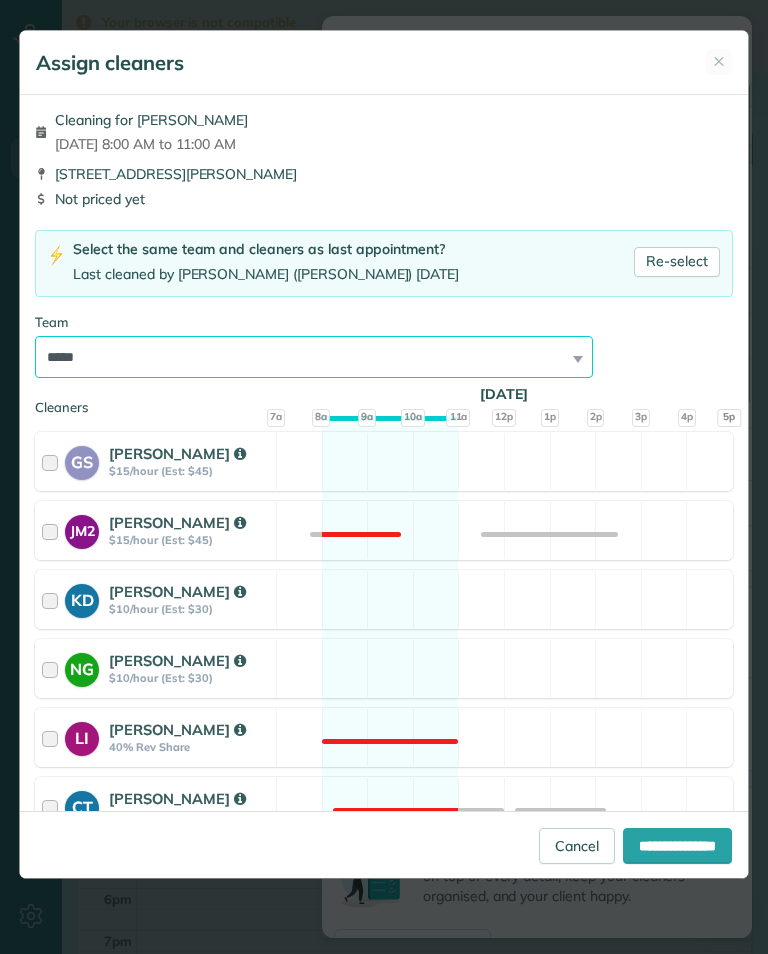 select on "**" 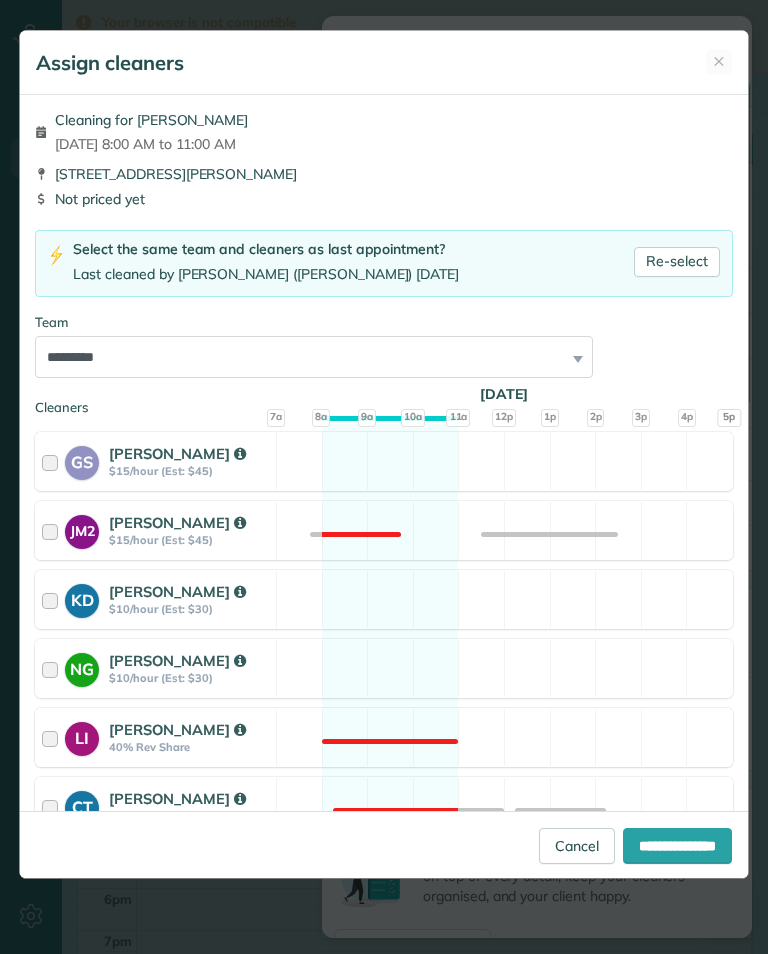 click on "**********" at bounding box center (677, 846) 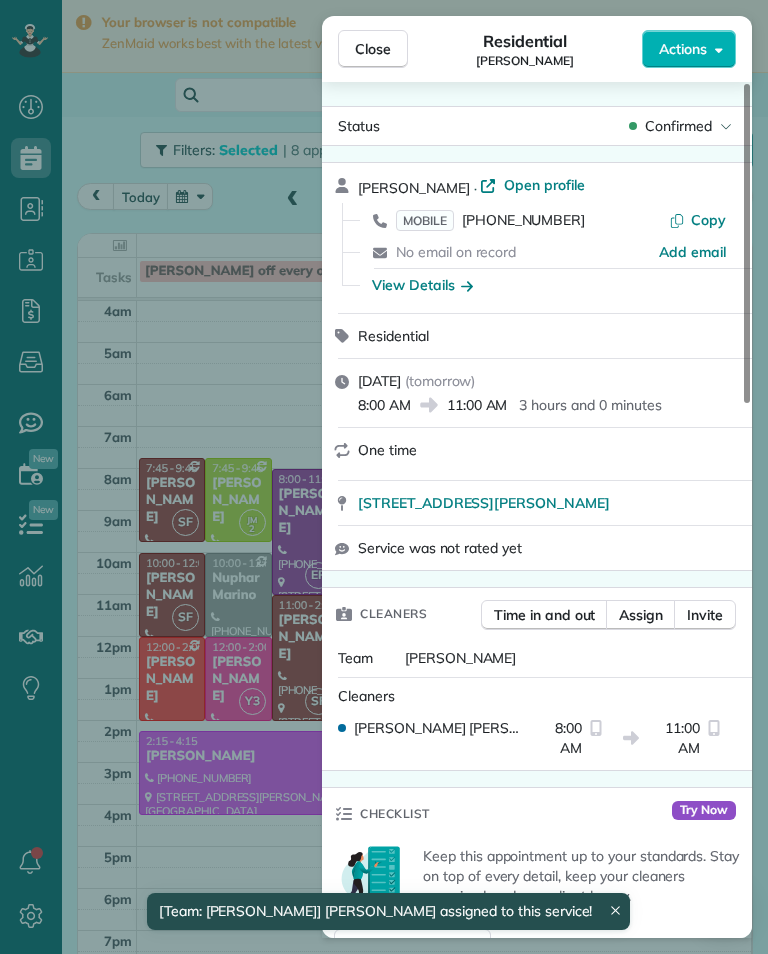 click on "Close Residential [PERSON_NAME] Actions Status Confirmed [PERSON_NAME] · Open profile MOBILE [PHONE_NUMBER] Copy No email on record Add email View Details Residential [DATE] ( [DATE] ) 8:00 AM 11:00 AM 3 hours and 0 minutes One time [STREET_ADDRESS][PERSON_NAME] Service was not rated yet Cleaners Time in and out Assign Invite Team [PERSON_NAME] Cleaners [PERSON_NAME] 8:00 AM 11:00 AM Checklist Try Now Keep this appointment up to your standards. Stay on top of every detail, keep your cleaners organised, and your client happy. Assign a checklist Watch a 5 min demo Billing Billing actions Service Add an item Overcharge $0.00 Discount $0.00 Coupon discount - Primary tax - Secondary tax - Total appointment price $0.00 Tips collected $0.00 [PERSON_NAME] as paid Total including tip $0.00 Get paid online in no-time! Send an invoice and reward your cleaners with tips Charge customer credit card Appointment custom fields Key # - Work items No work items to display Notes Appointment 0 Customer 0 New note" at bounding box center (384, 477) 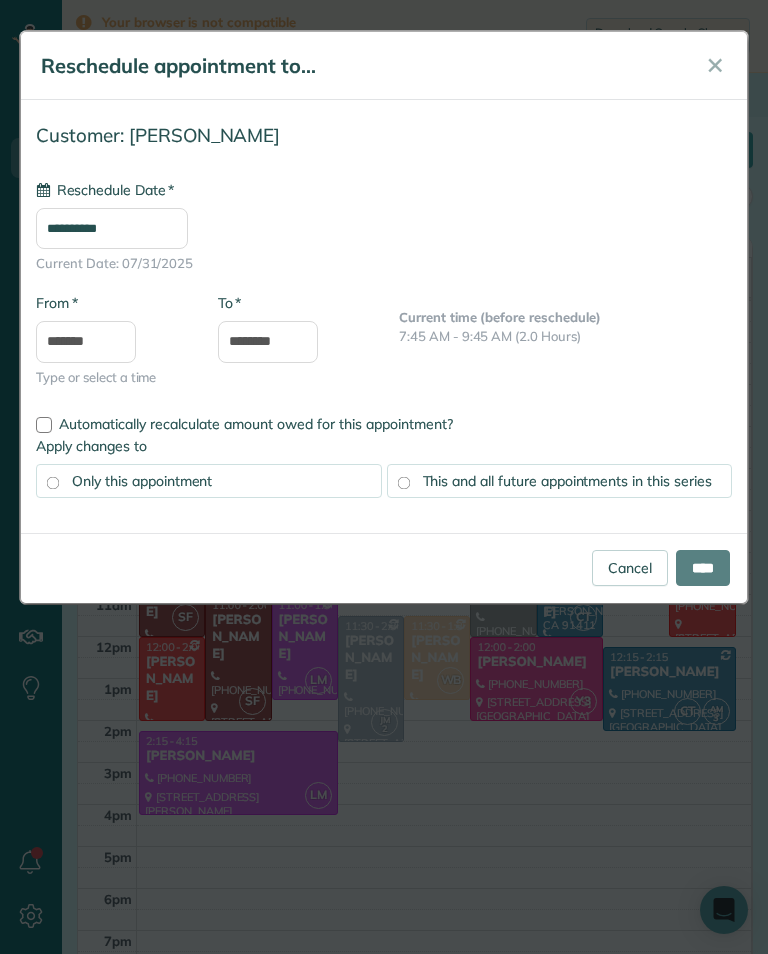 type on "**********" 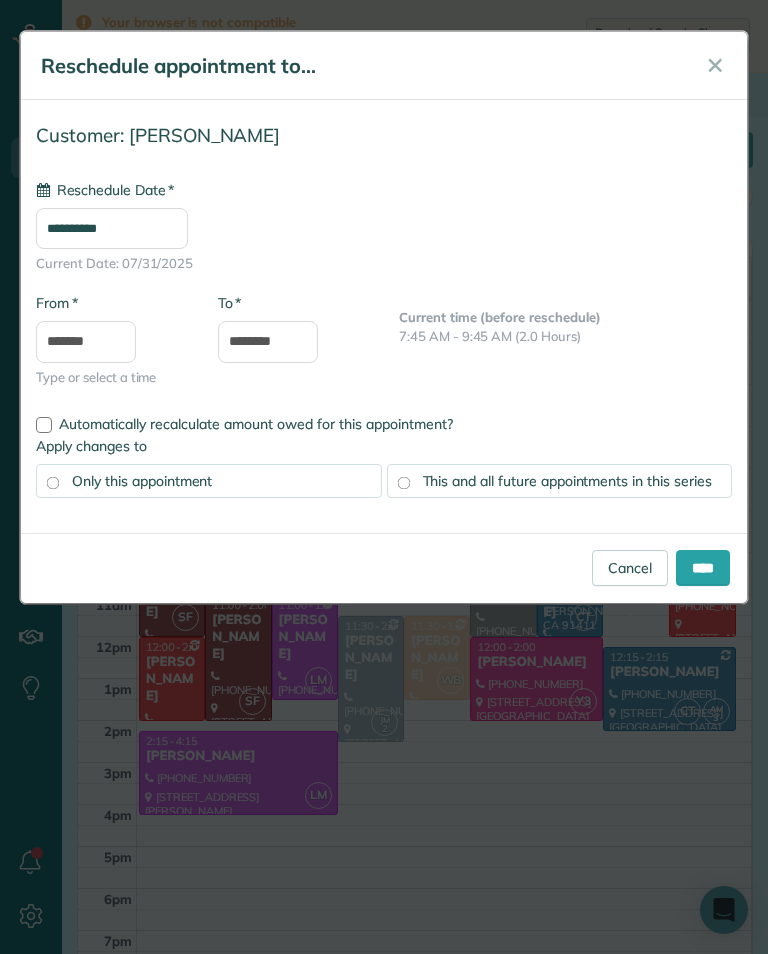 click on "****" at bounding box center [703, 568] 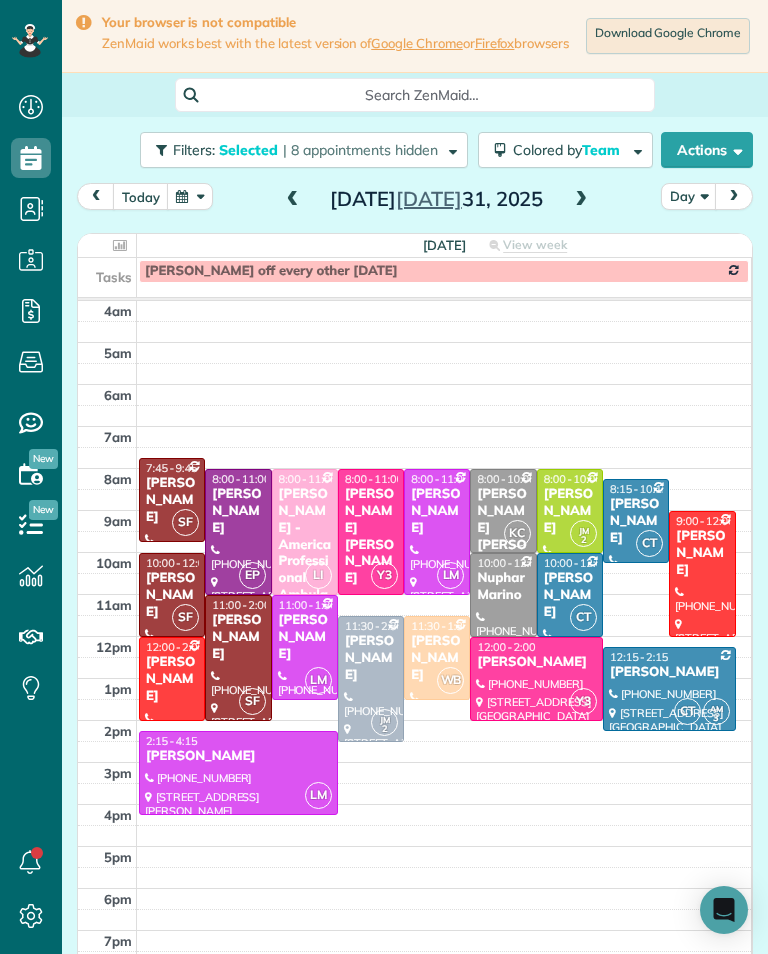 click on "[PERSON_NAME] - America Professional Ambulance (apa)" at bounding box center (305, 562) 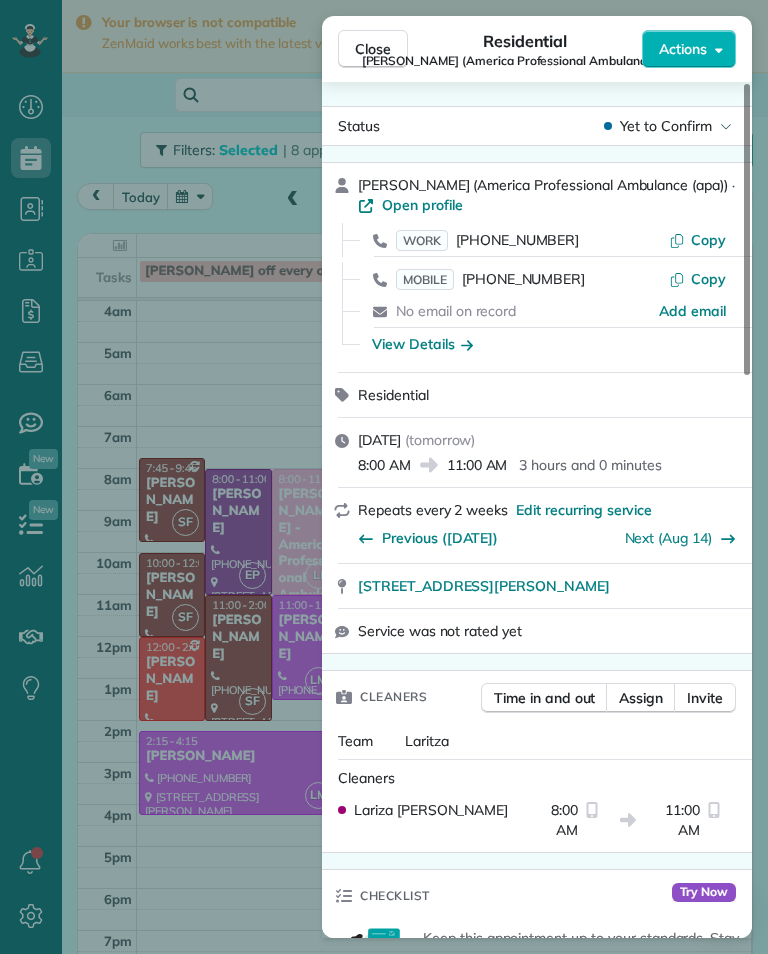 click on "View Details" at bounding box center (422, 344) 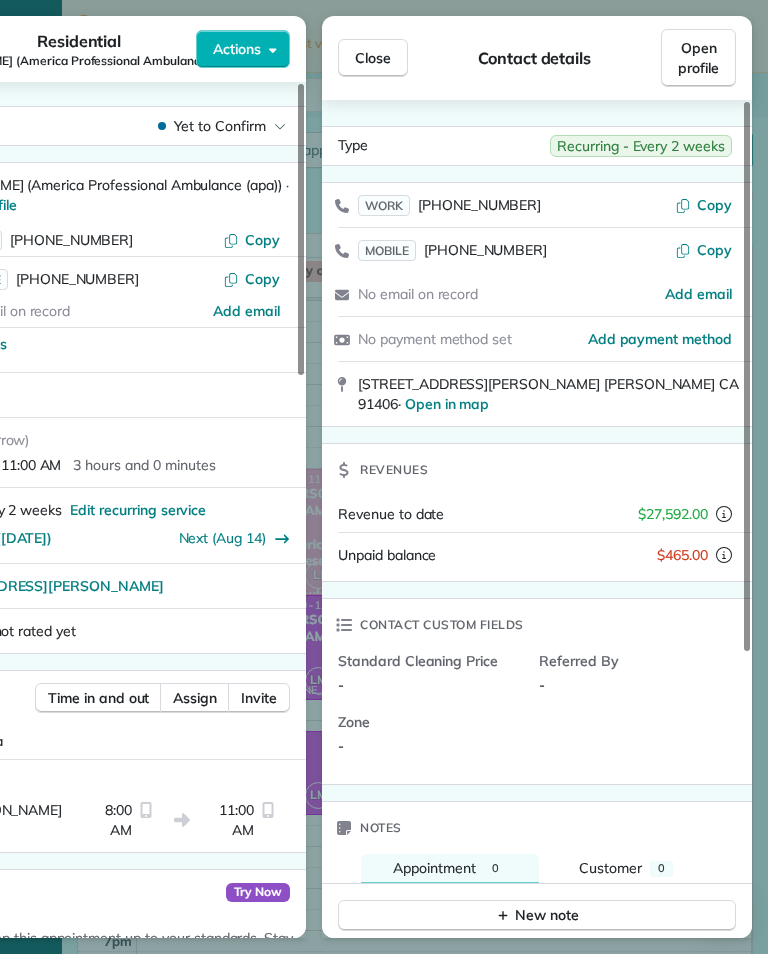 click on "Close" at bounding box center [373, 58] 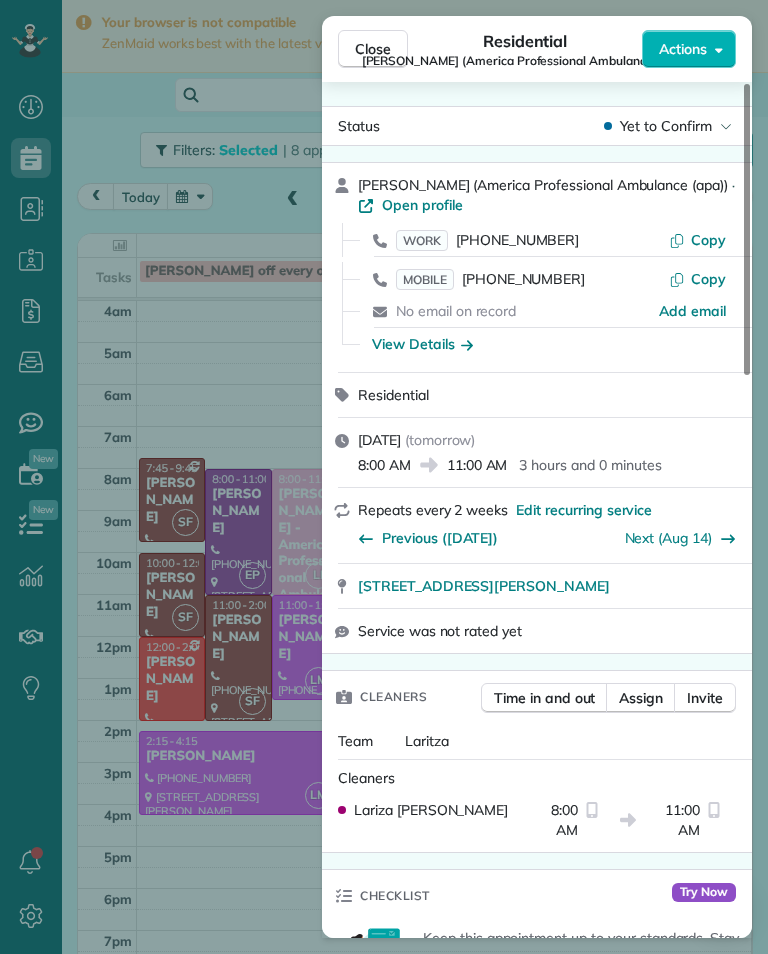 click on "Close Residential [PERSON_NAME] (America Professional Ambulance (apa)) Actions Status Yet to Confirm [PERSON_NAME] (America Professional Ambulance (apa)) · Open profile WORK [PHONE_NUMBER] Copy MOBILE [PHONE_NUMBER] Copy No email on record Add email View Details Residential [DATE] ( [DATE] ) 8:00 AM 11:00 AM 3 hours and 0 minutes Repeats every 2 weeks Edit recurring service Previous ([DATE]) Next ([DATE]) [STREET_ADDRESS][PERSON_NAME] Service was not rated yet Cleaners Time in and out Assign Invite Team Laritza Cleaners [PERSON_NAME] 8:00 AM 11:00 AM Checklist Try Now Keep this appointment up to your standards. Stay on top of every detail, keep your cleaners organised, and your client happy. Assign a checklist Watch a 5 min demo Billing Billing actions Service Service Price (1x $160.00) $160.00 Add an item Overcharge $0.00 Discount $0.00 Coupon discount - Primary tax - Secondary tax - Total appointment price $160.00 Tips collected $0.00 Unpaid Mark as paid Total including tip $160.00 - 0" at bounding box center (384, 477) 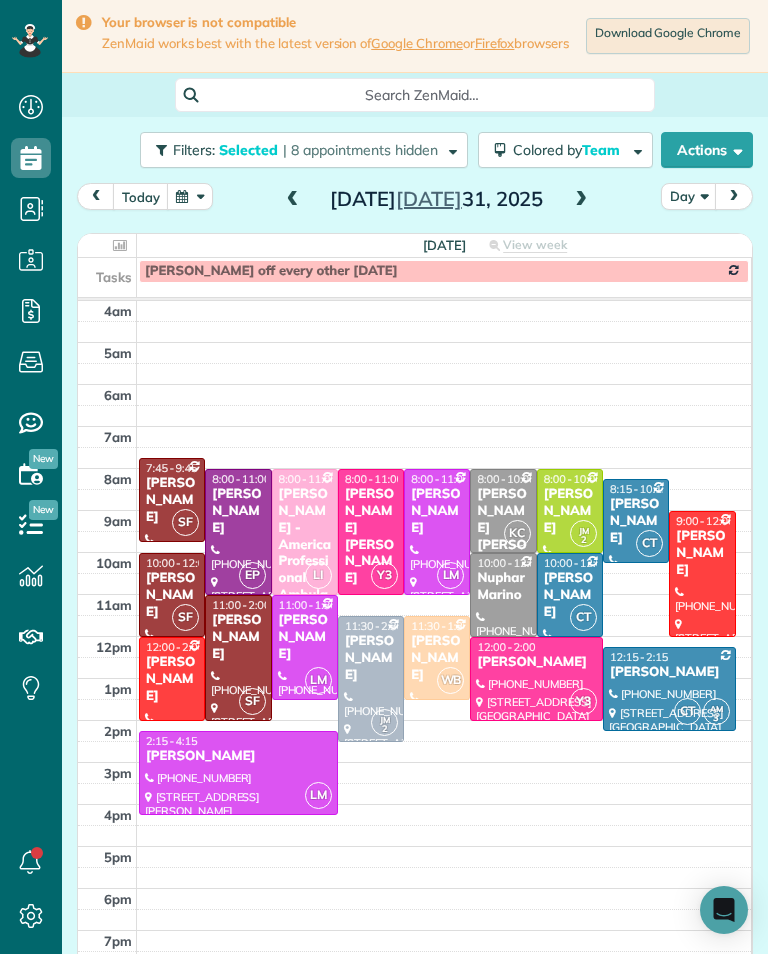 click on "[PERSON_NAME]" at bounding box center [371, 658] 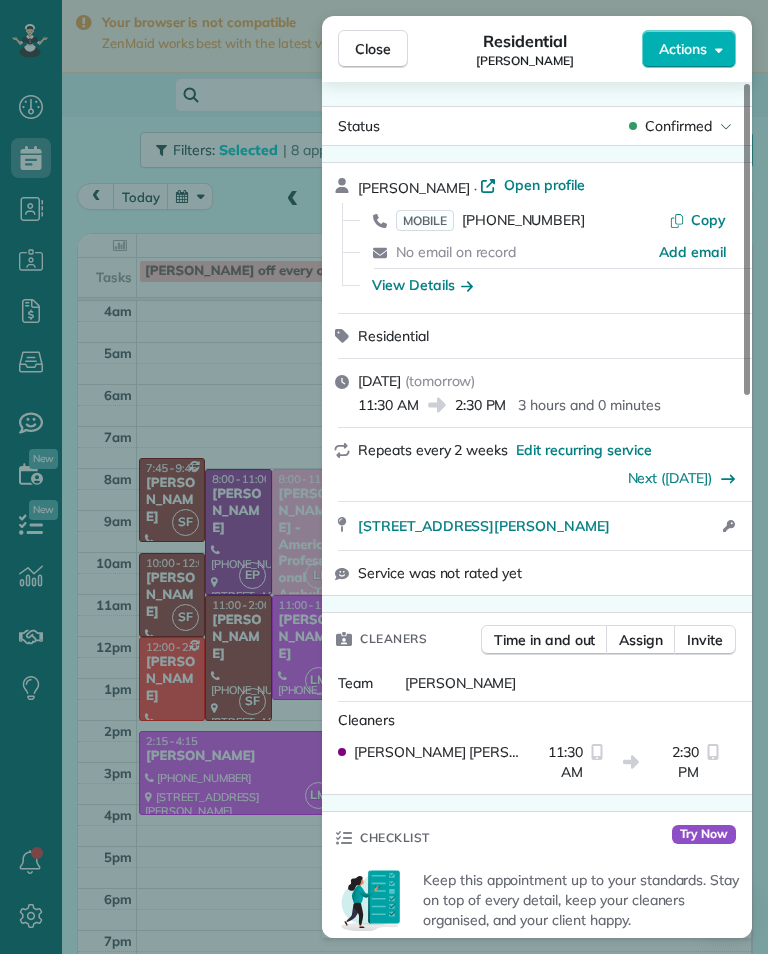 click on "View Details" at bounding box center [422, 285] 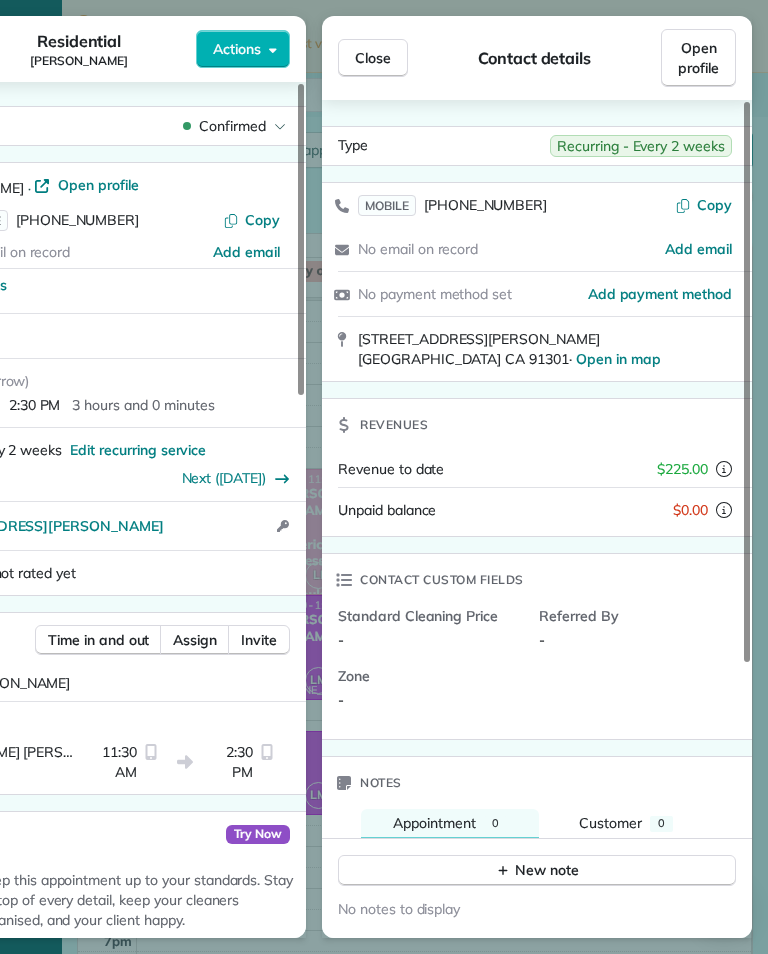 click on "Close" at bounding box center [373, 58] 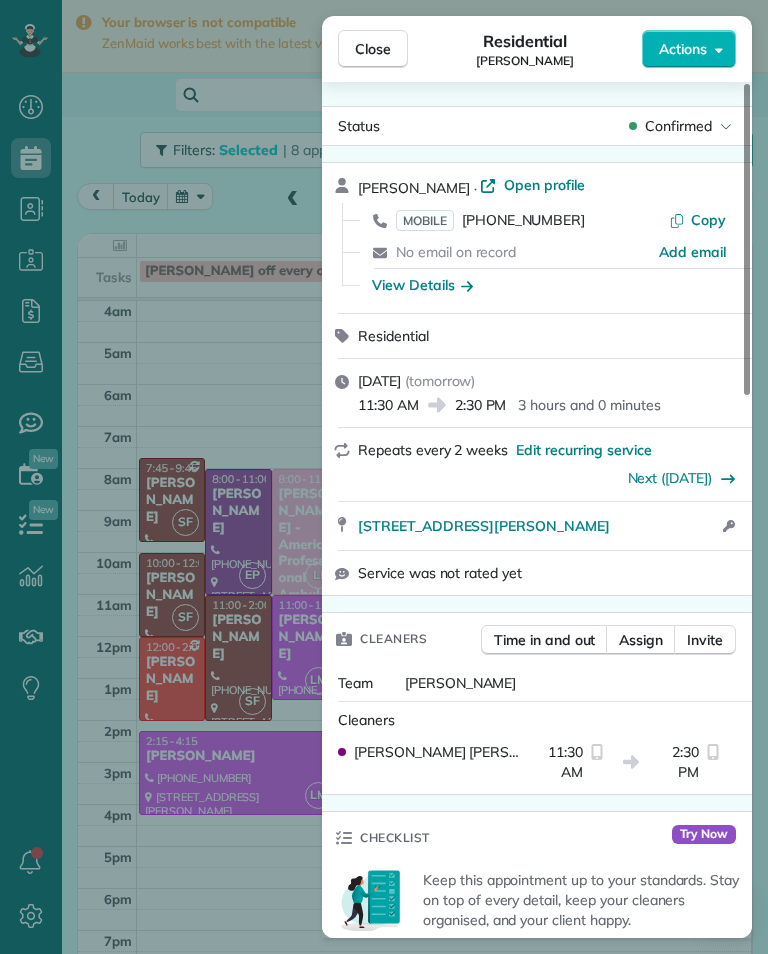 click on "MOBILE [PHONE_NUMBER]" at bounding box center [490, 220] 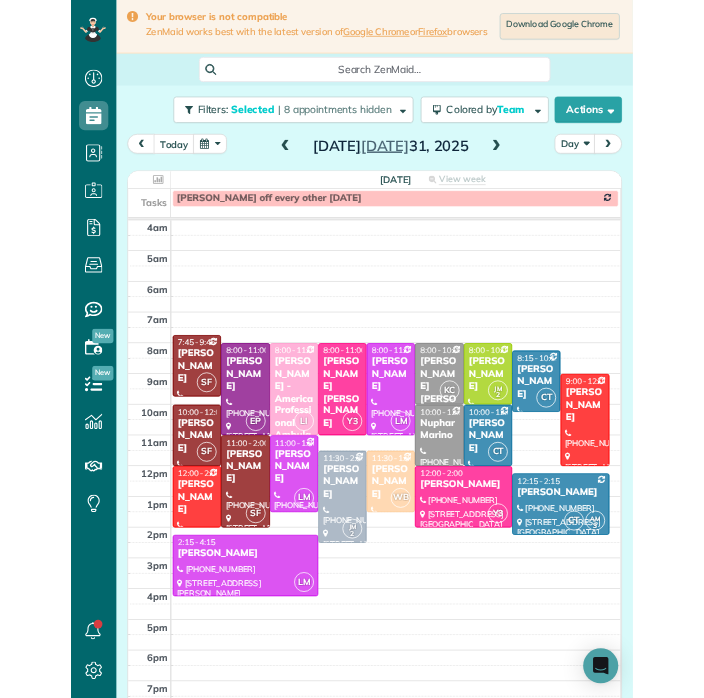 scroll, scrollTop: 985, scrollLeft: 62, axis: both 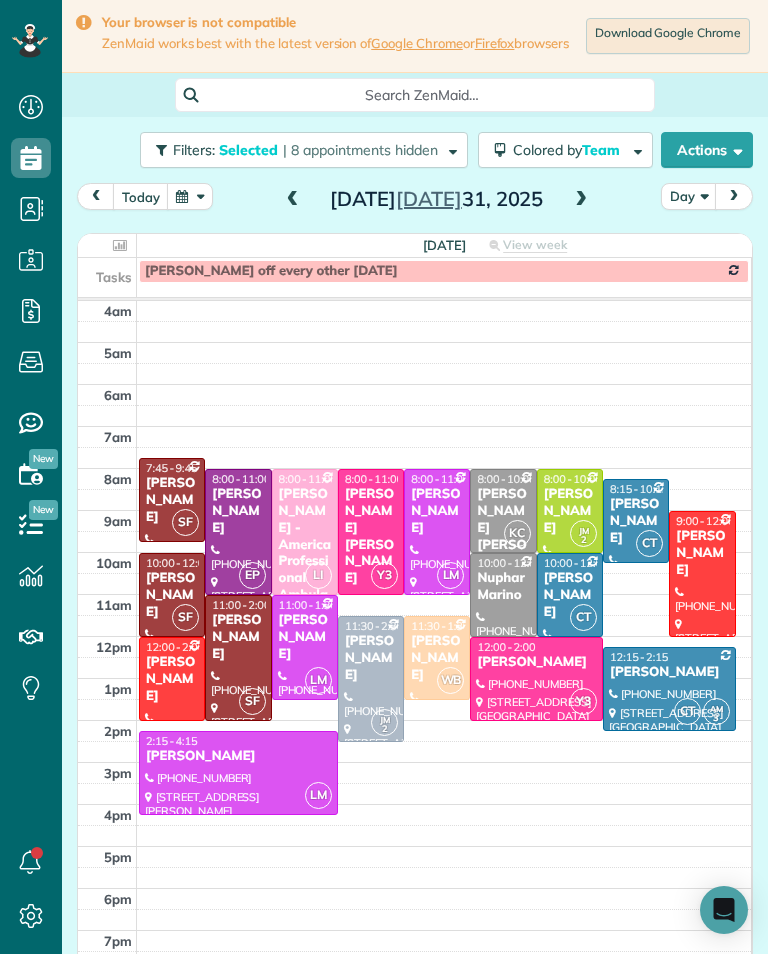 click on "[PERSON_NAME] - America Professional Ambulance (apa)" at bounding box center [305, 562] 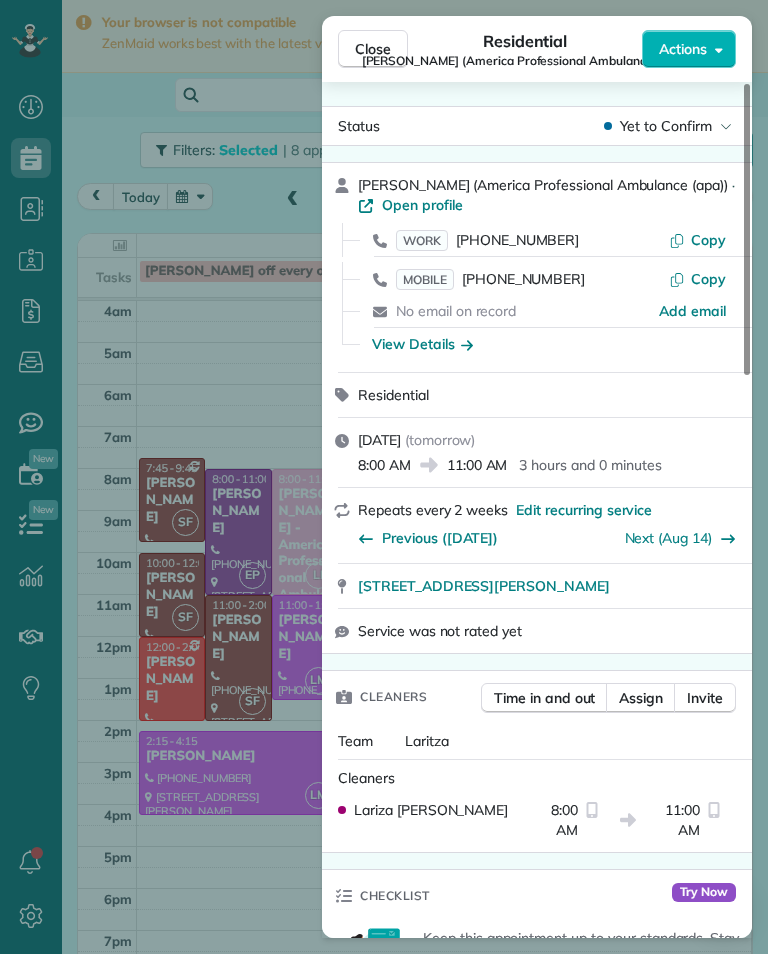 click on "Close Residential [PERSON_NAME] (America Professional Ambulance (apa)) Actions Status Yet to Confirm [PERSON_NAME] (America Professional Ambulance (apa)) · Open profile WORK [PHONE_NUMBER] Copy MOBILE [PHONE_NUMBER] Copy No email on record Add email View Details Residential [DATE] ( [DATE] ) 8:00 AM 11:00 AM 3 hours and 0 minutes Repeats every 2 weeks Edit recurring service Previous ([DATE]) Next ([DATE]) [STREET_ADDRESS][PERSON_NAME] Service was not rated yet Cleaners Time in and out Assign Invite Team Laritza Cleaners [PERSON_NAME] 8:00 AM 11:00 AM Checklist Try Now Keep this appointment up to your standards. Stay on top of every detail, keep your cleaners organised, and your client happy. Assign a checklist Watch a 5 min demo Billing Billing actions Service Service Price (1x $160.00) $160.00 Add an item Overcharge $0.00 Discount $0.00 Coupon discount - Primary tax - Secondary tax - Total appointment price $160.00 Tips collected $0.00 Unpaid Mark as paid Total including tip $160.00 - 0" at bounding box center (384, 477) 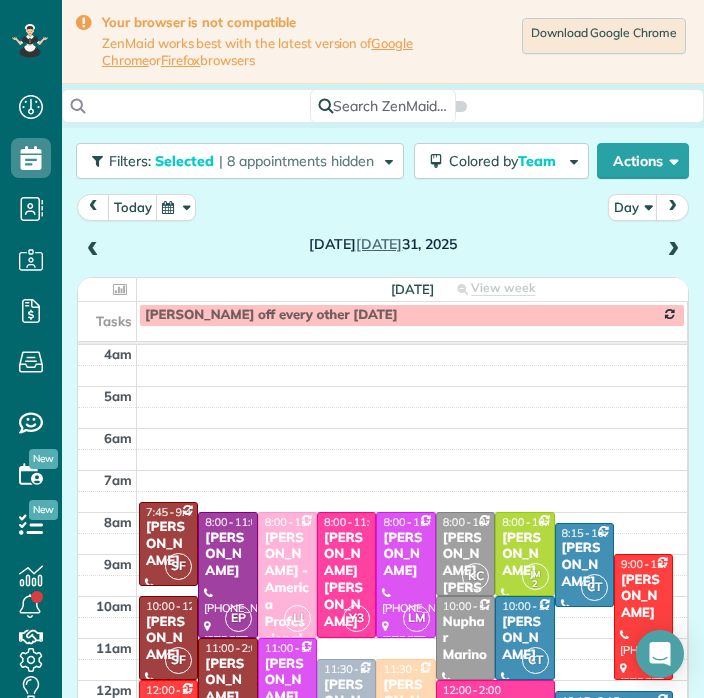 scroll, scrollTop: 729, scrollLeft: 62, axis: both 